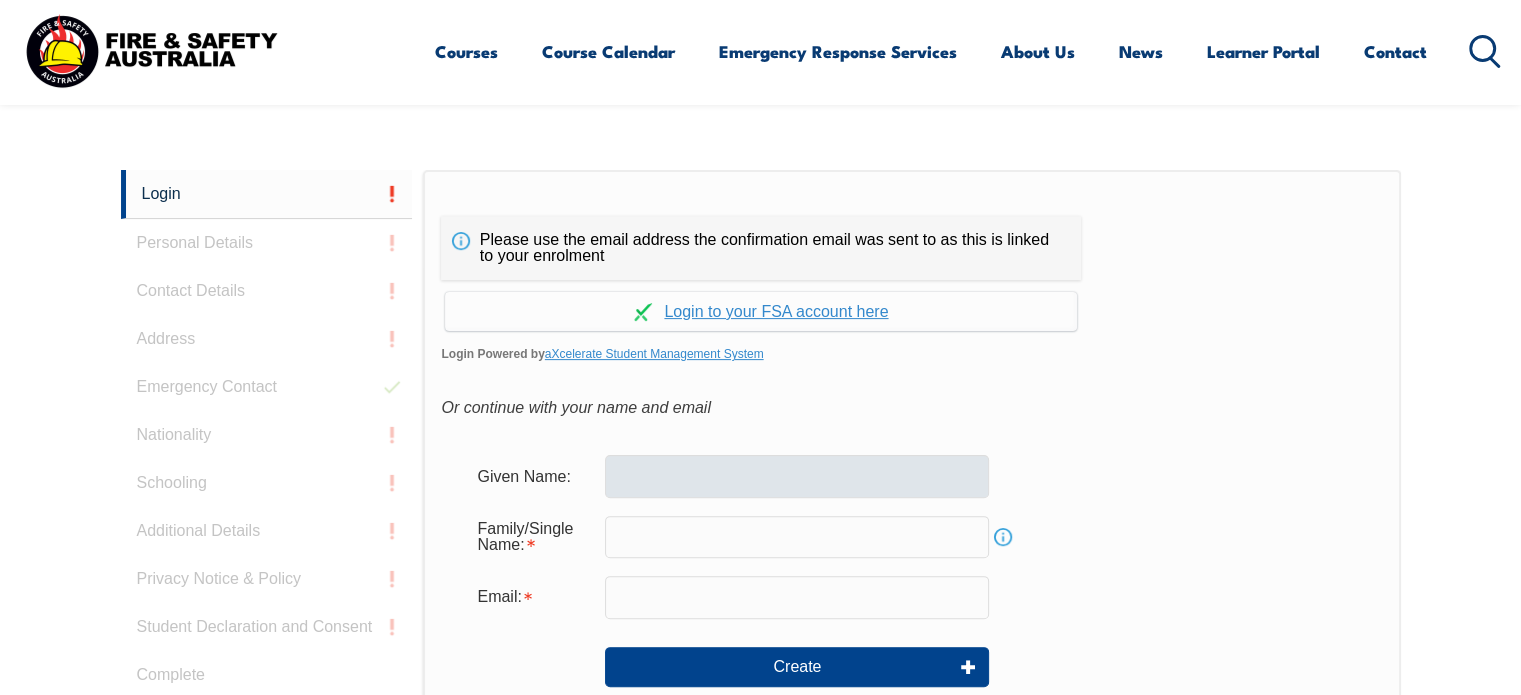 scroll, scrollTop: 540, scrollLeft: 0, axis: vertical 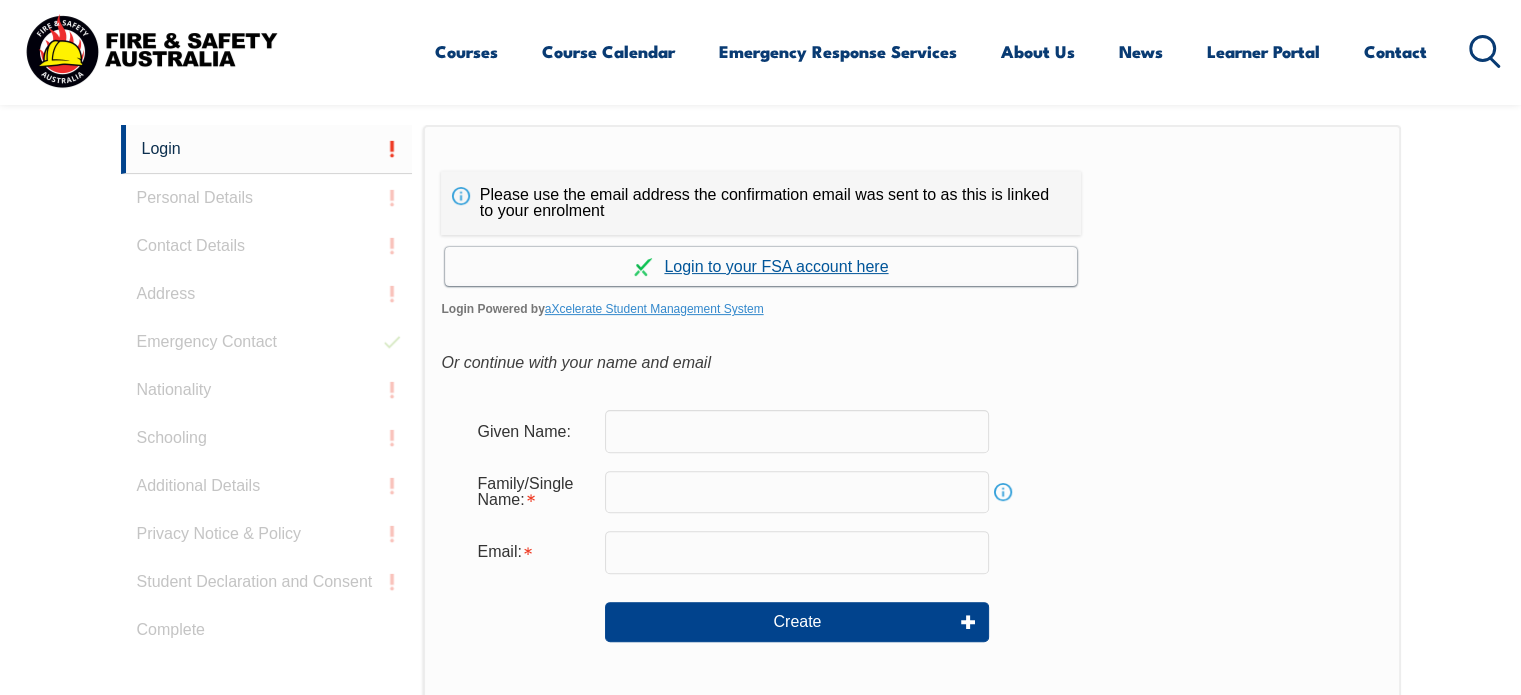 click on "Continue with aXcelerate" at bounding box center (761, 266) 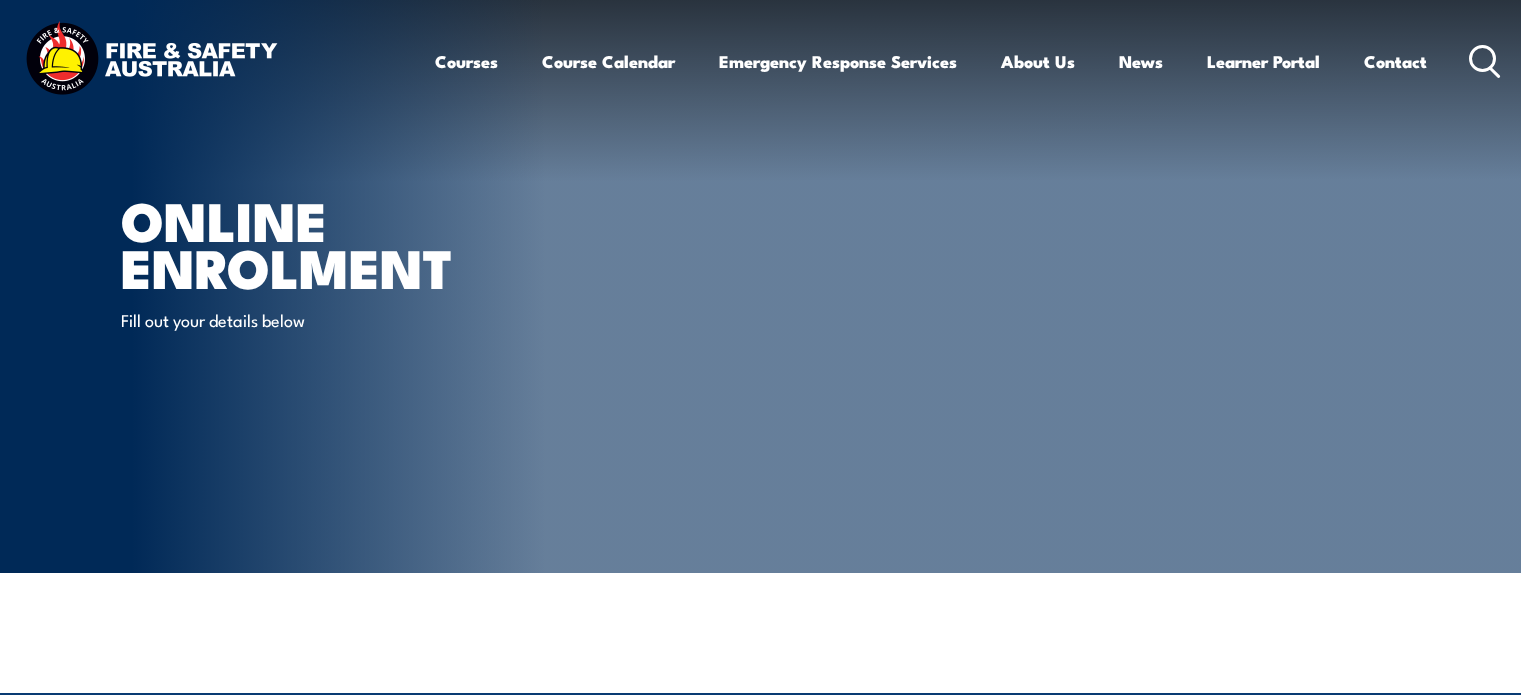 scroll, scrollTop: 0, scrollLeft: 0, axis: both 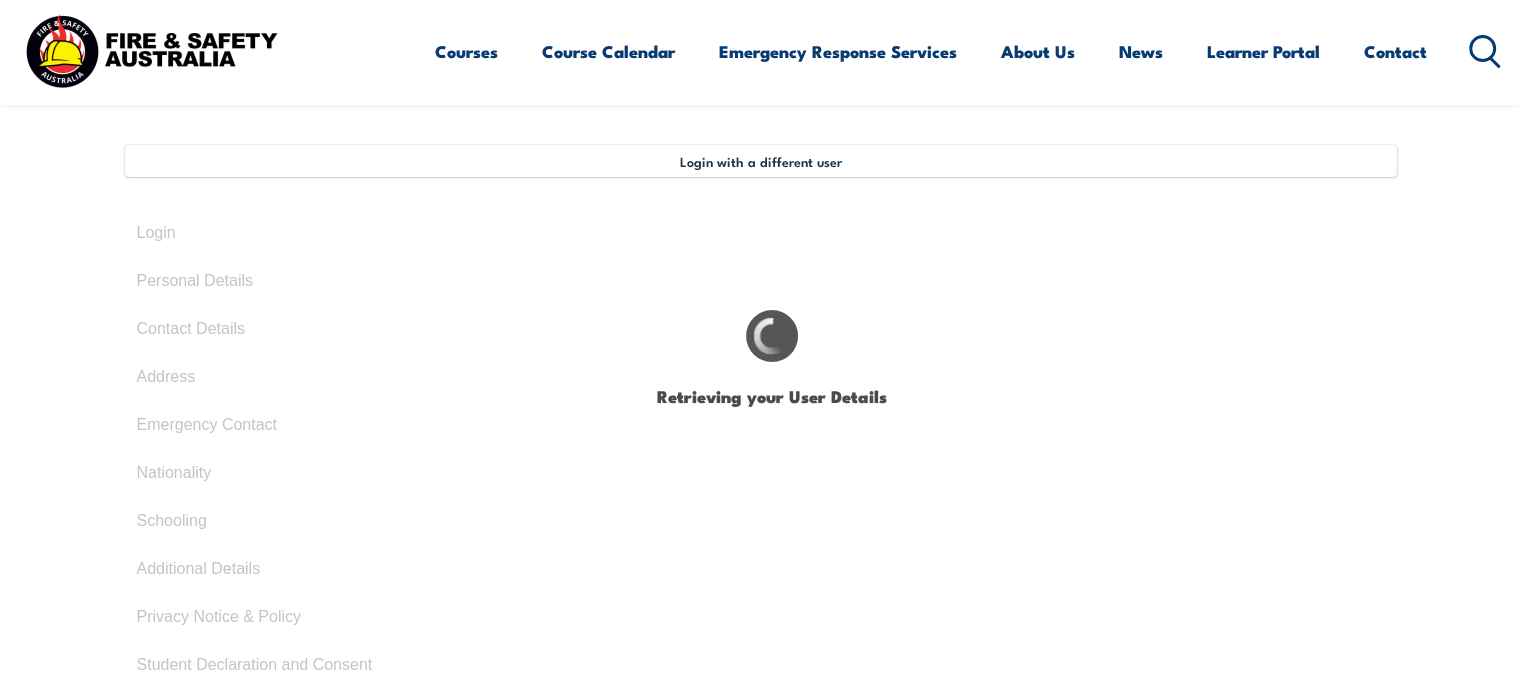 type on "[PERSON_NAME]" 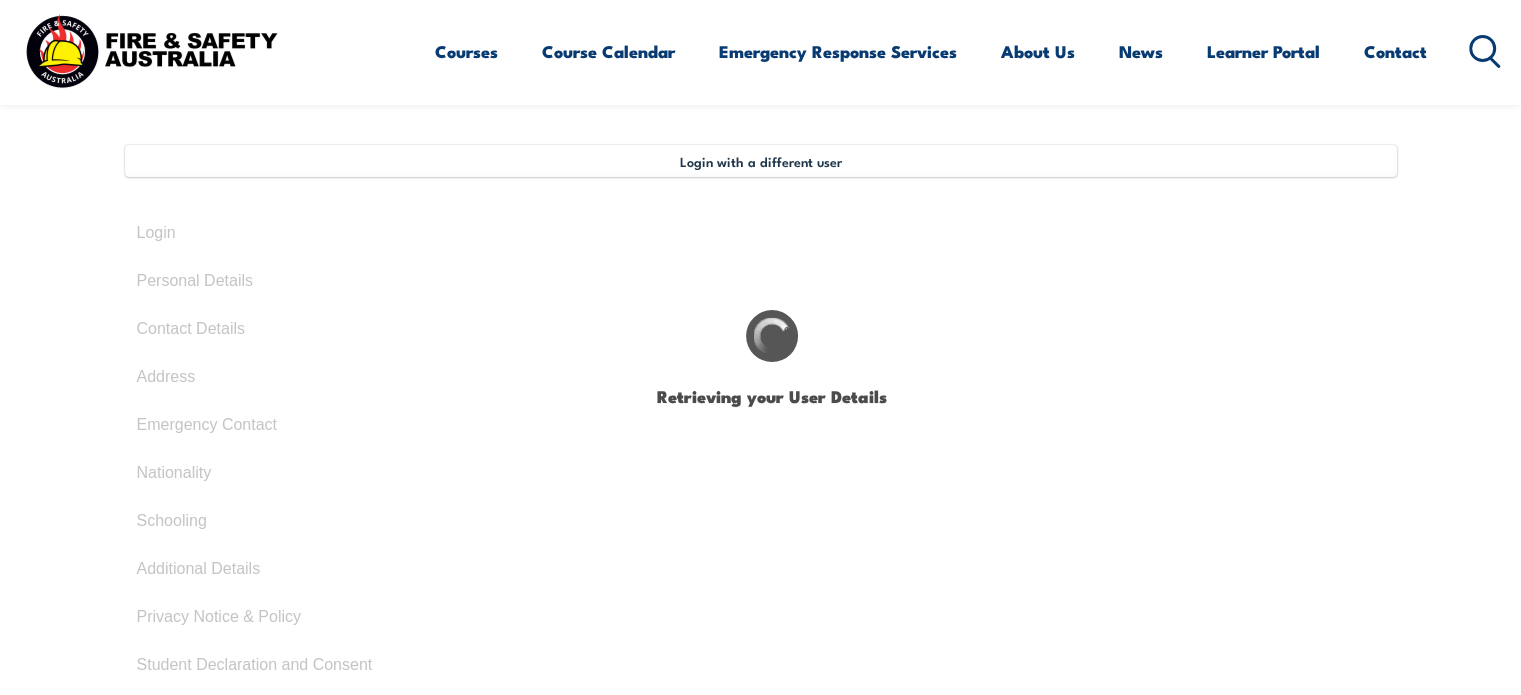 type on "Artini" 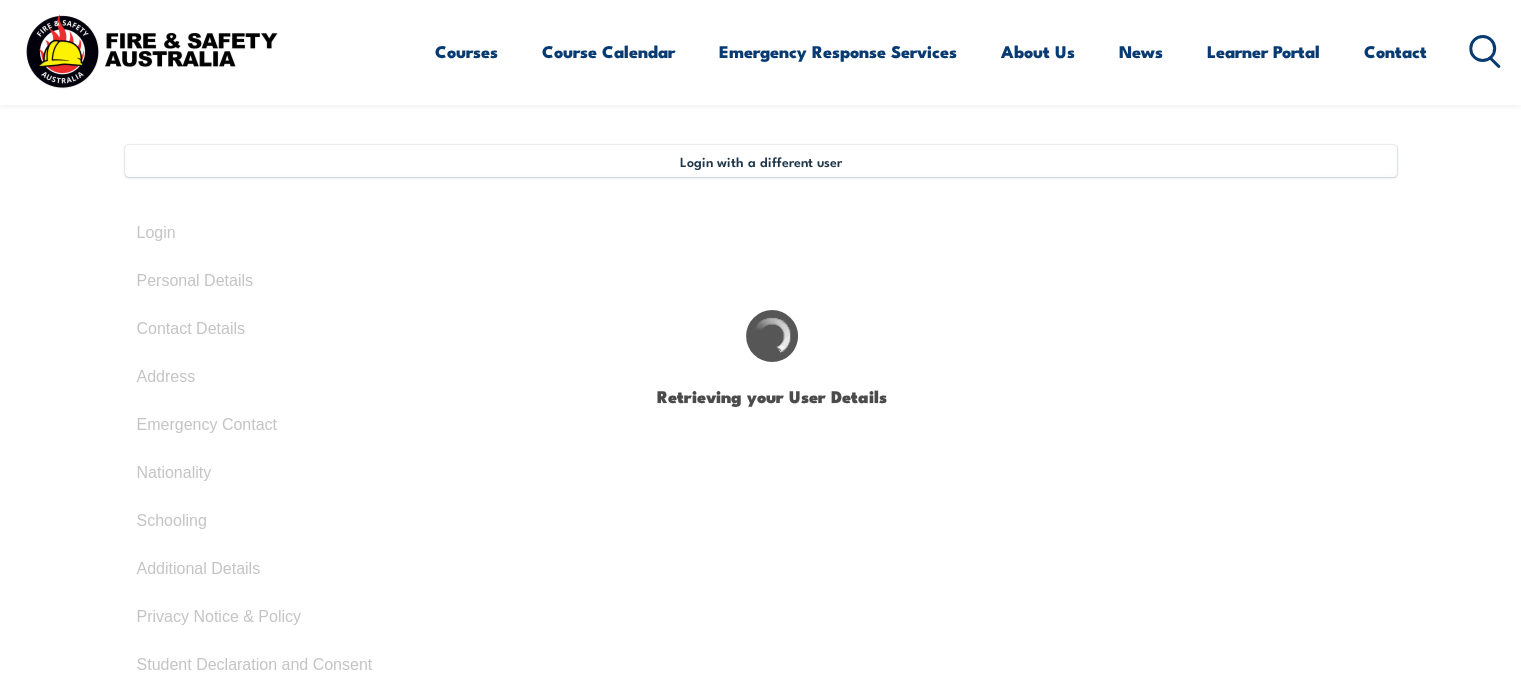 type on "[DATE]" 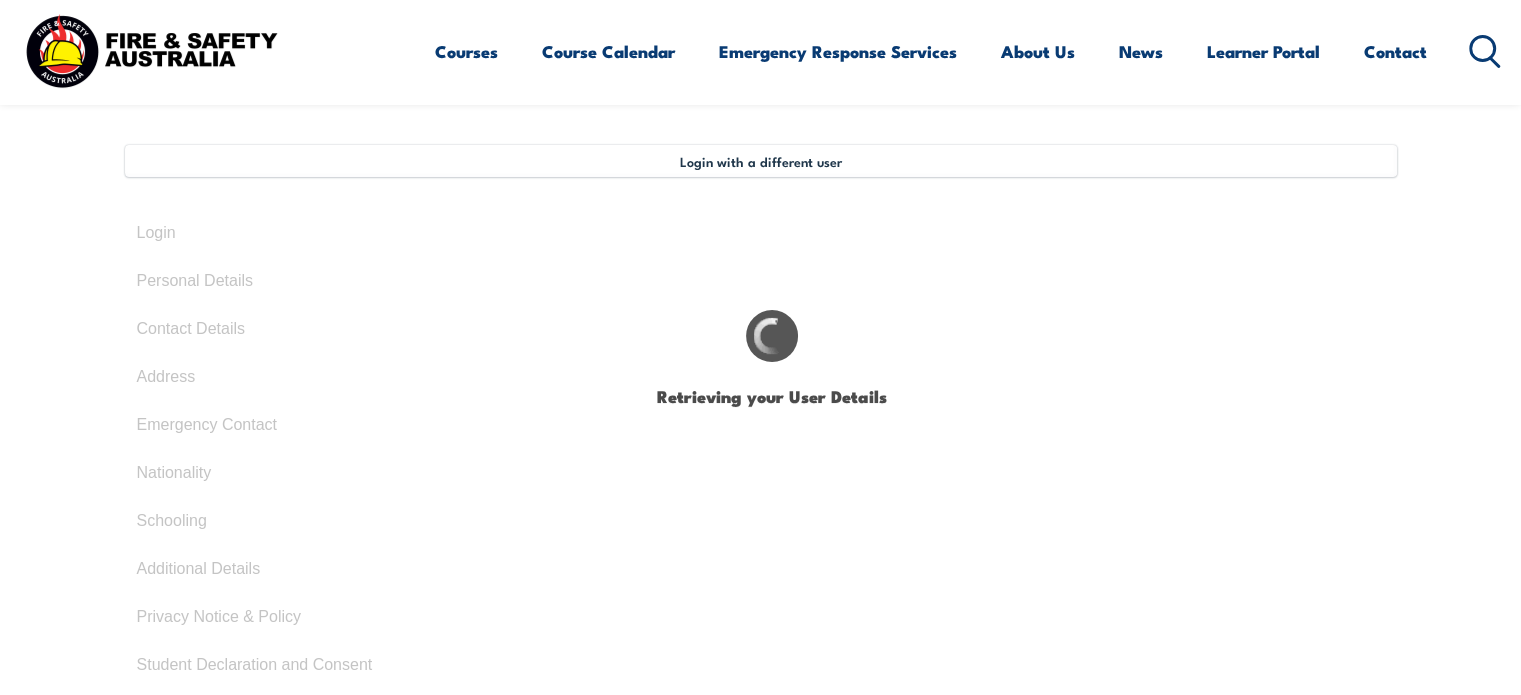 type on "2KYJ7DN8H2" 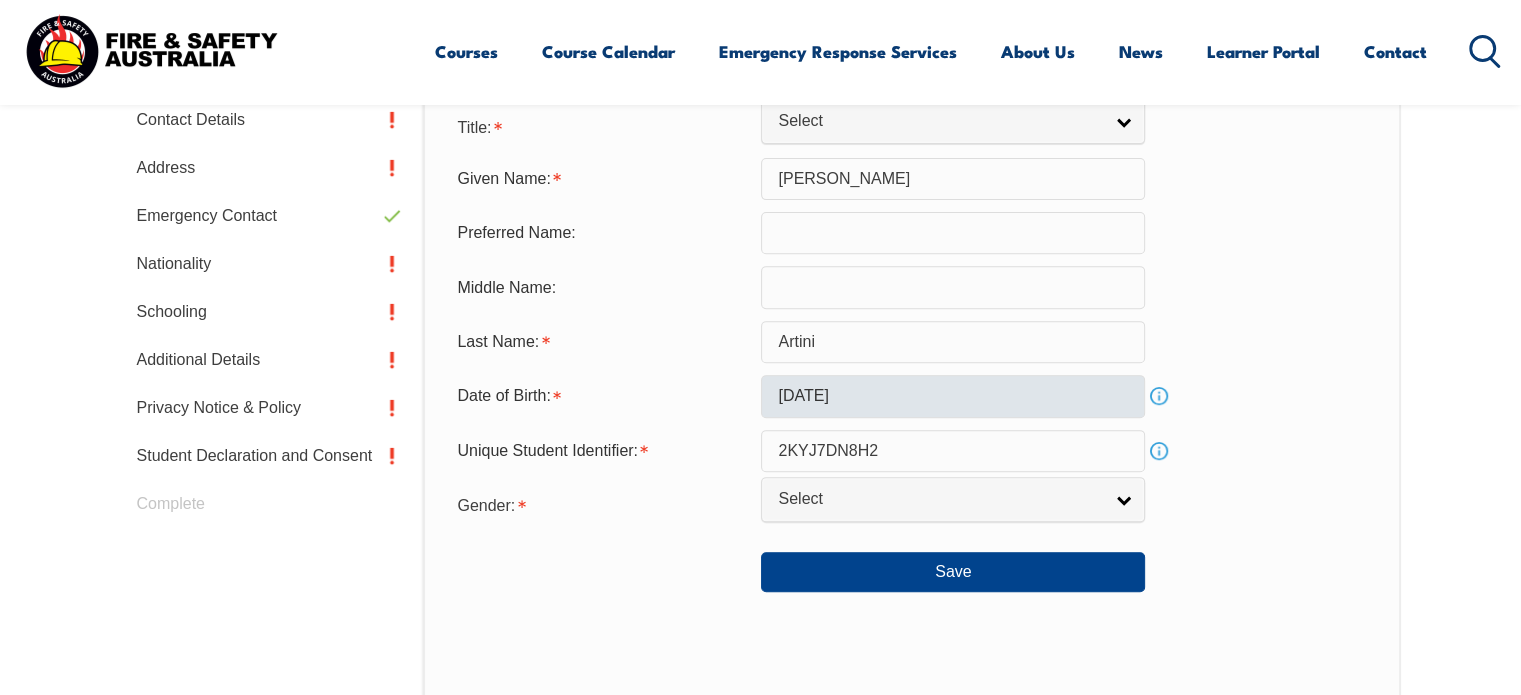 scroll, scrollTop: 844, scrollLeft: 0, axis: vertical 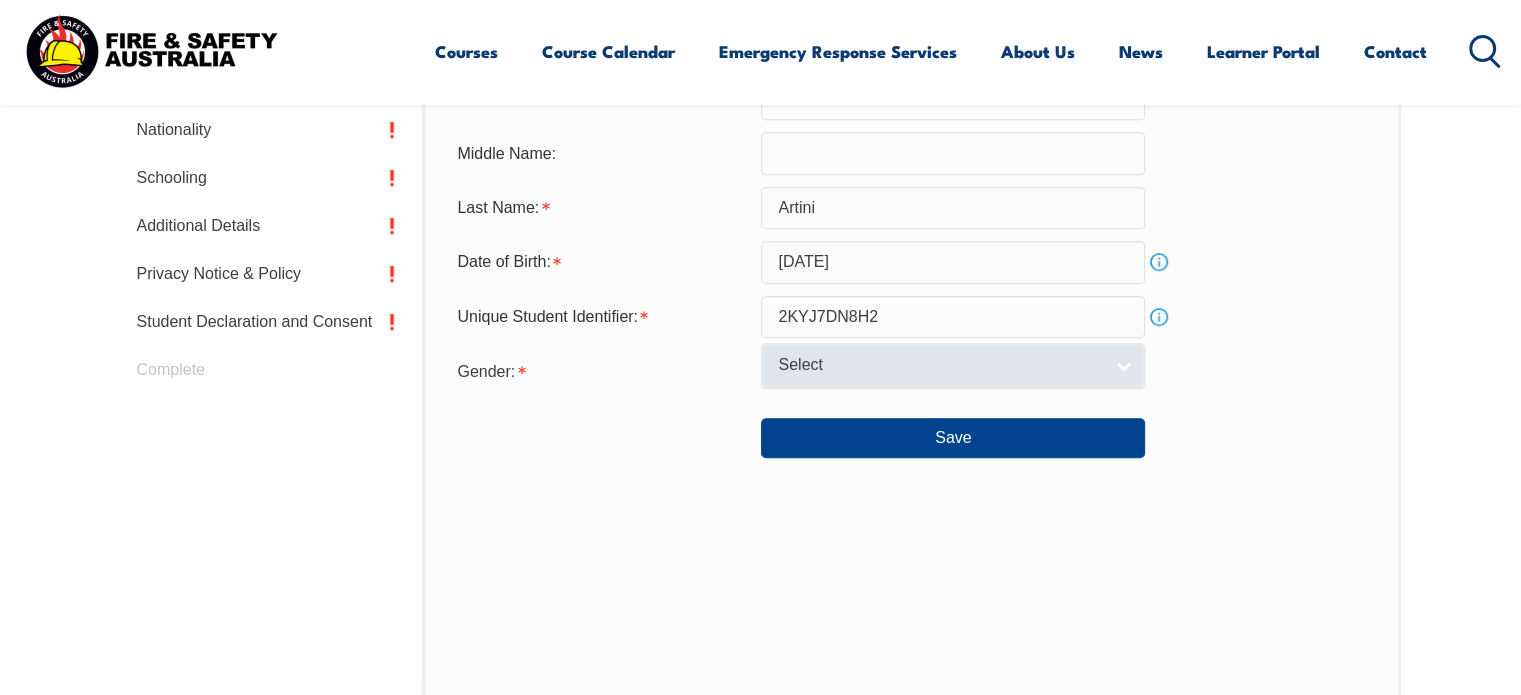 click on "Select" at bounding box center [940, 365] 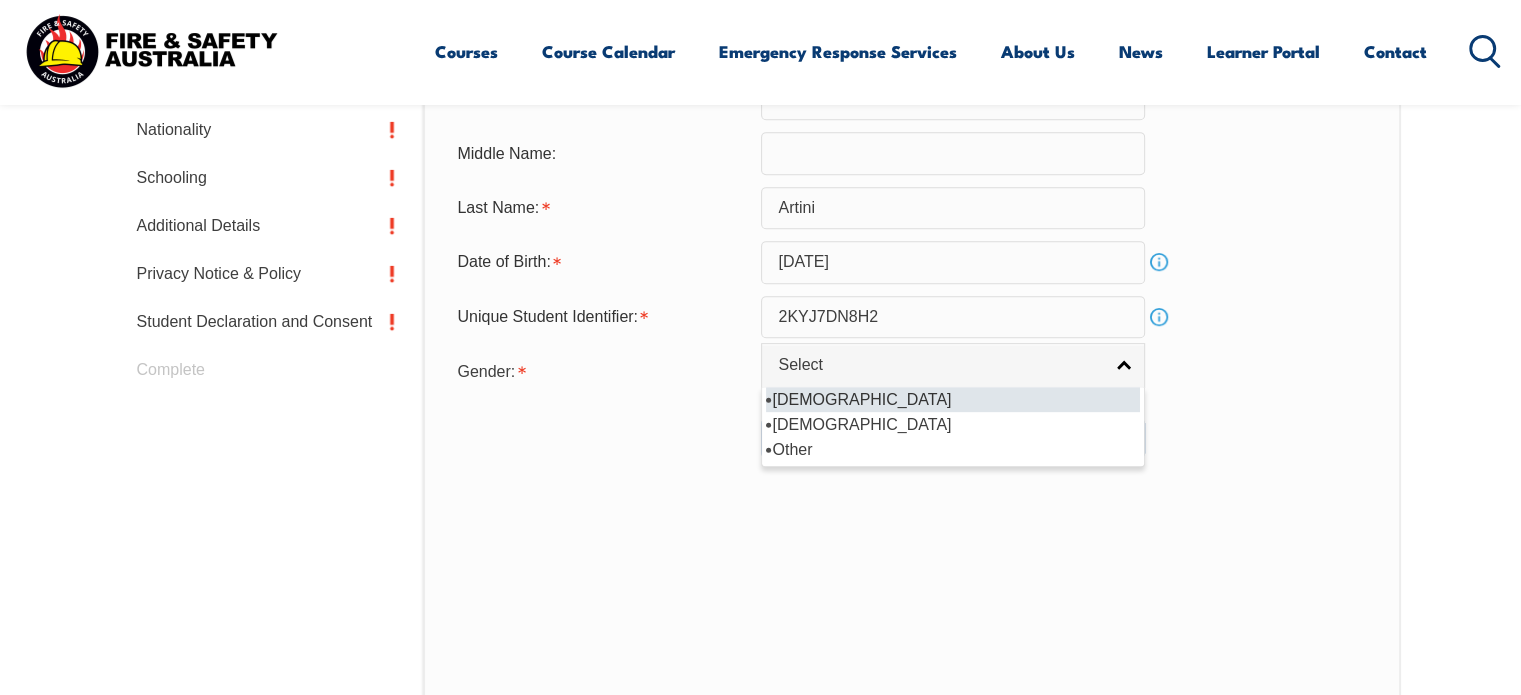 click on "[DEMOGRAPHIC_DATA]" at bounding box center [953, 399] 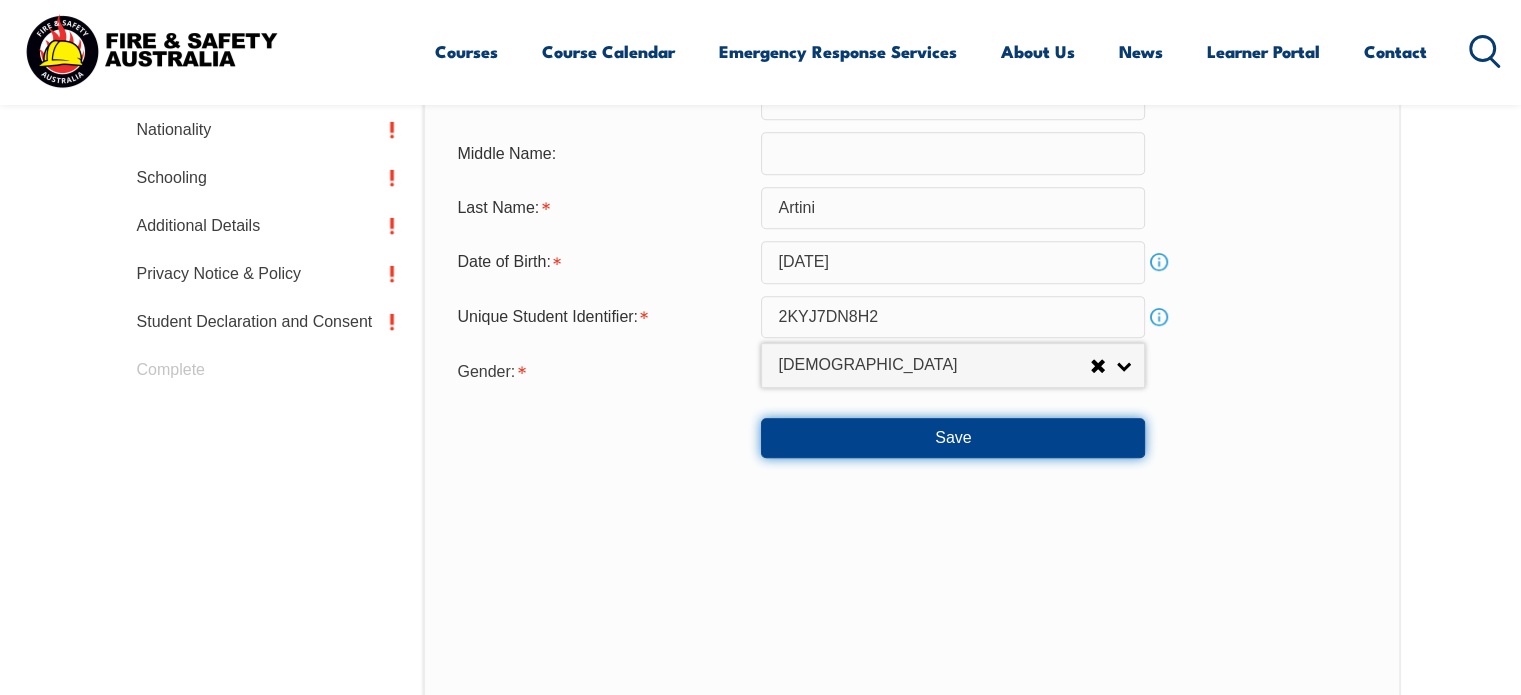click on "Save" at bounding box center (953, 438) 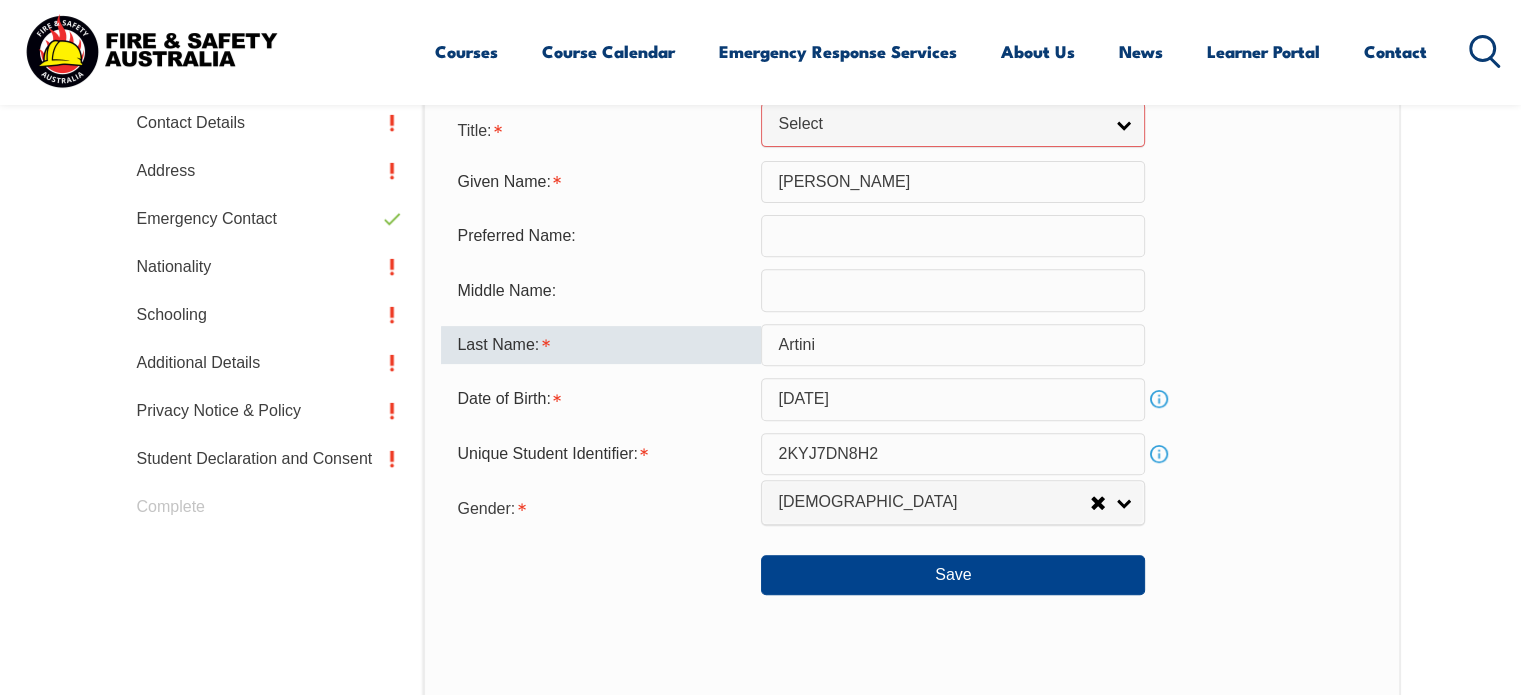 scroll, scrollTop: 407, scrollLeft: 0, axis: vertical 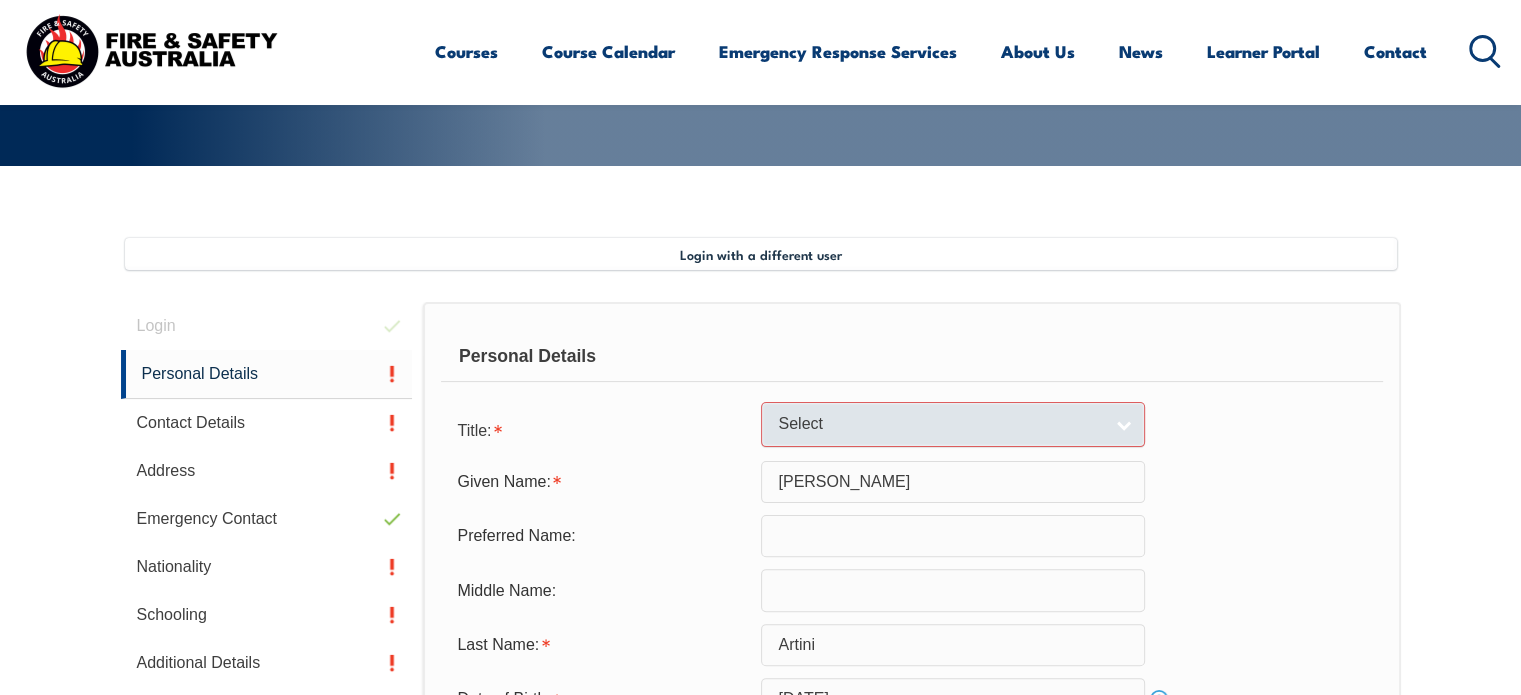 click on "Select" at bounding box center (953, 424) 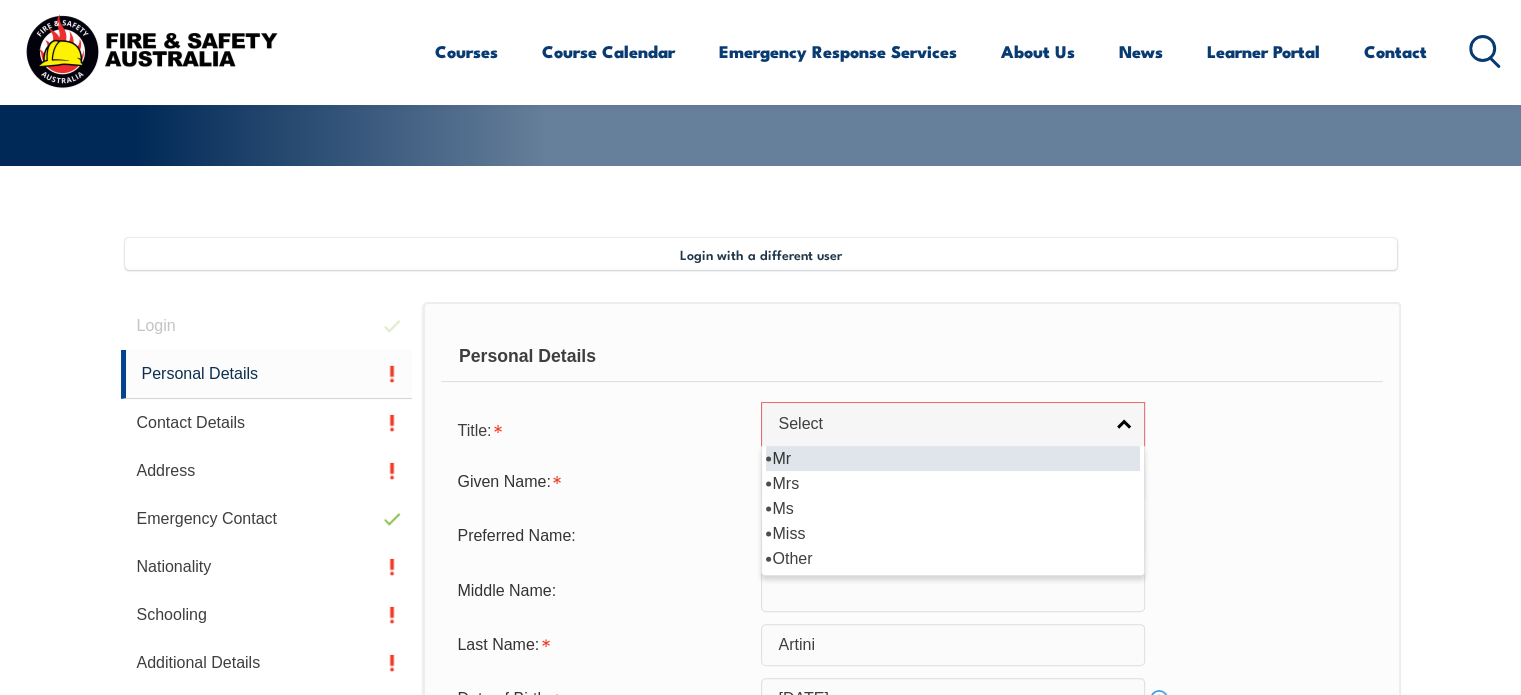 click on "Mr" at bounding box center (953, 458) 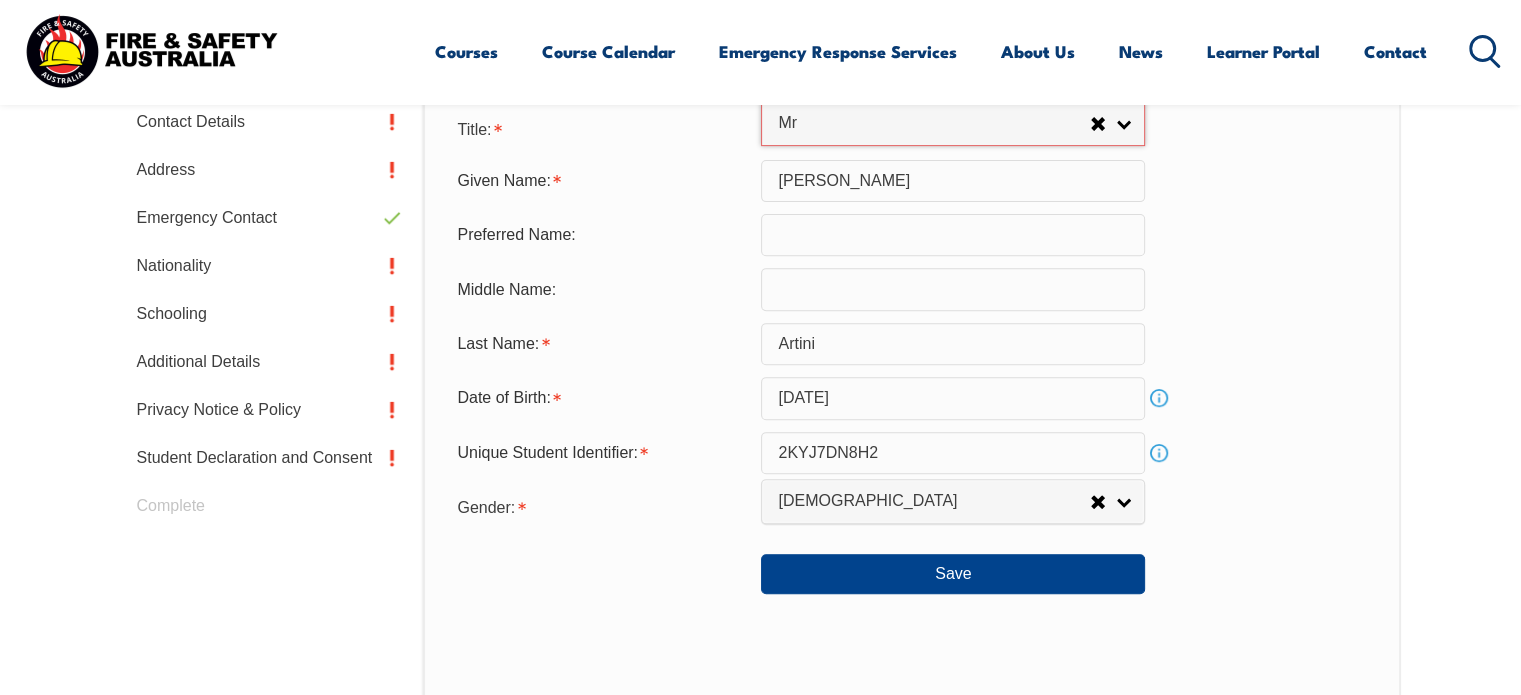 scroll, scrollTop: 900, scrollLeft: 0, axis: vertical 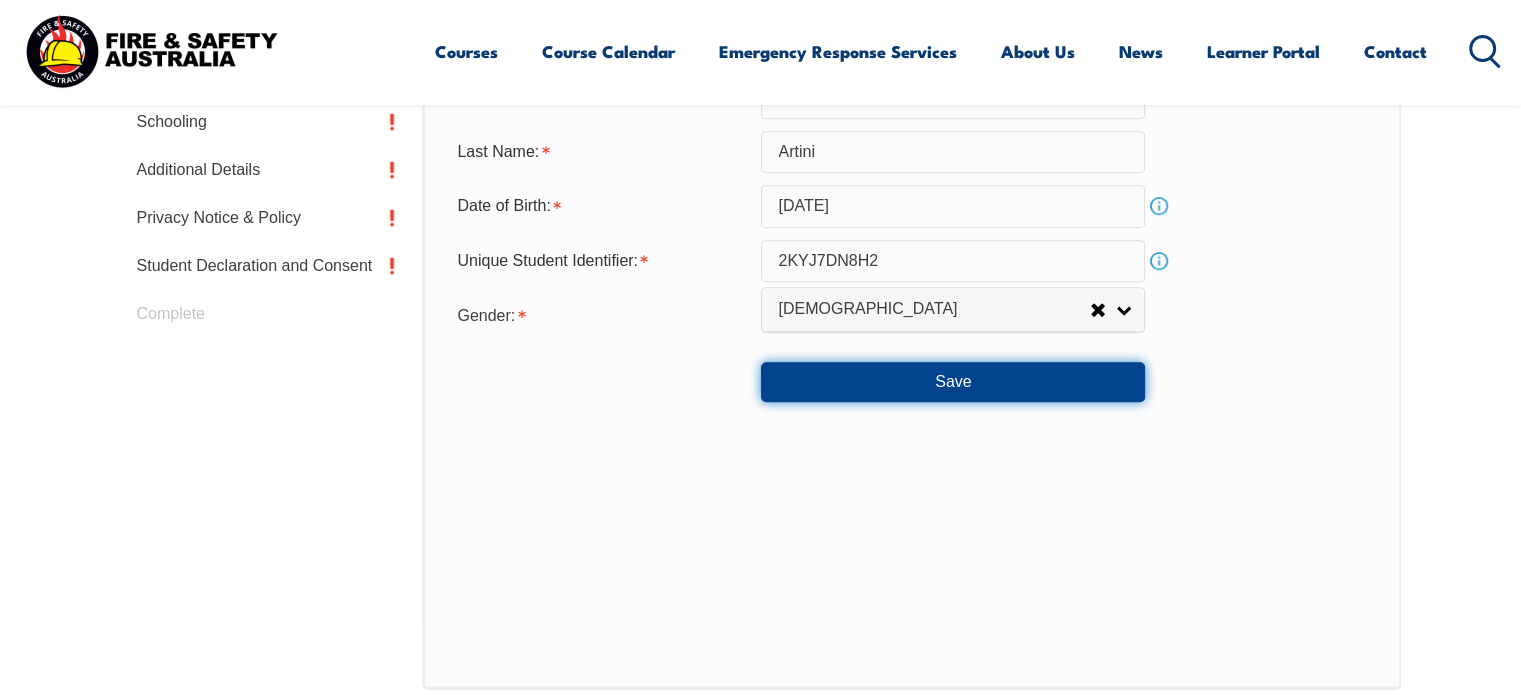 click on "Save" at bounding box center [953, 382] 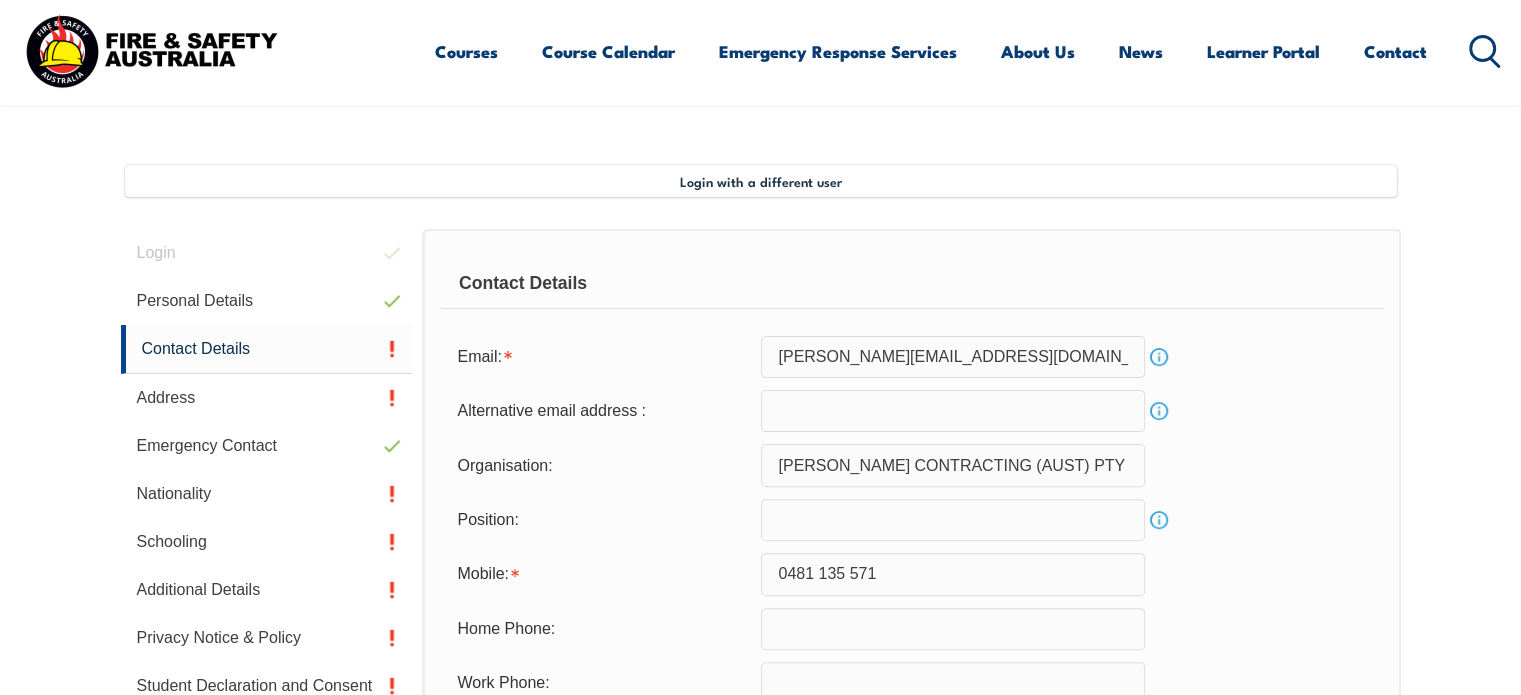 scroll, scrollTop: 680, scrollLeft: 0, axis: vertical 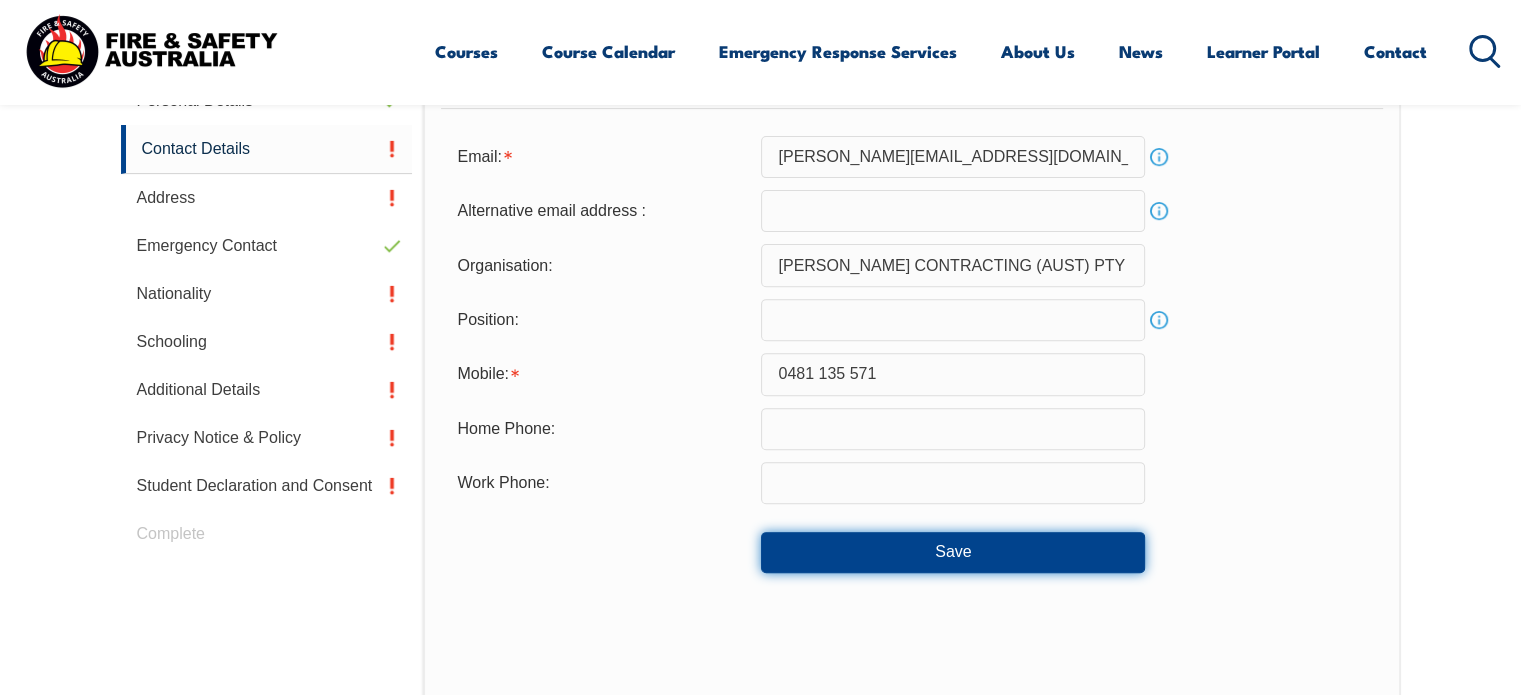 click on "Save" at bounding box center (953, 552) 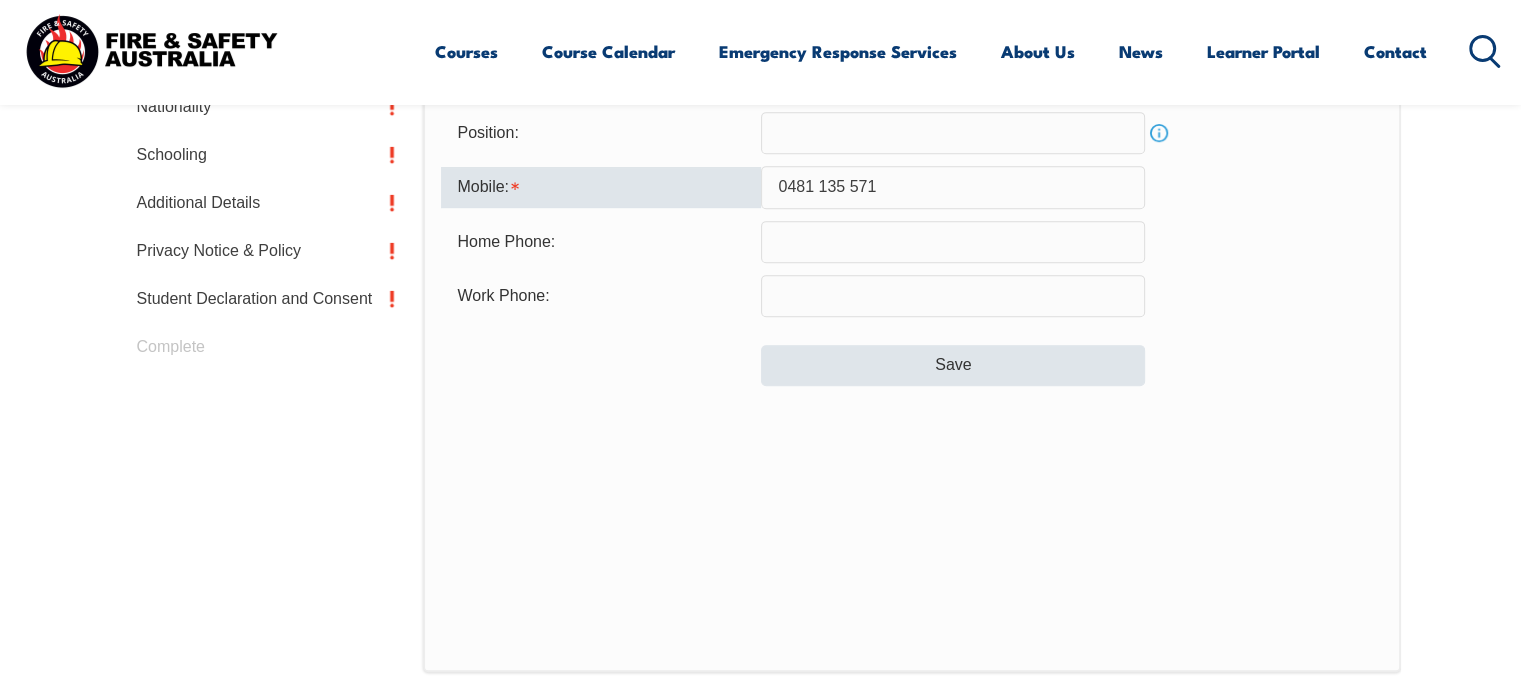scroll, scrollTop: 832, scrollLeft: 0, axis: vertical 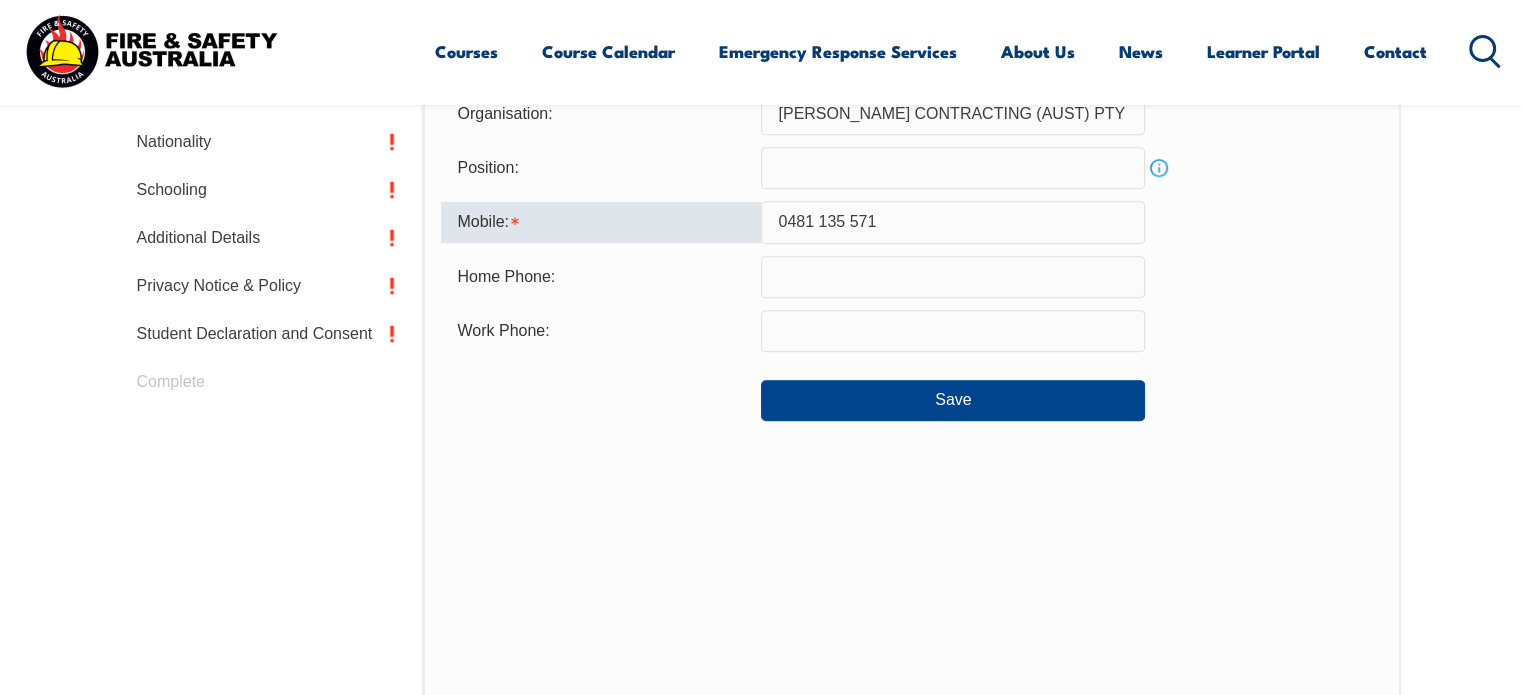 click on "0481 135 571" at bounding box center (953, 222) 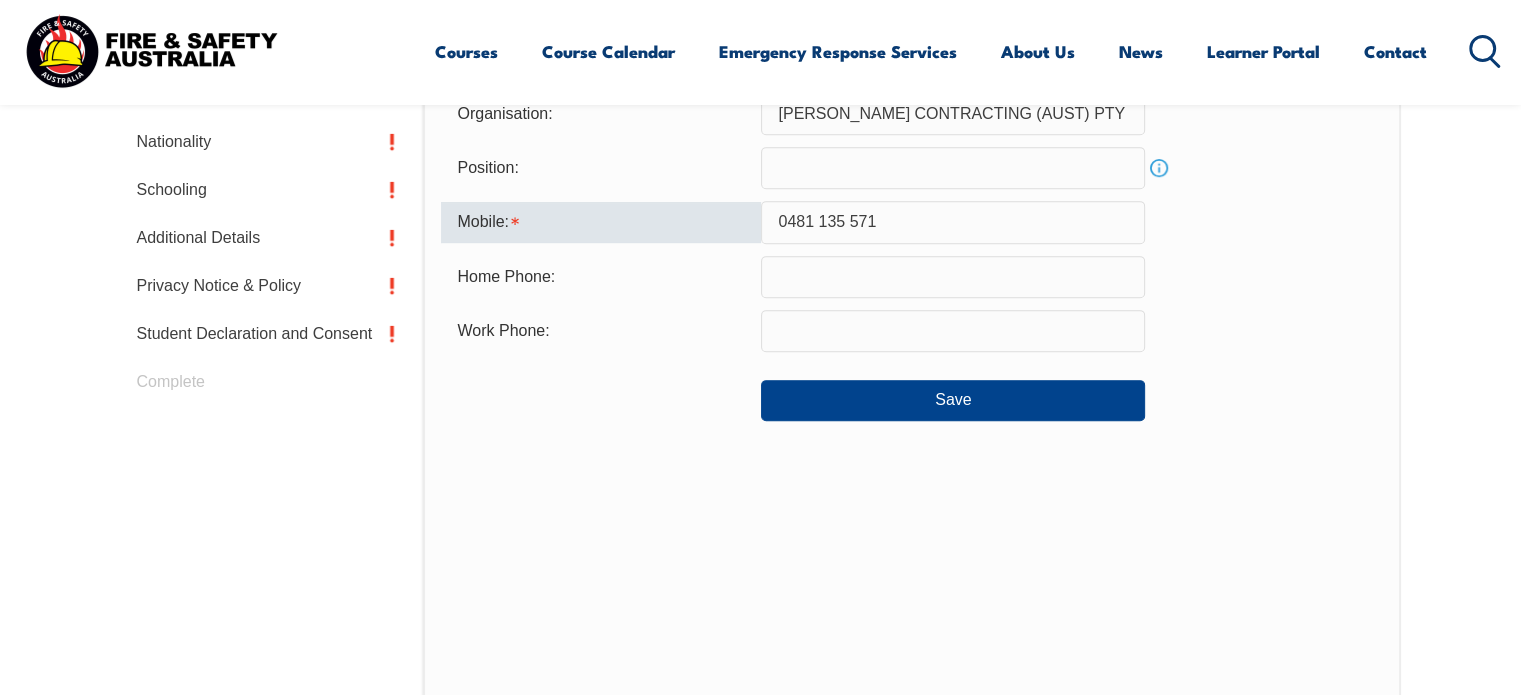 click on "0481 135 571" at bounding box center [953, 222] 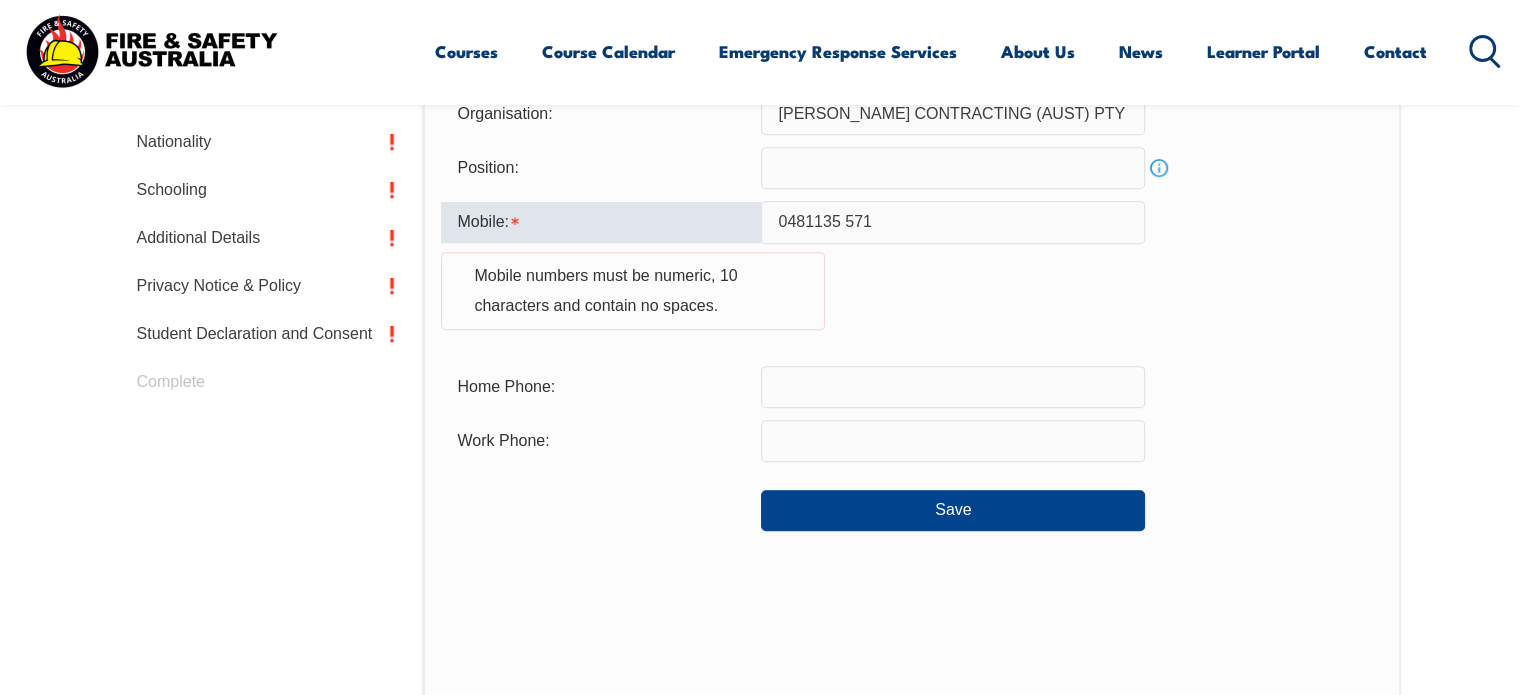click on "0481135 571" at bounding box center [953, 222] 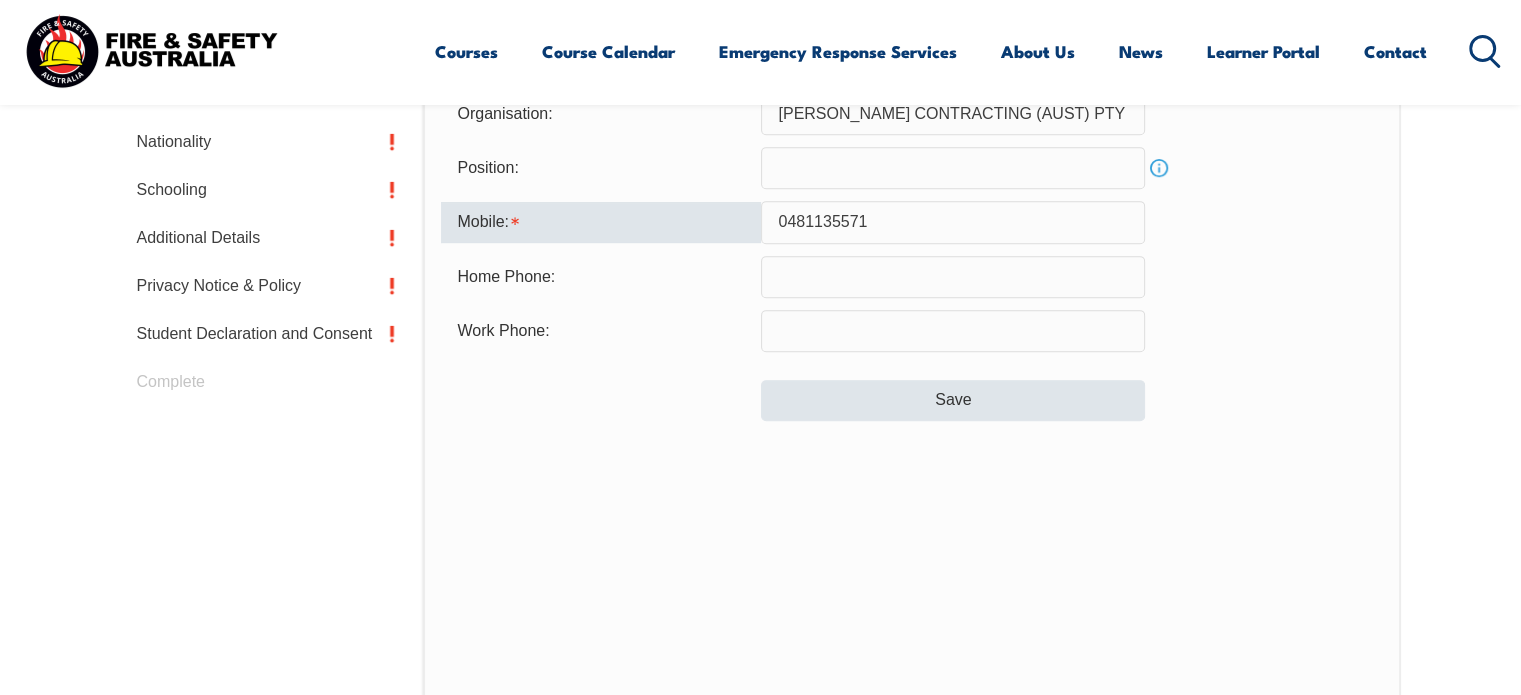 type on "0481135571" 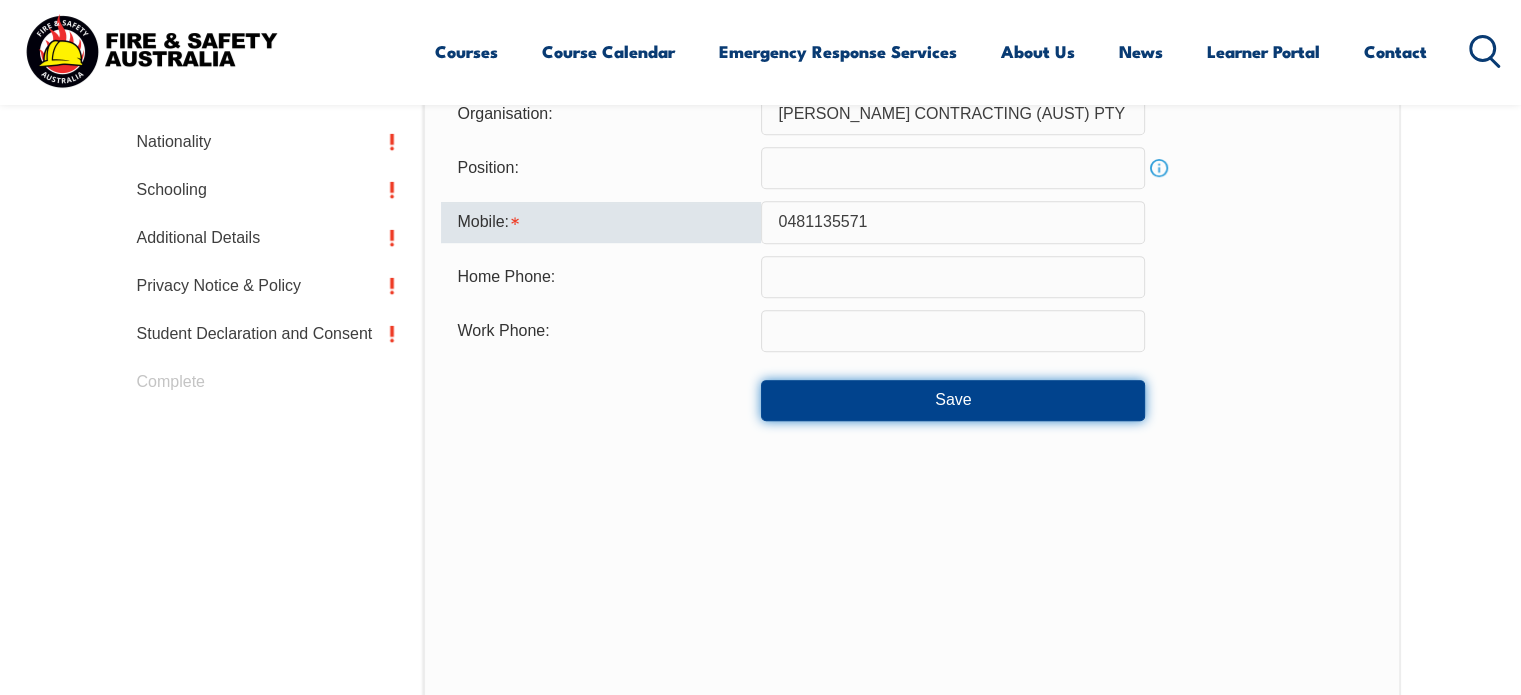 click on "Save" at bounding box center (953, 400) 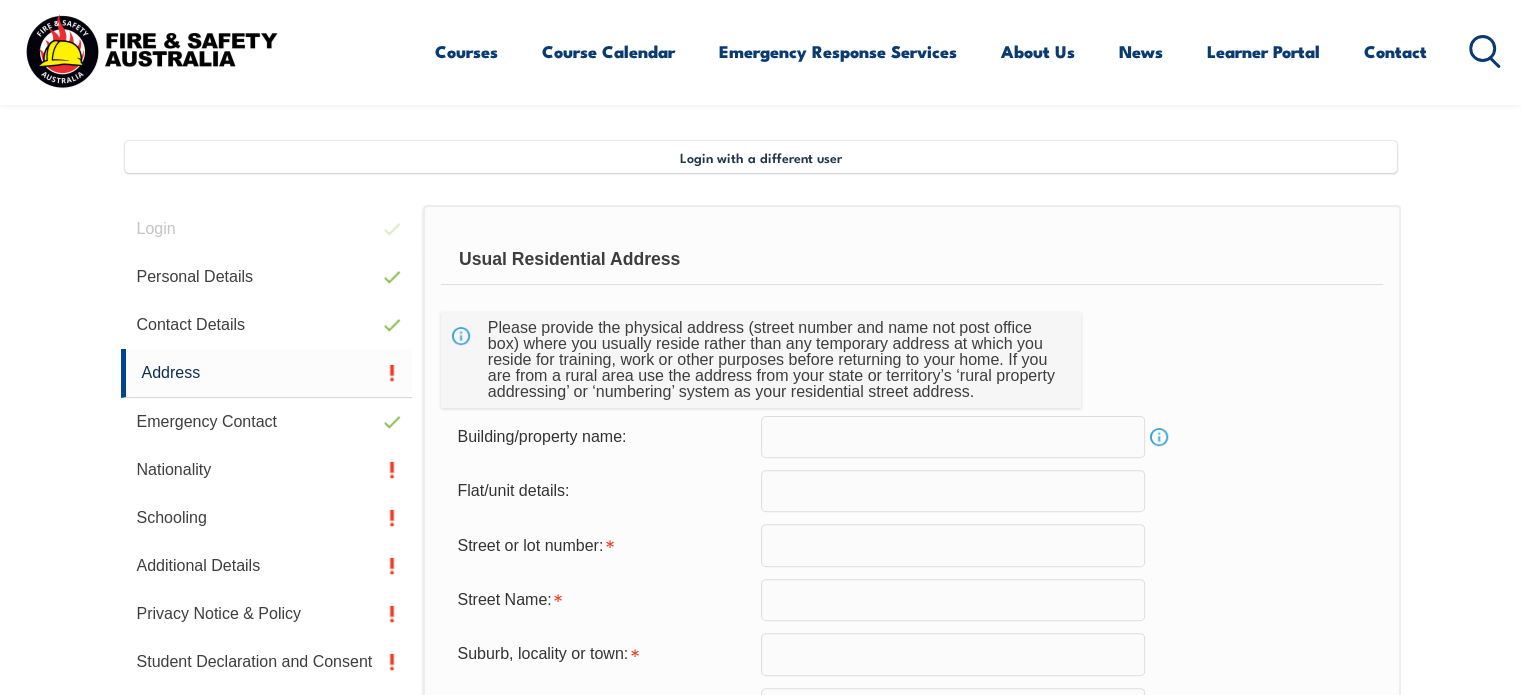 scroll, scrollTop: 625, scrollLeft: 0, axis: vertical 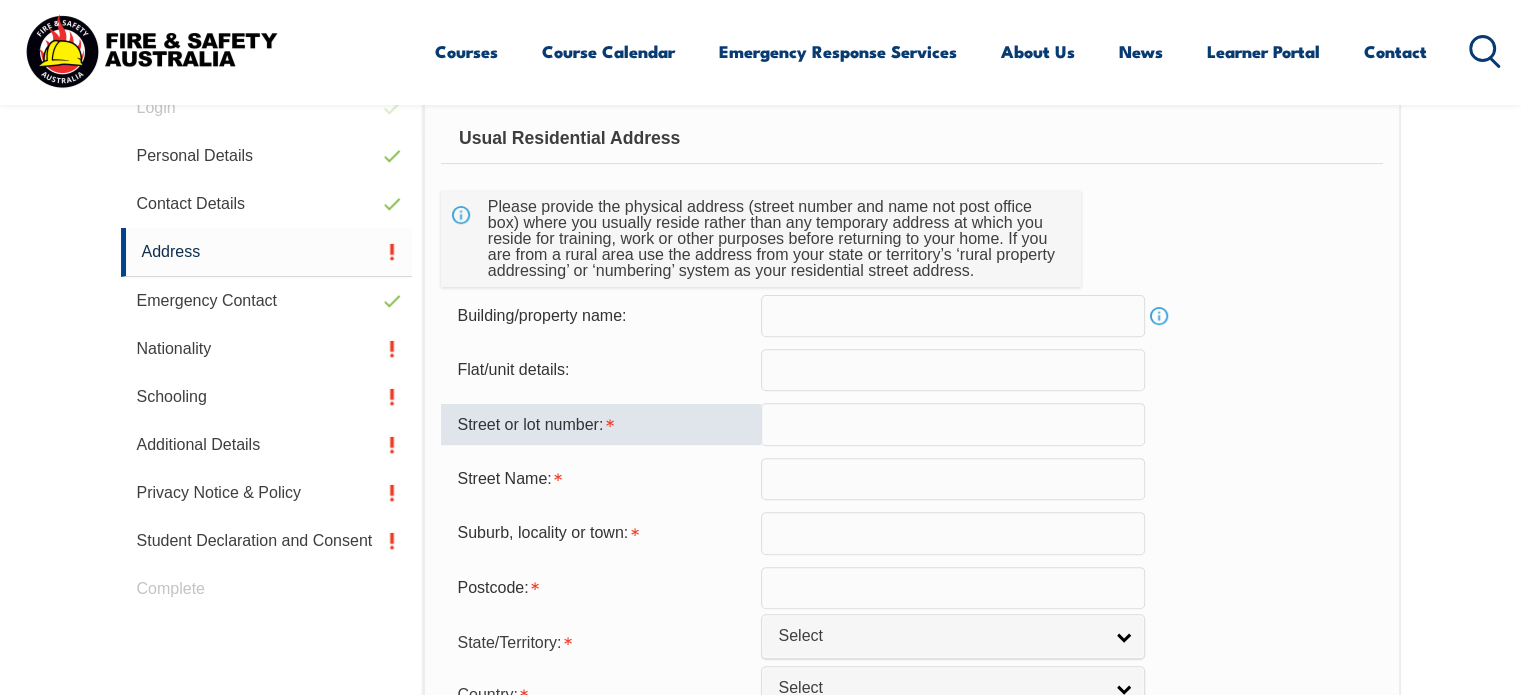 click at bounding box center [953, 424] 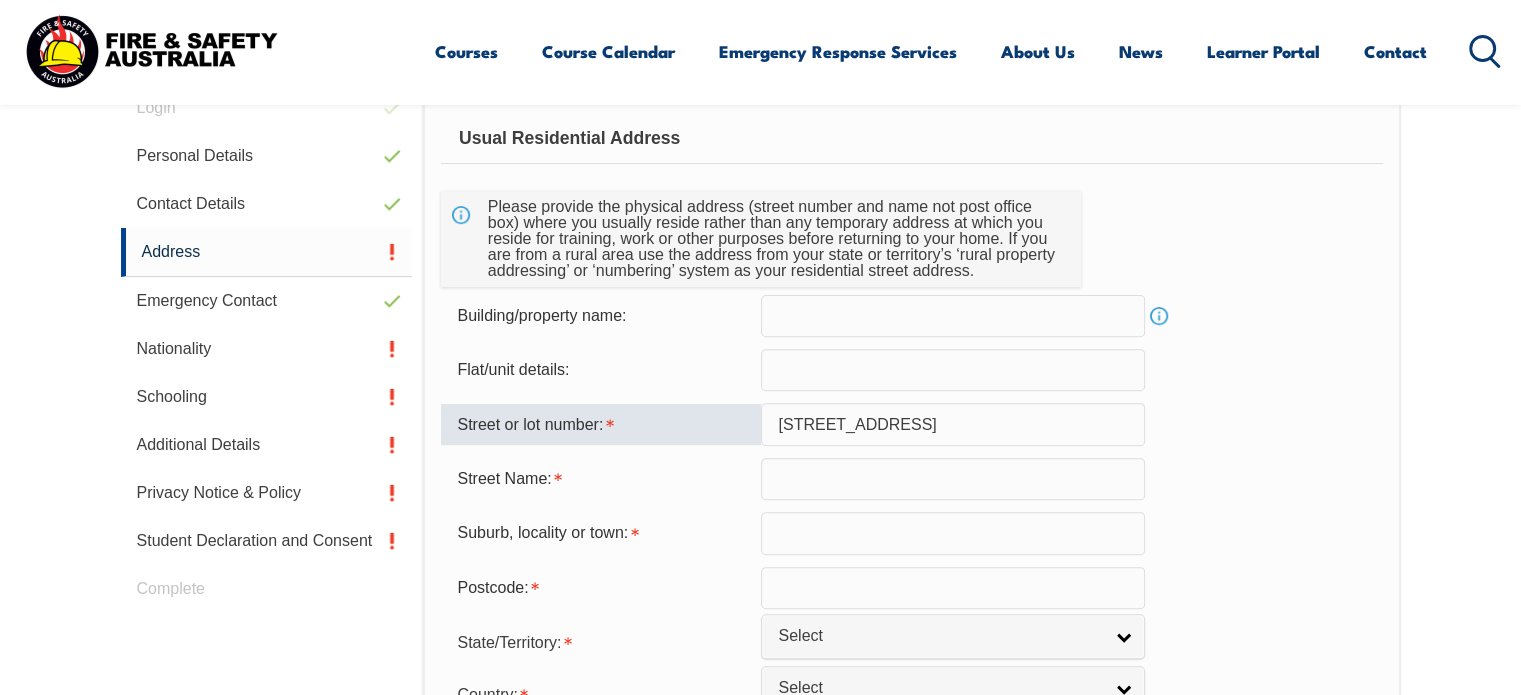 click on "[STREET_ADDRESS]" at bounding box center [953, 424] 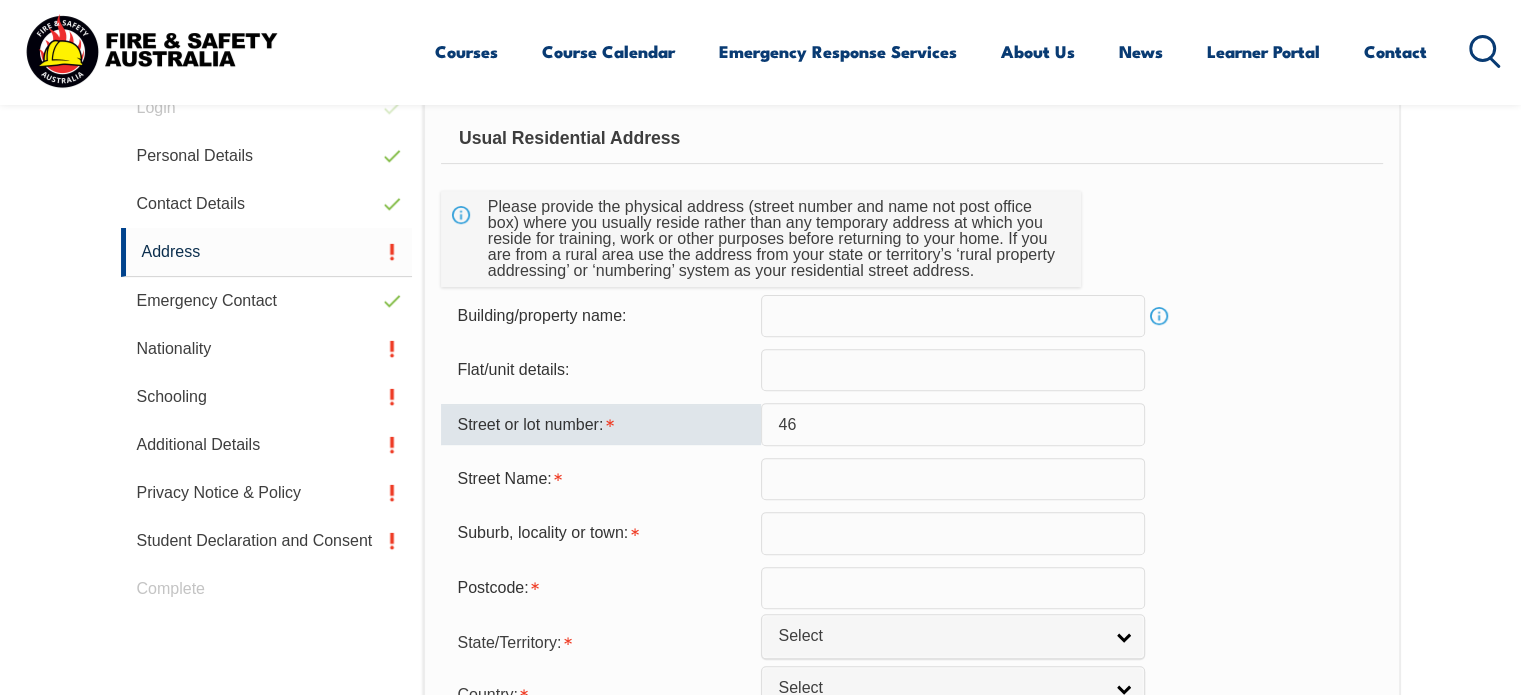 type on "46" 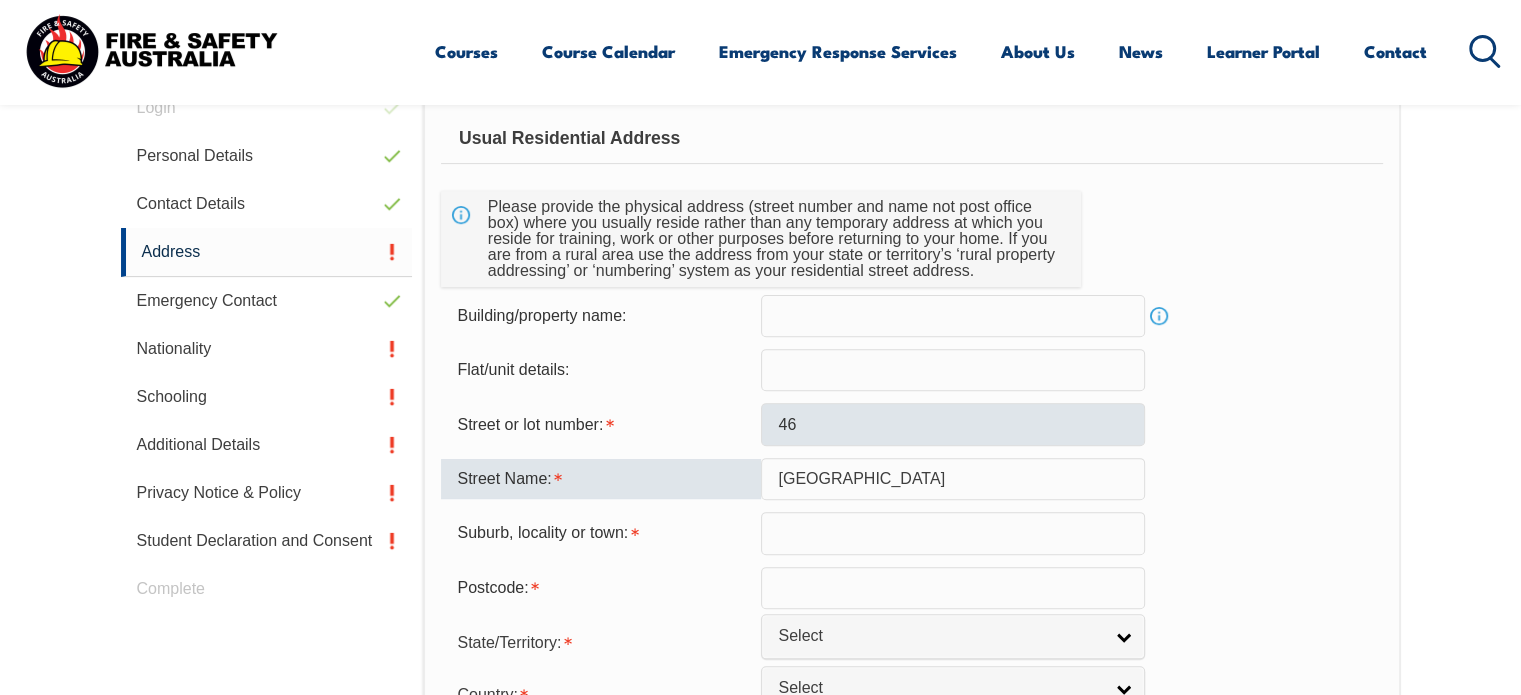 type on "[GEOGRAPHIC_DATA]" 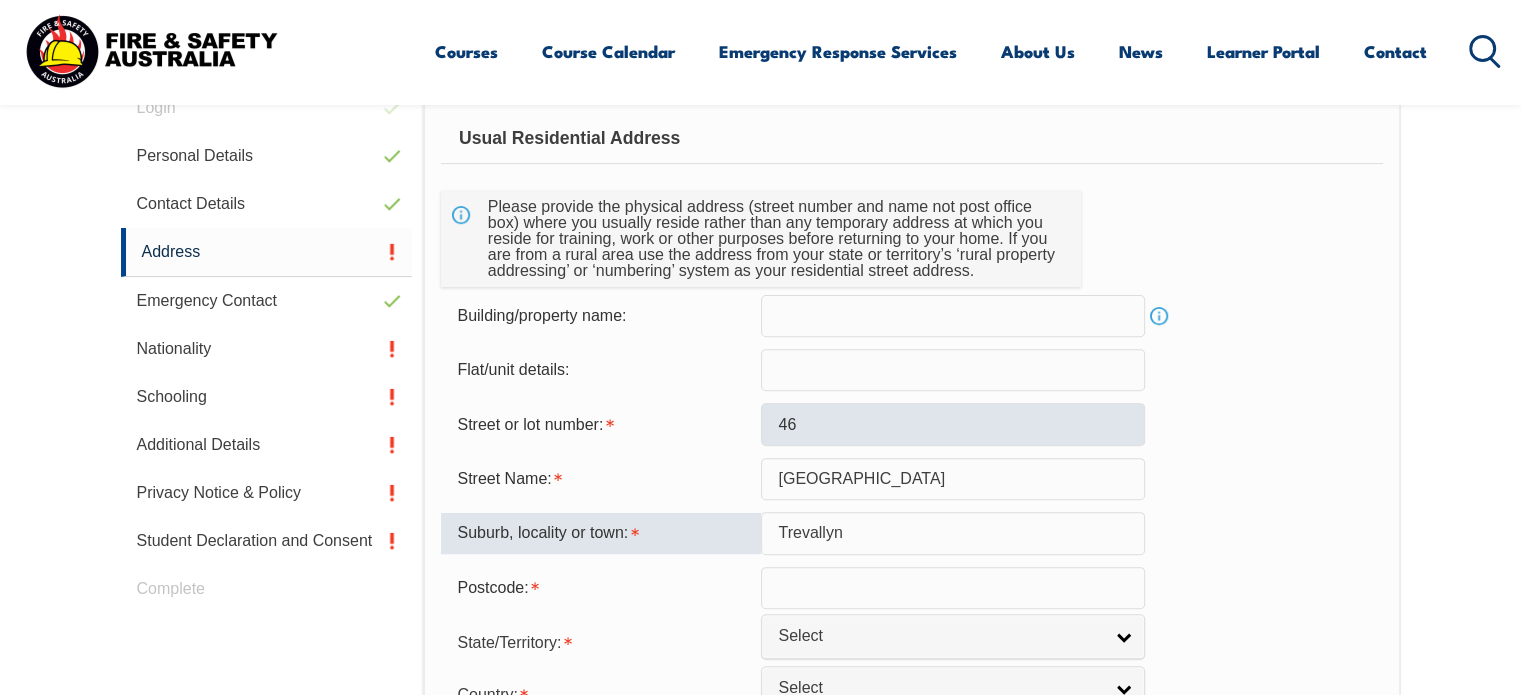 type on "Trevallyn" 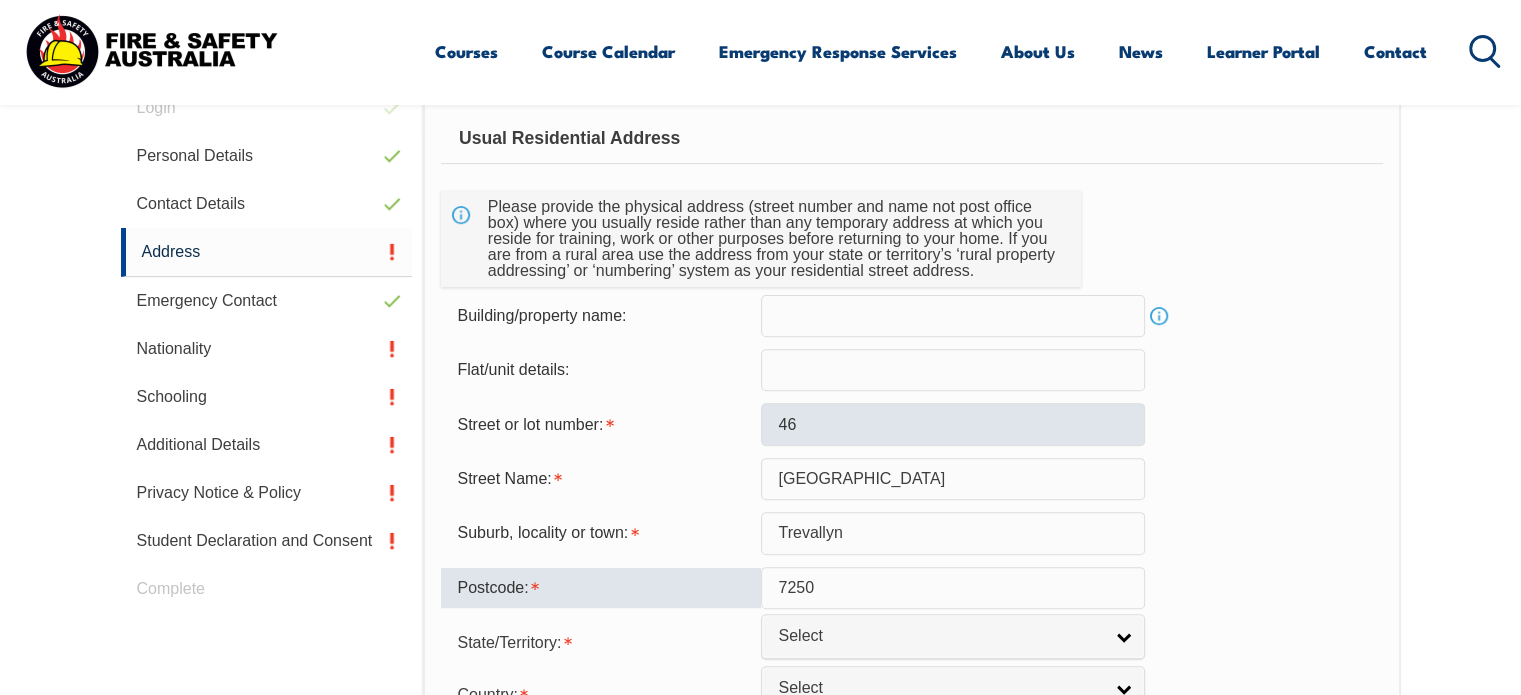 type on "7250" 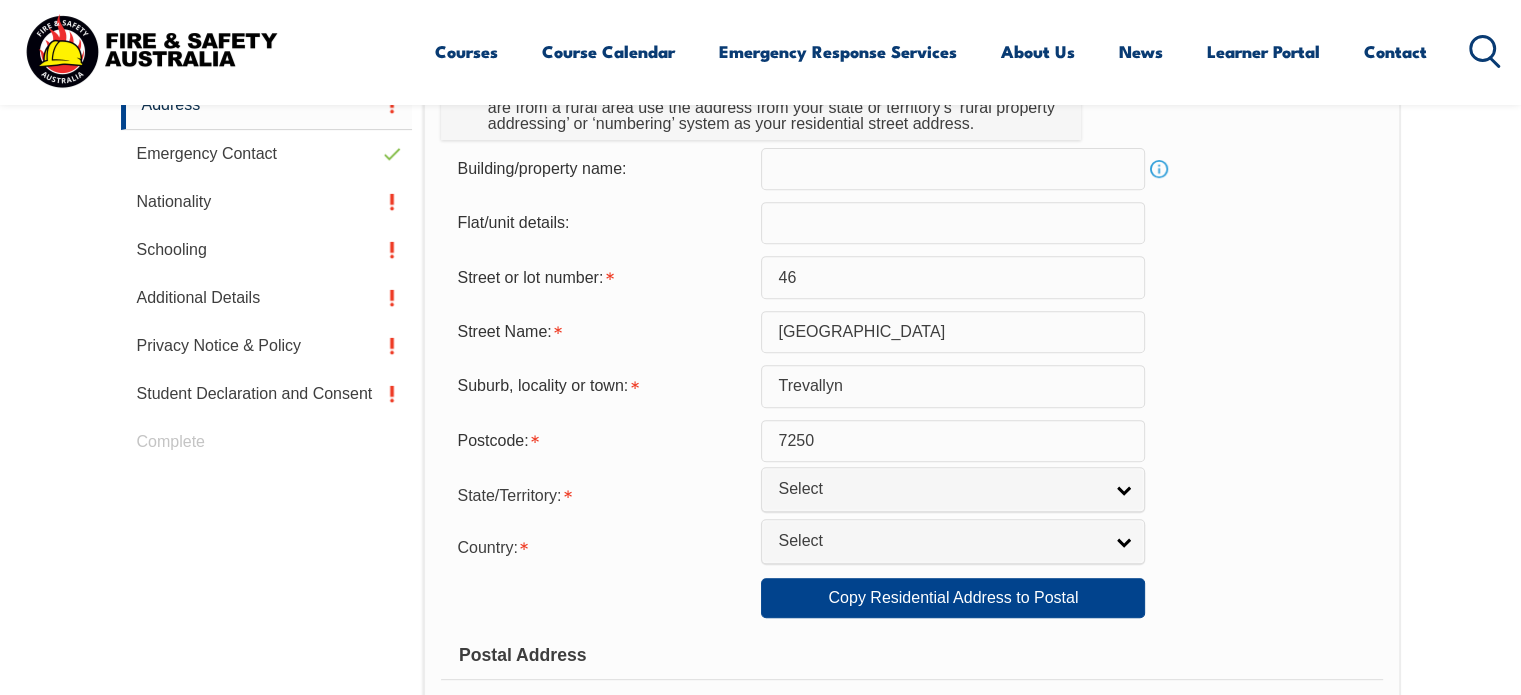 scroll, scrollTop: 925, scrollLeft: 0, axis: vertical 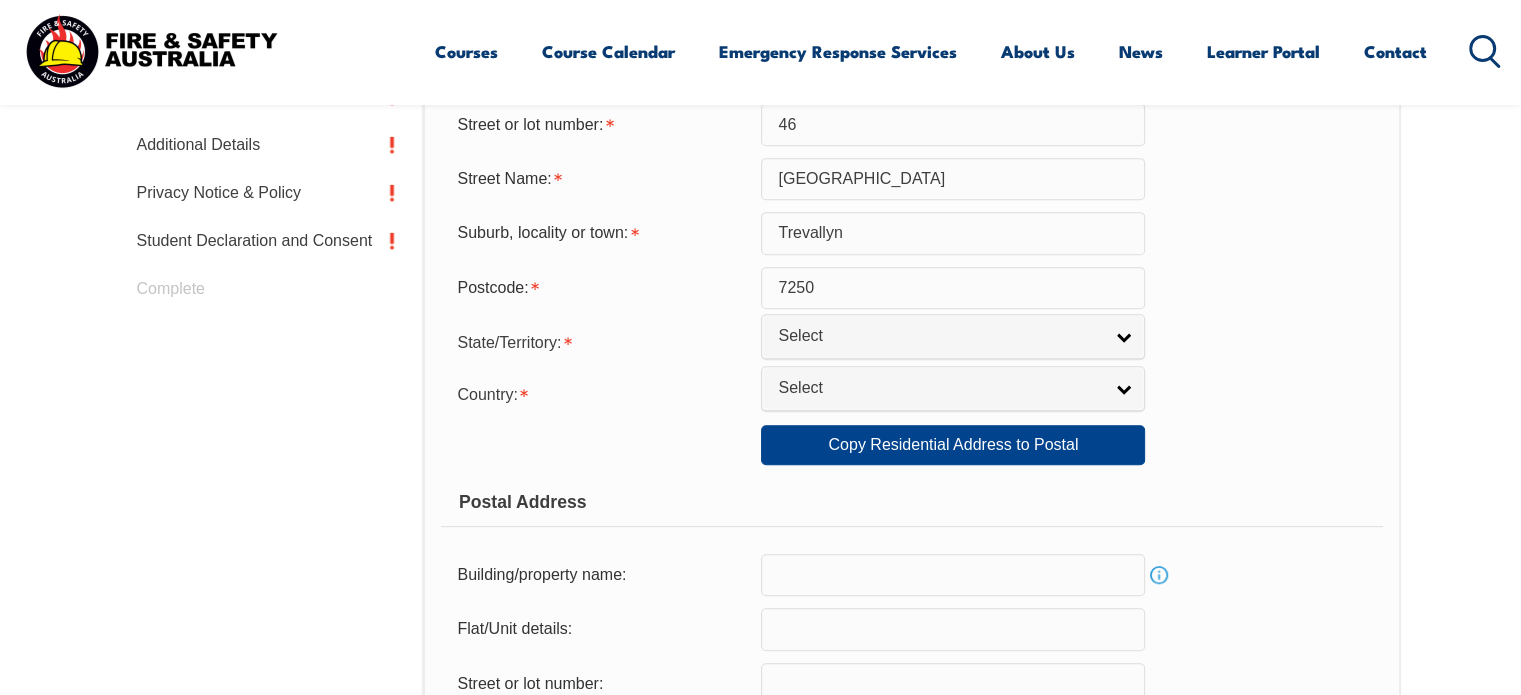 click on "Usual Residential Address Please provide the physical address (street number and name not post office box) where you usually reside rather than any temporary address at which you reside for training, work or other purposes before returning to your home.  If you are from a rural area use the address from your state or territory’s ‘rural property addressing’ or ‘numbering’ system as your residential street address.  Building/property name: Info Flat/unit details: Street or lot number: [GEOGRAPHIC_DATA] Name: [GEOGRAPHIC_DATA] Address - Postal delivery information (PO box): Suburb, locality or town: [GEOGRAPHIC_DATA] Postcode: [GEOGRAPHIC_DATA]: [GEOGRAPHIC_DATA] [GEOGRAPHIC_DATA] [GEOGRAPHIC_DATA] [GEOGRAPHIC_DATA] [GEOGRAPHIC_DATA] [GEOGRAPHIC_DATA] [GEOGRAPHIC_DATA] [GEOGRAPHIC_DATA] Other [GEOGRAPHIC_DATA] Overseas
Select
Country: [GEOGRAPHIC_DATA] ([GEOGRAPHIC_DATA]) [GEOGRAPHIC_DATA] [GEOGRAPHIC_DATA] [GEOGRAPHIC_DATA] [GEOGRAPHIC_DATA] [GEOGRAPHIC_DATA] [GEOGRAPHIC_DATA] [GEOGRAPHIC_DATA] [GEOGRAPHIC_DATA] [GEOGRAPHIC_DATA] Argentinian [GEOGRAPHIC_DATA] [GEOGRAPHIC_DATA] [GEOGRAPHIC_DATA] [GEOGRAPHIC_DATA] [GEOGRAPHIC_DATA] [GEOGRAPHIC_DATA] [GEOGRAPHIC_DATA] [GEOGRAPHIC_DATA] [GEOGRAPHIC_DATA] [GEOGRAPHIC_DATA] [GEOGRAPHIC_DATA]" at bounding box center (911, 454) 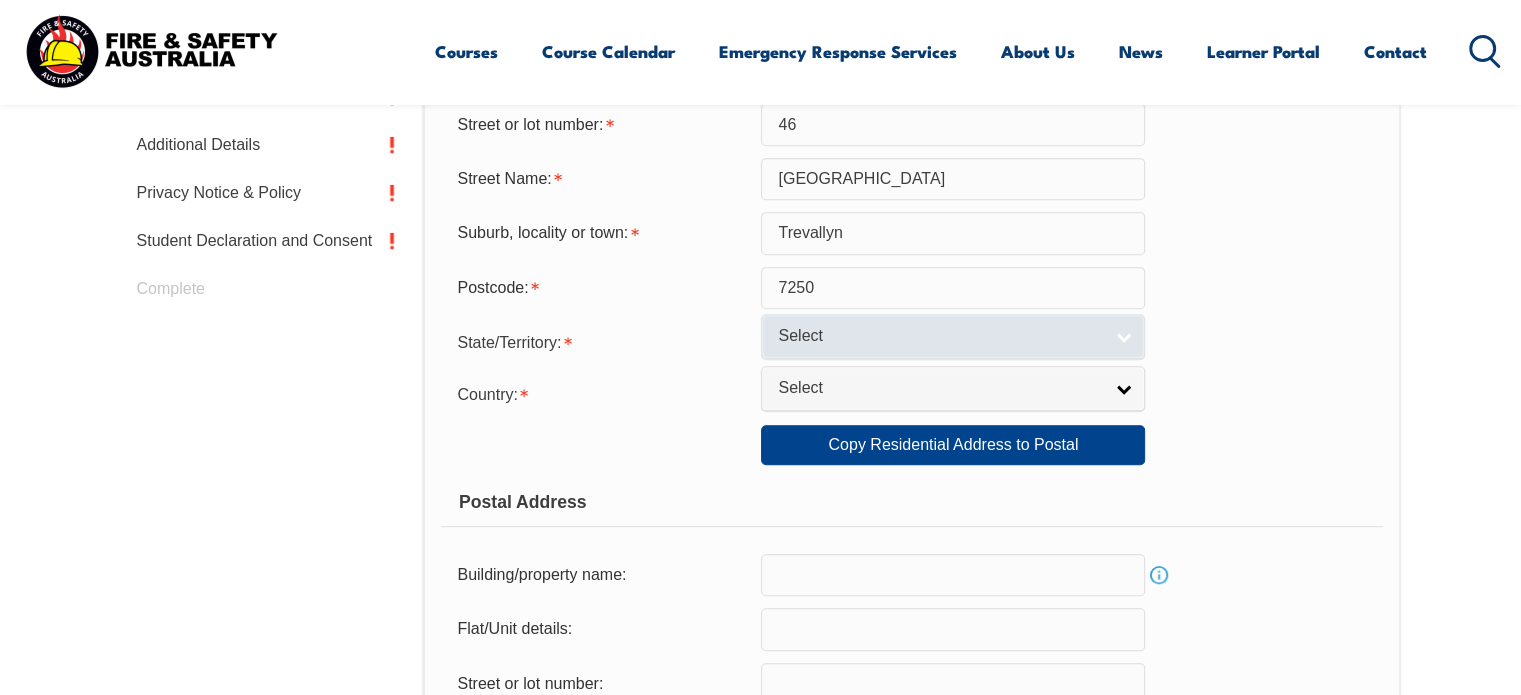 click on "Select" at bounding box center (940, 336) 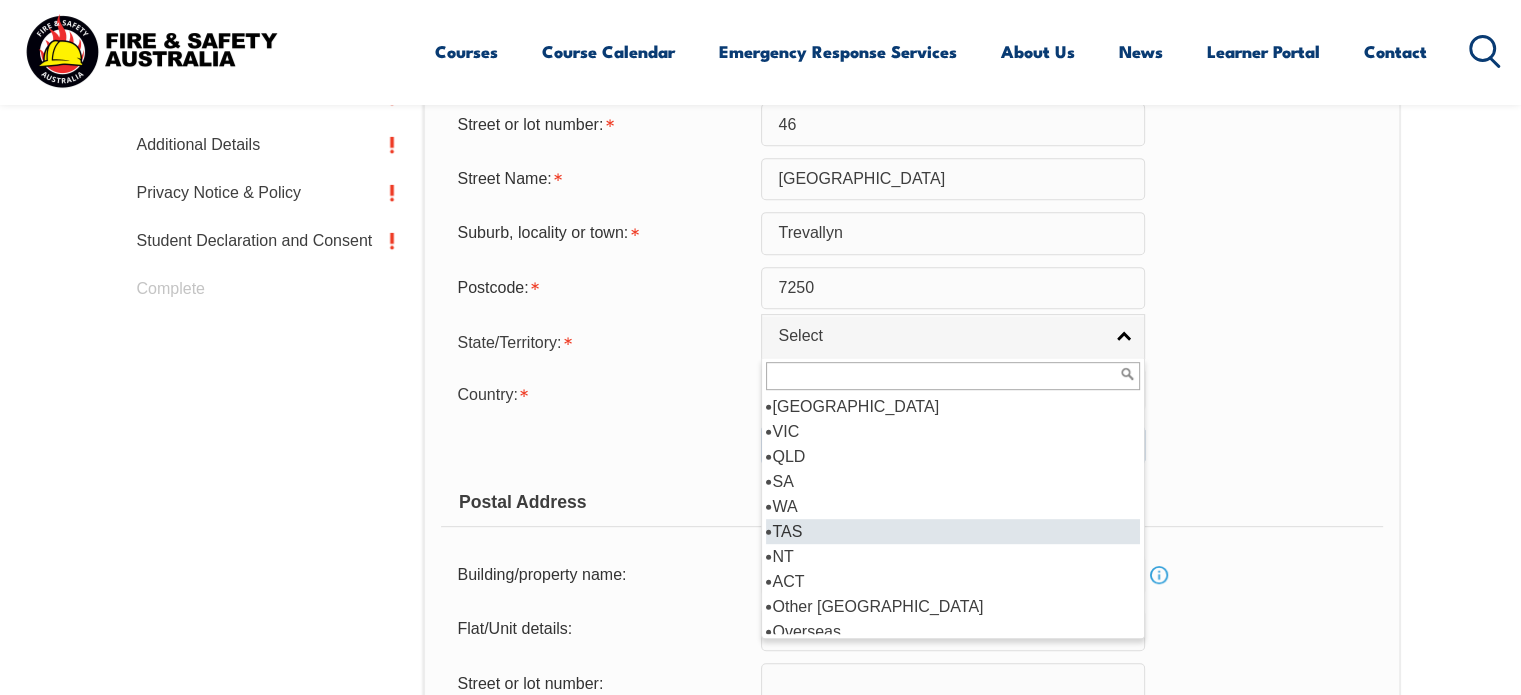 click on "TAS" at bounding box center [953, 531] 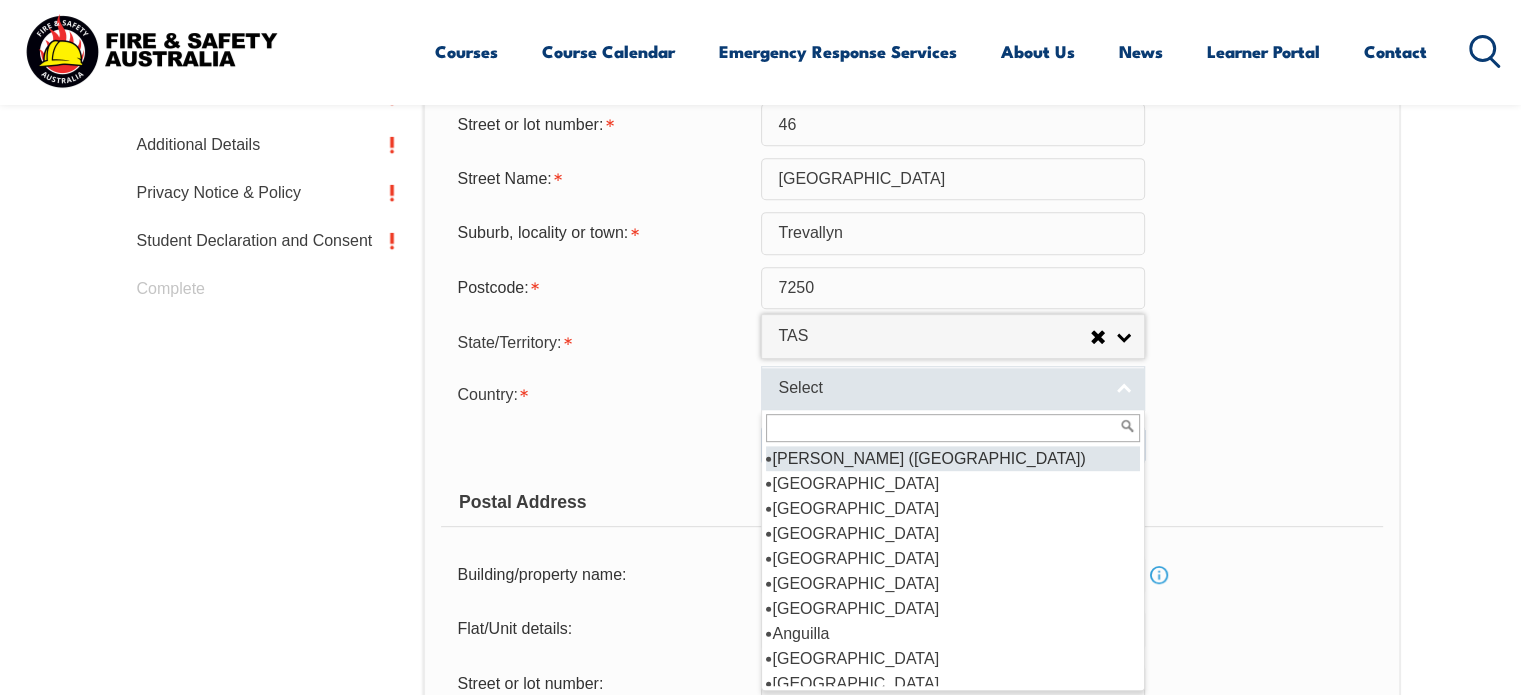 click on "Select" at bounding box center [940, 388] 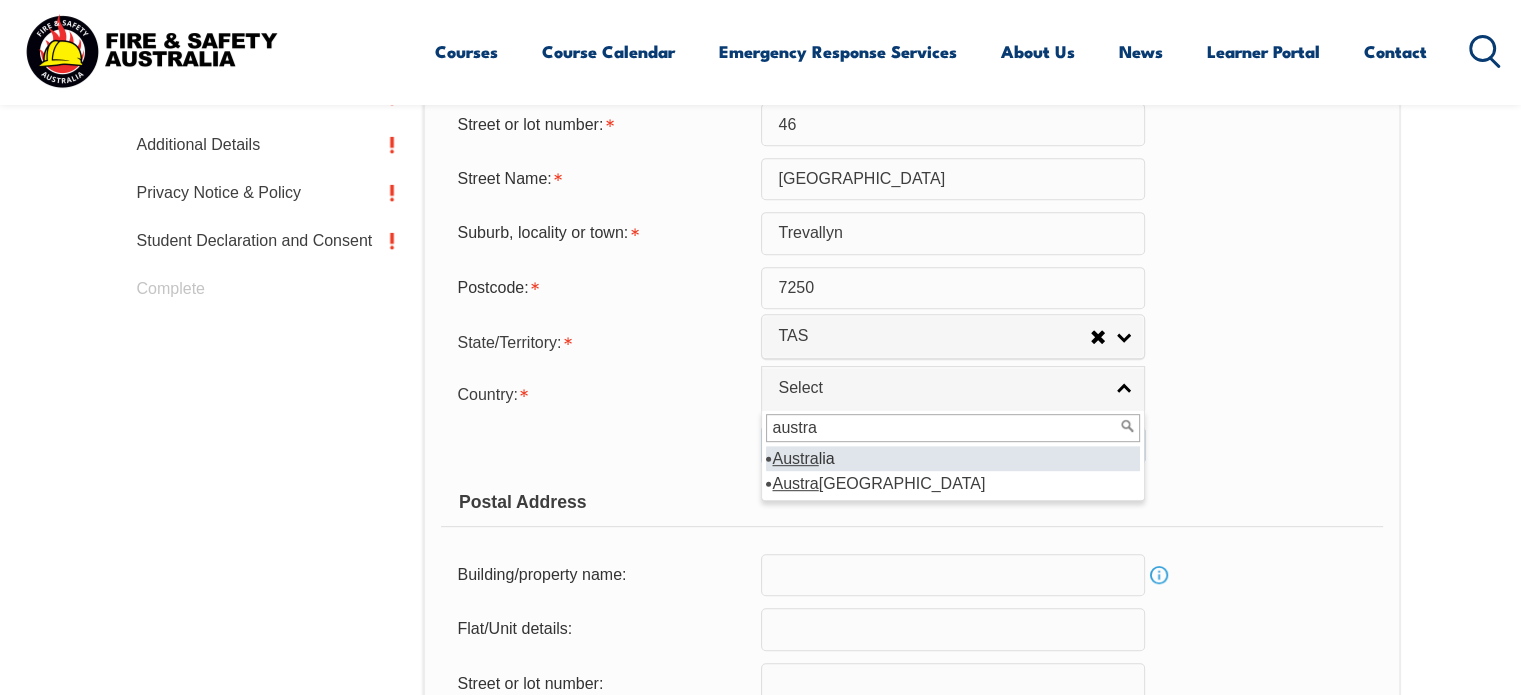 type on "austra" 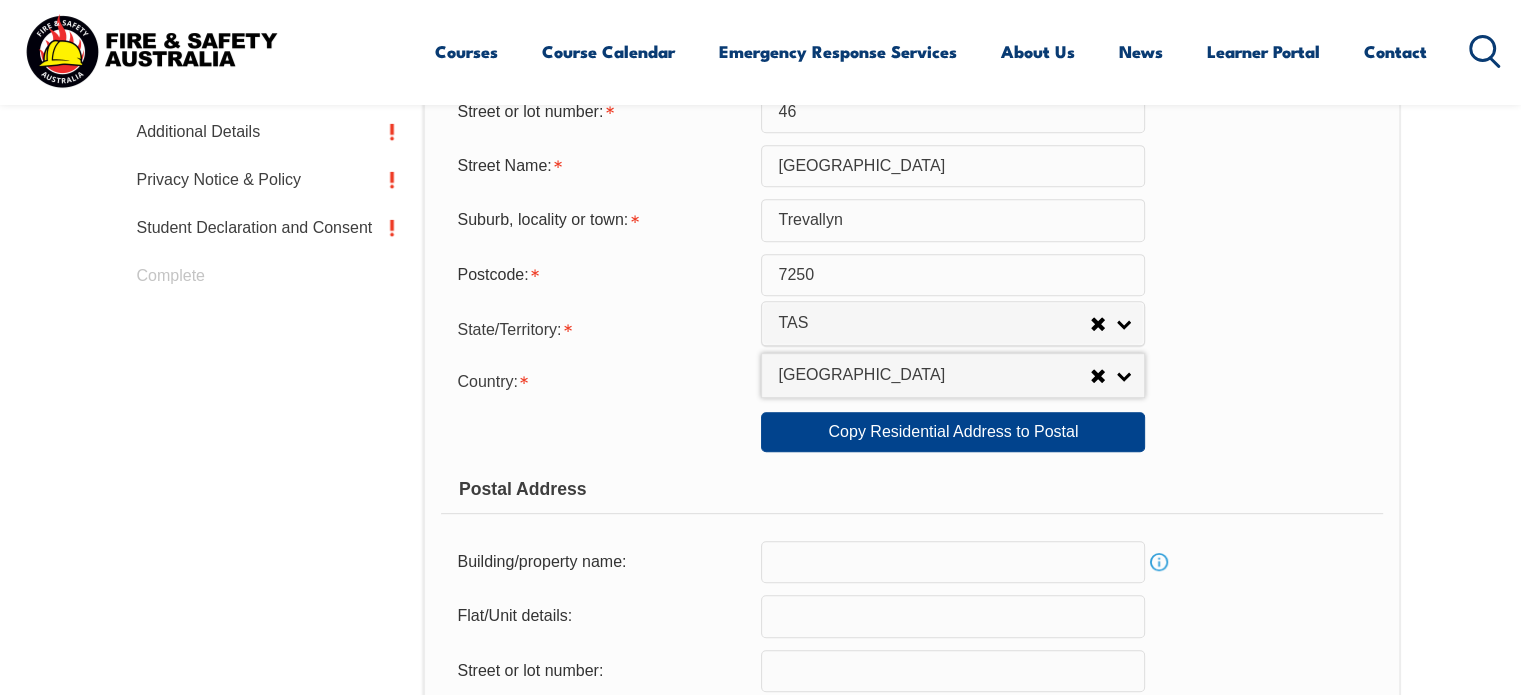 scroll, scrollTop: 1025, scrollLeft: 0, axis: vertical 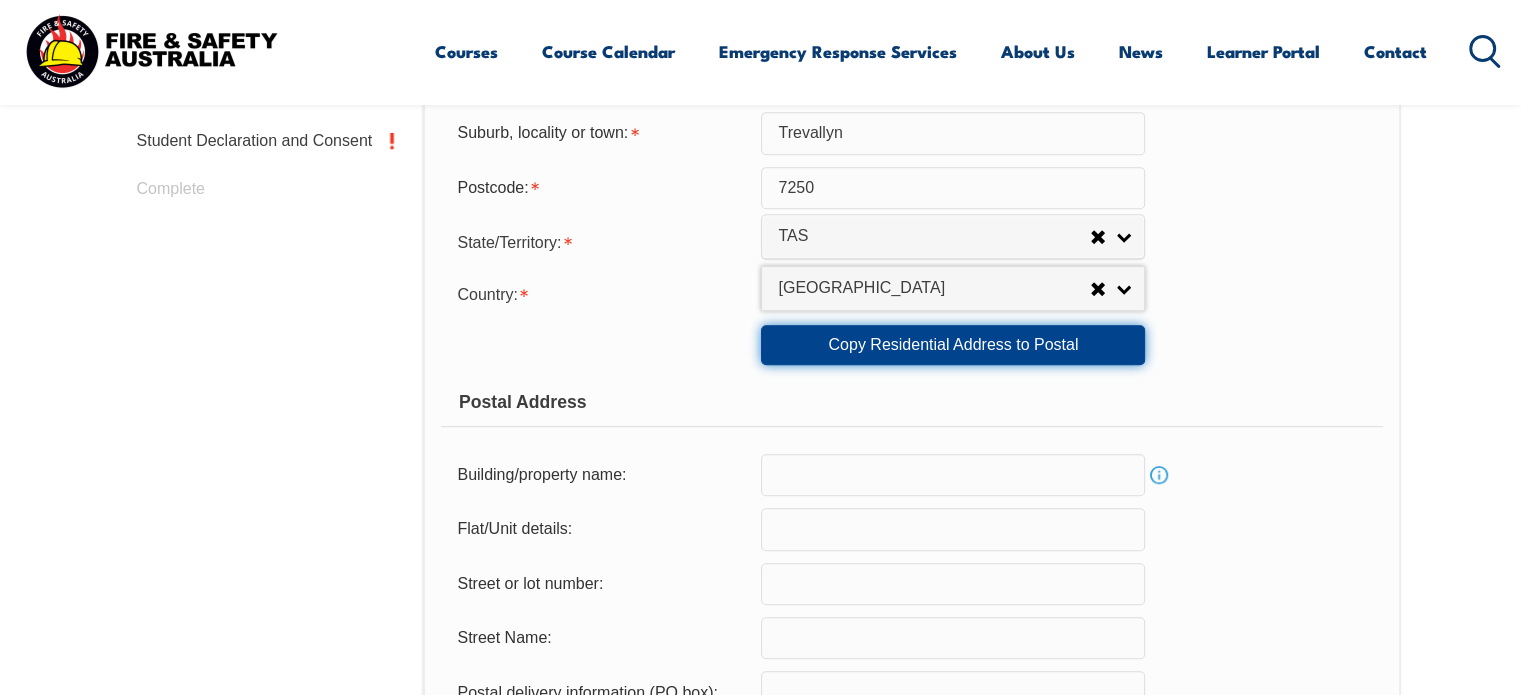 click on "Copy Residential Address to Postal" at bounding box center (953, 345) 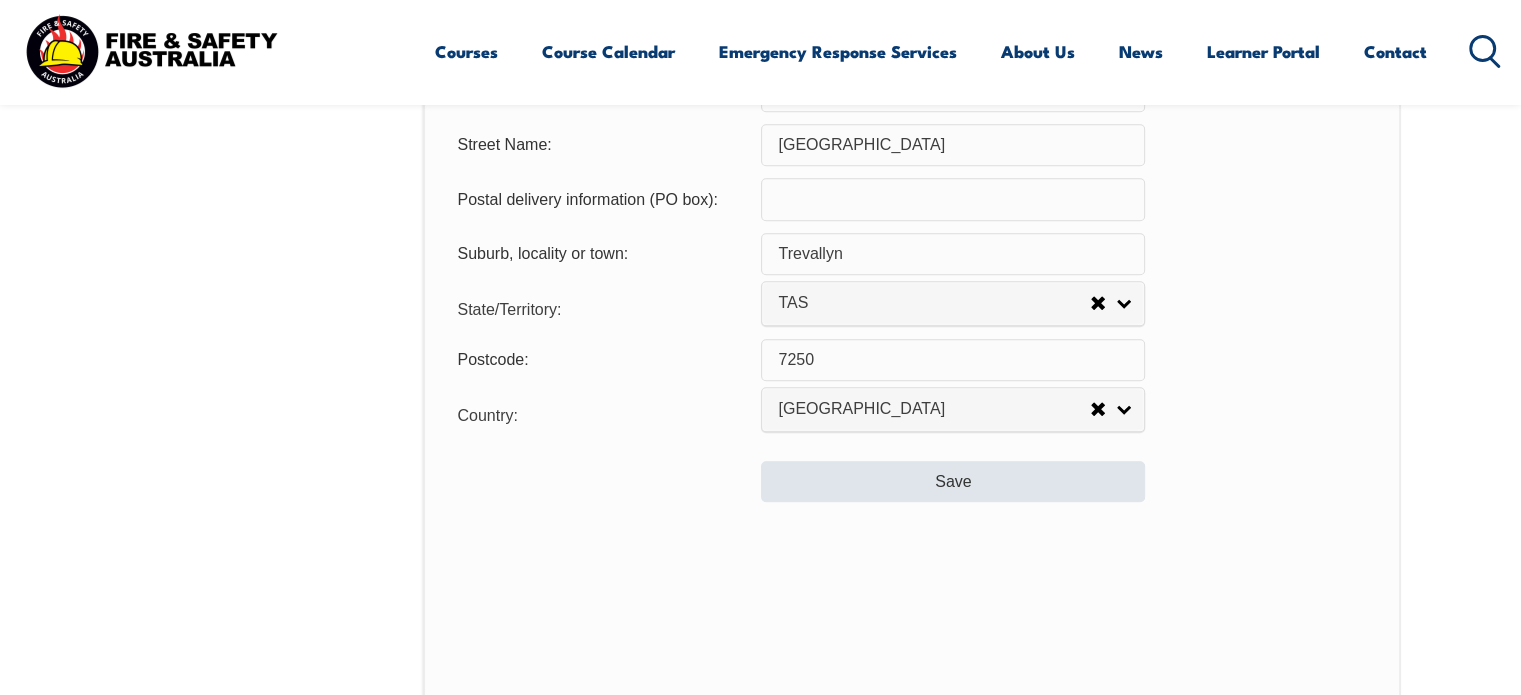 scroll, scrollTop: 1525, scrollLeft: 0, axis: vertical 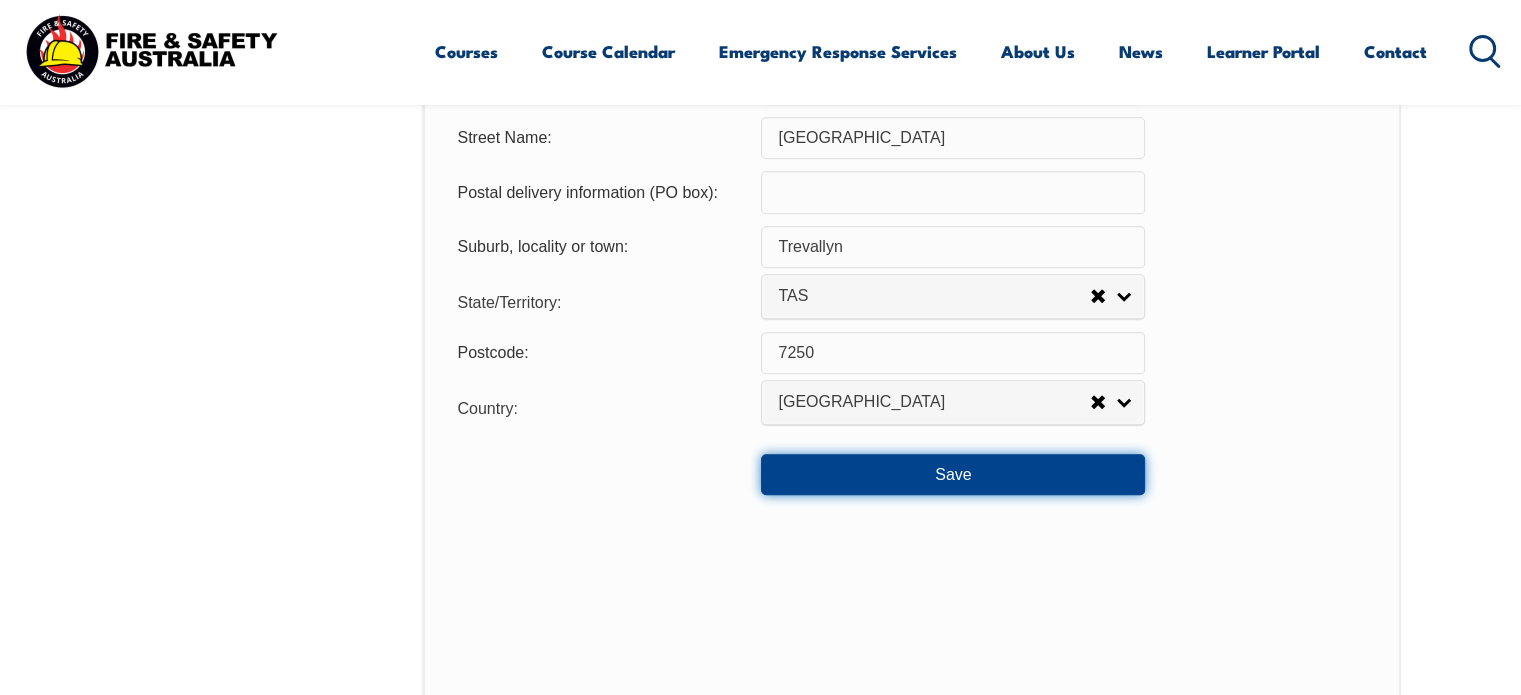 drag, startPoint x: 871, startPoint y: 477, endPoint x: 793, endPoint y: 483, distance: 78.23043 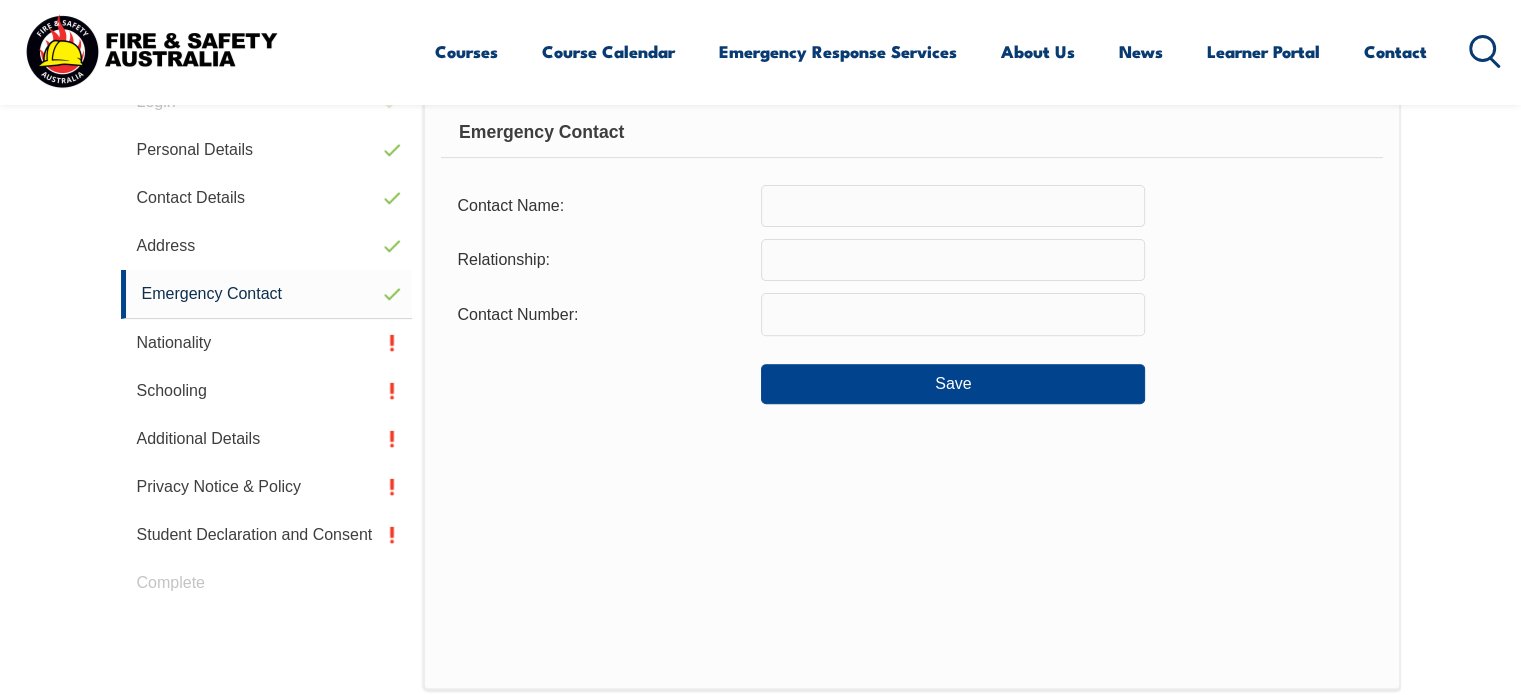 scroll, scrollTop: 544, scrollLeft: 0, axis: vertical 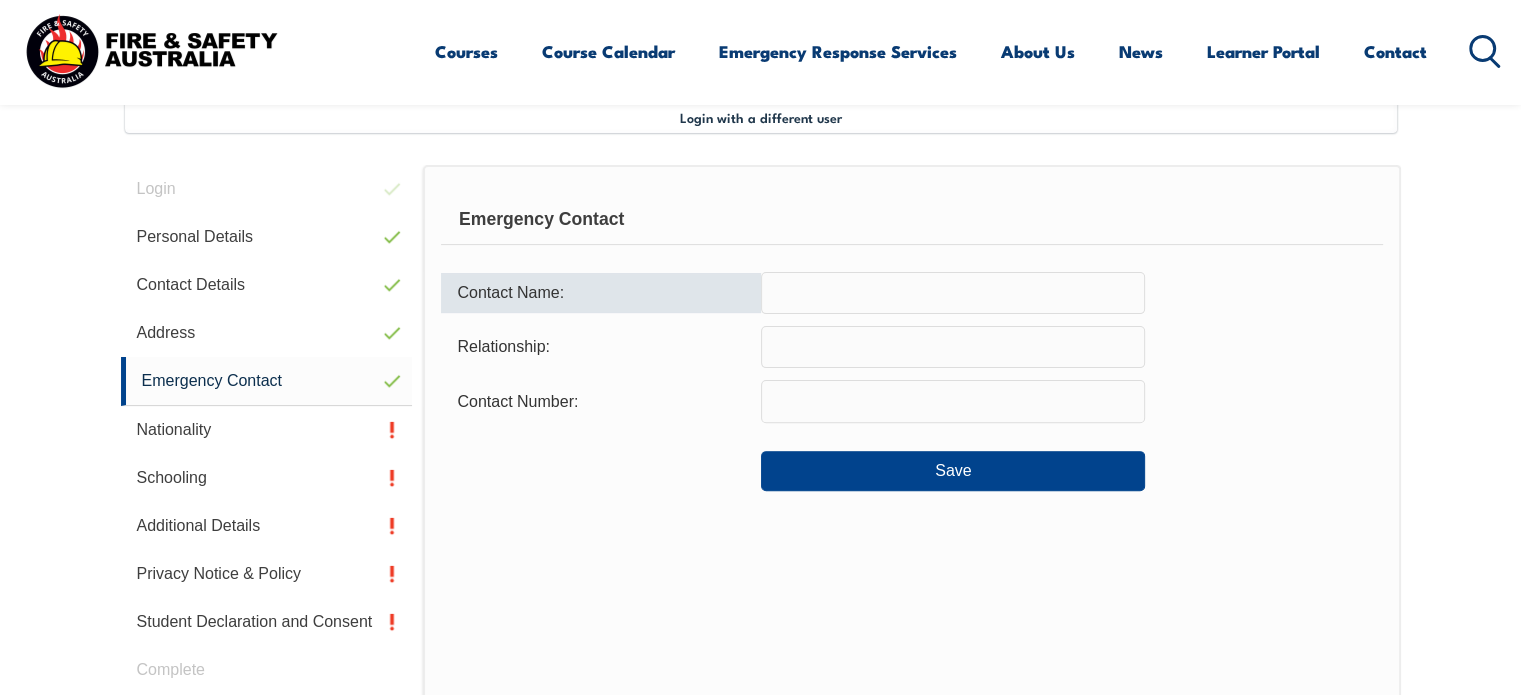 click at bounding box center (953, 293) 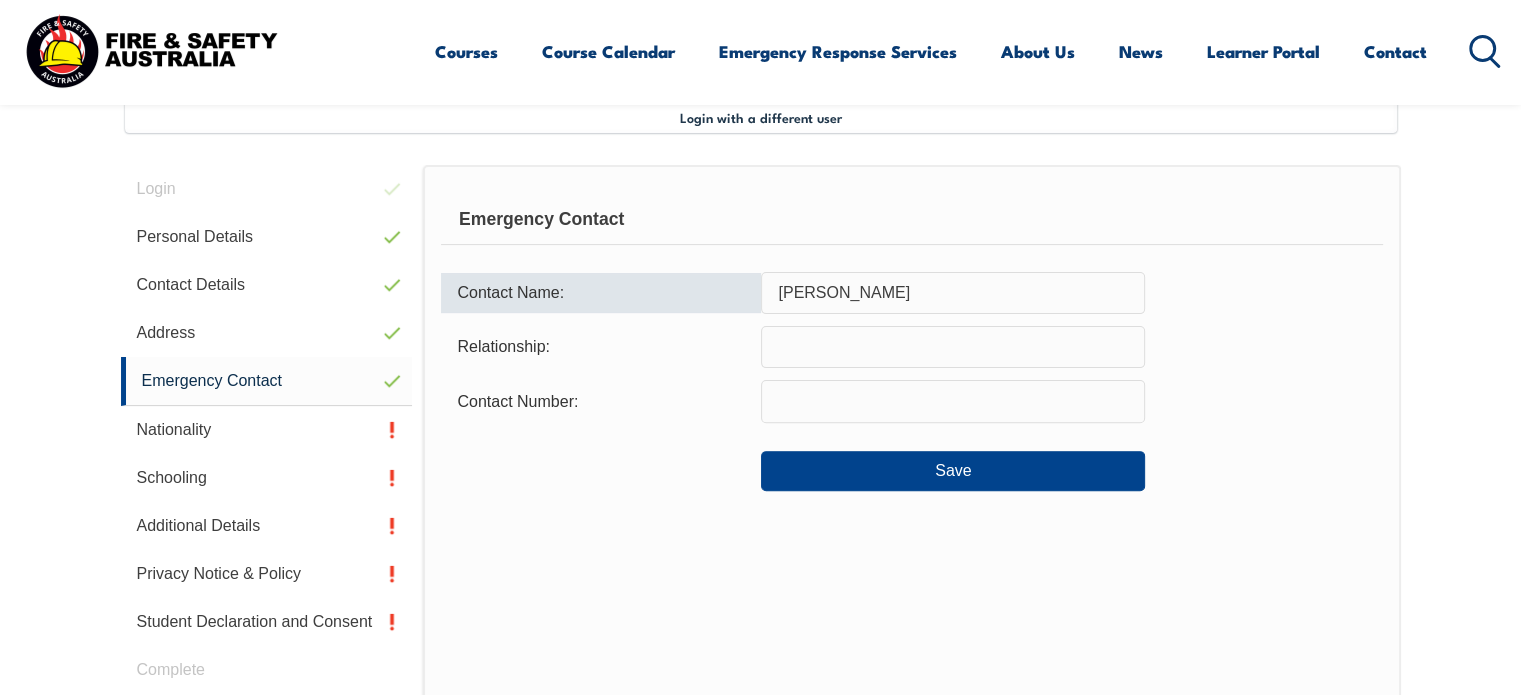 type on "[PERSON_NAME]" 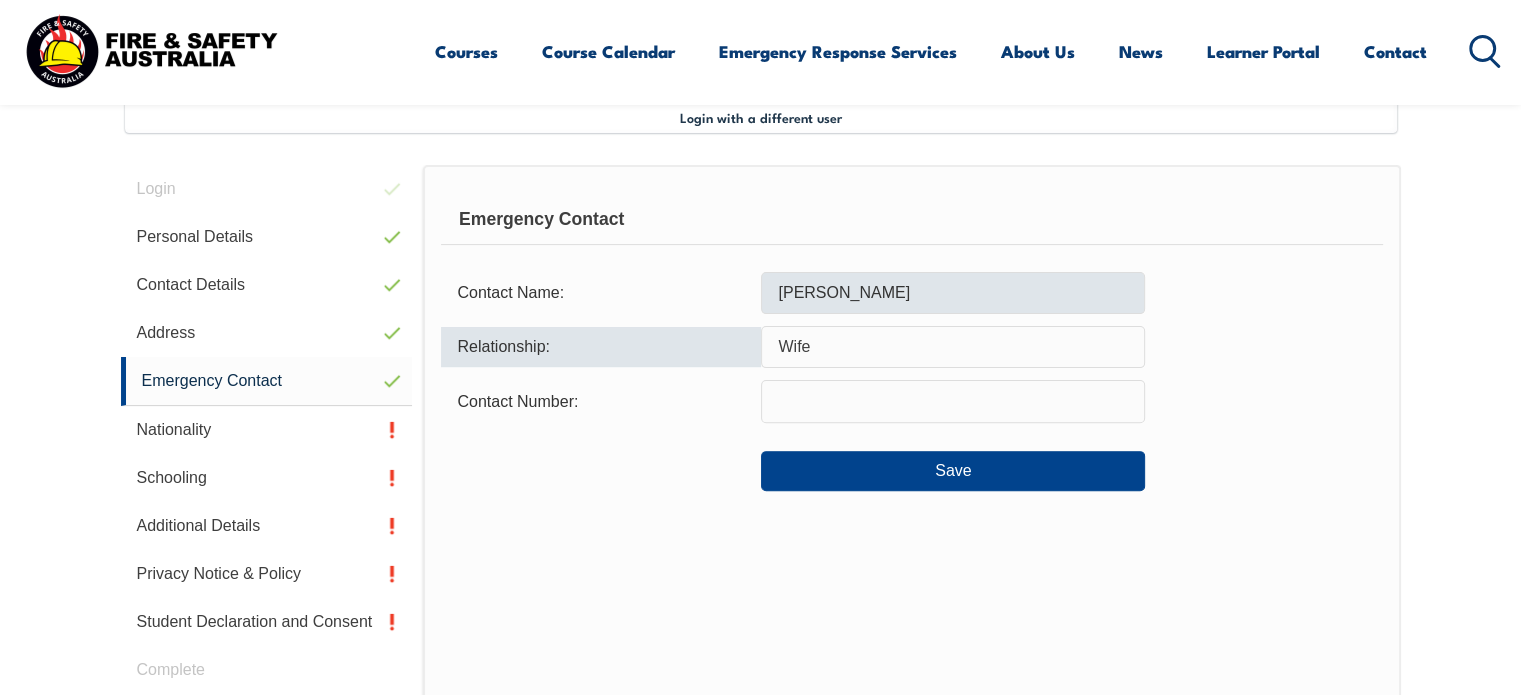 type on "Wife" 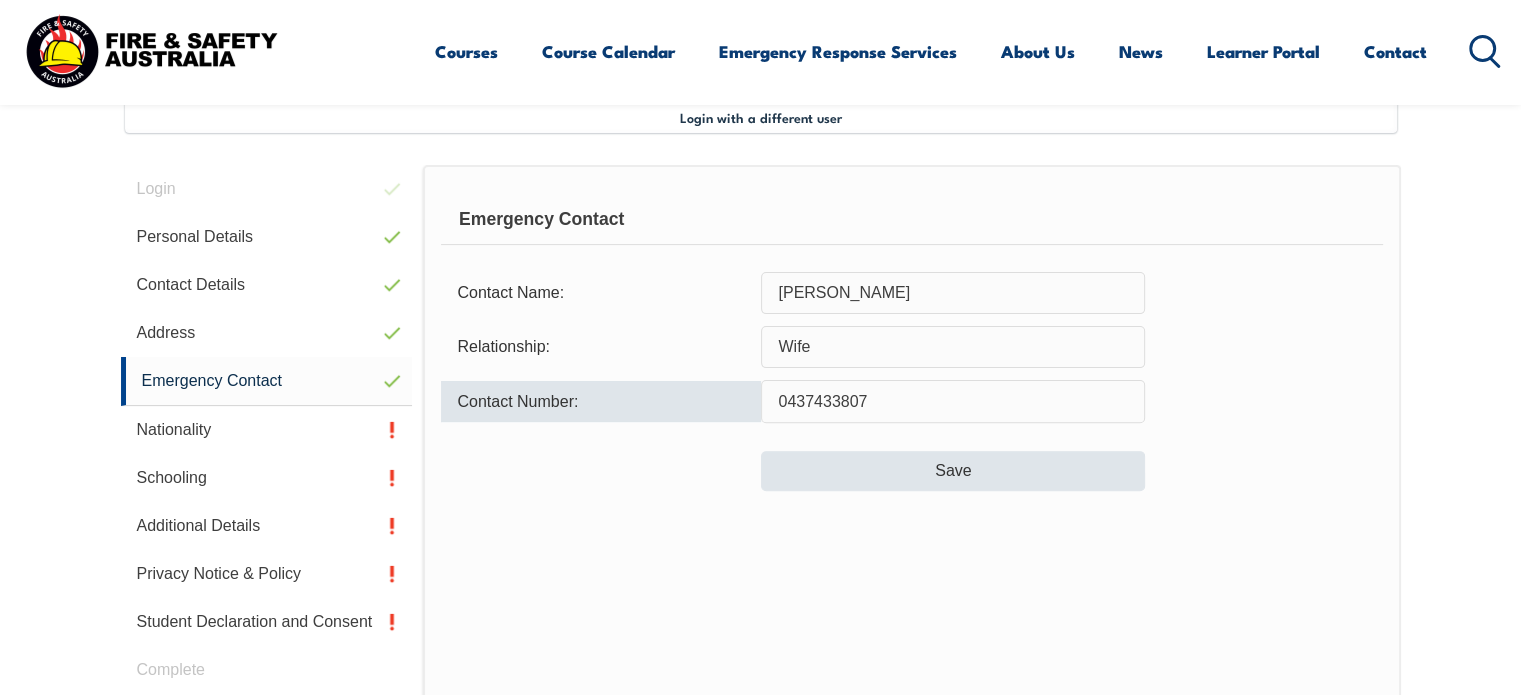 type on "0437433807" 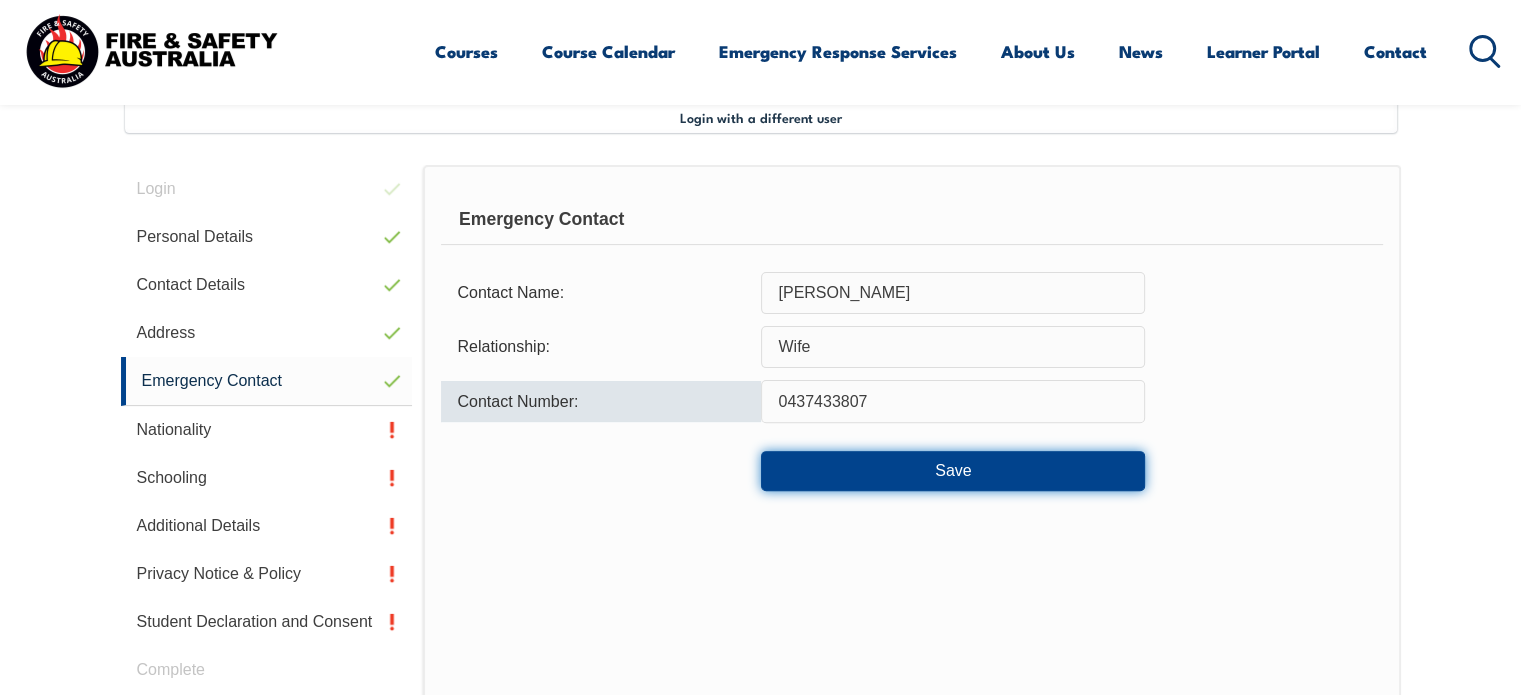 click on "Save" at bounding box center (953, 471) 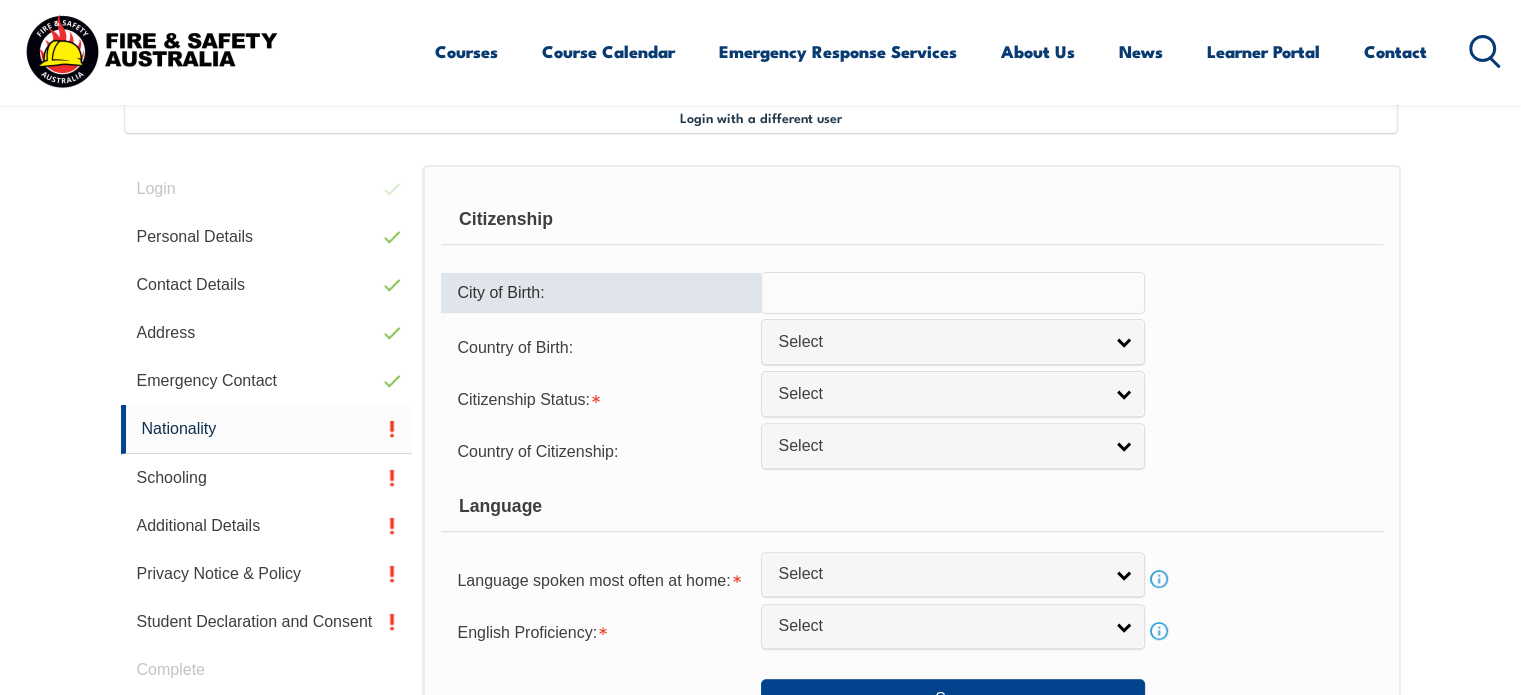 click at bounding box center [953, 293] 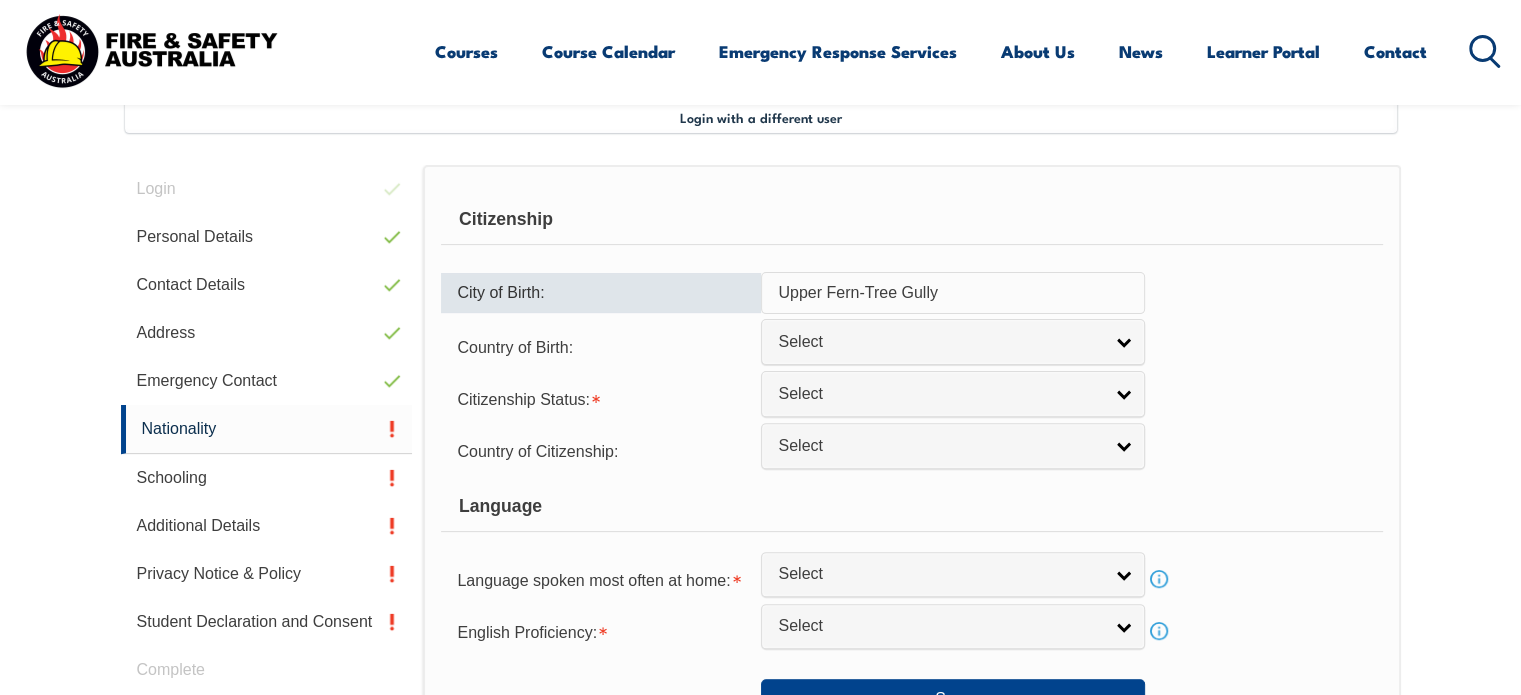 click on "Upper Fern-Tree Gully" at bounding box center [953, 293] 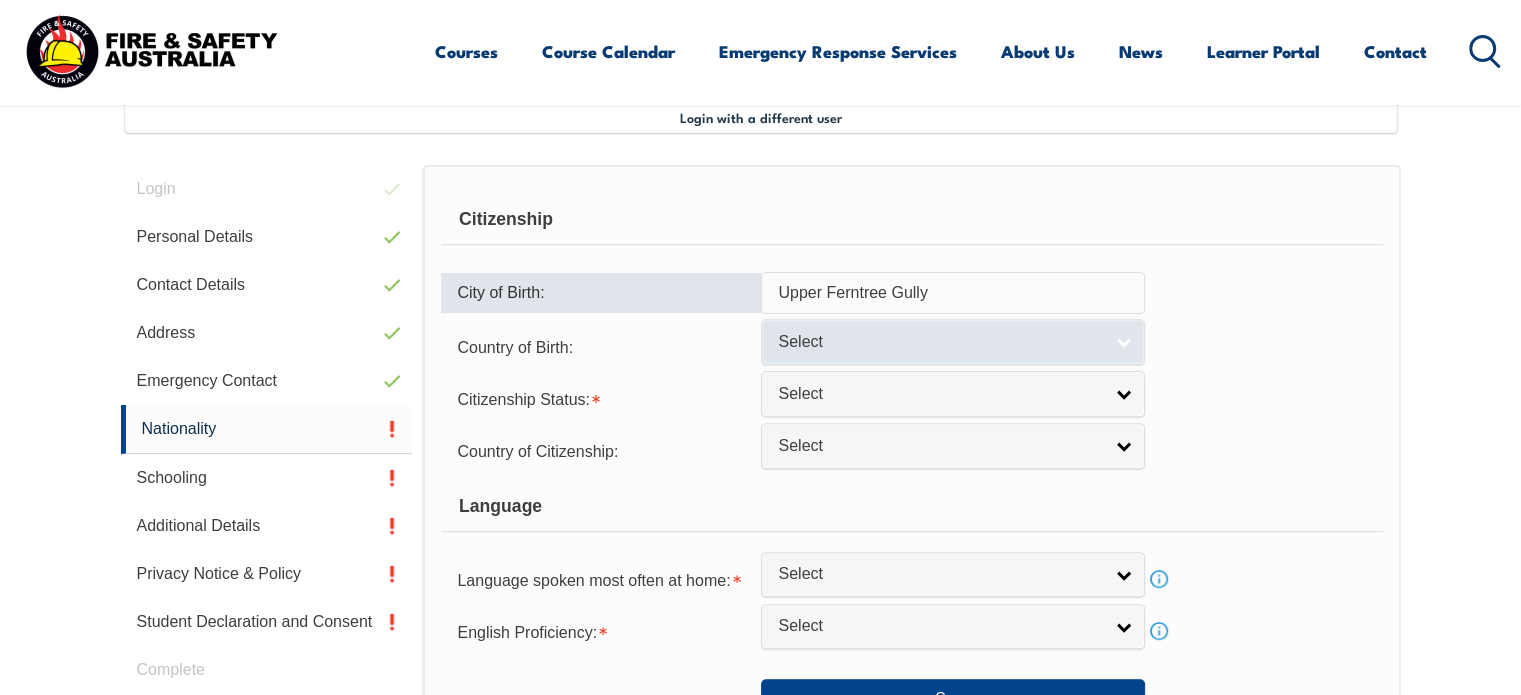 type on "Upper Ferntree Gully" 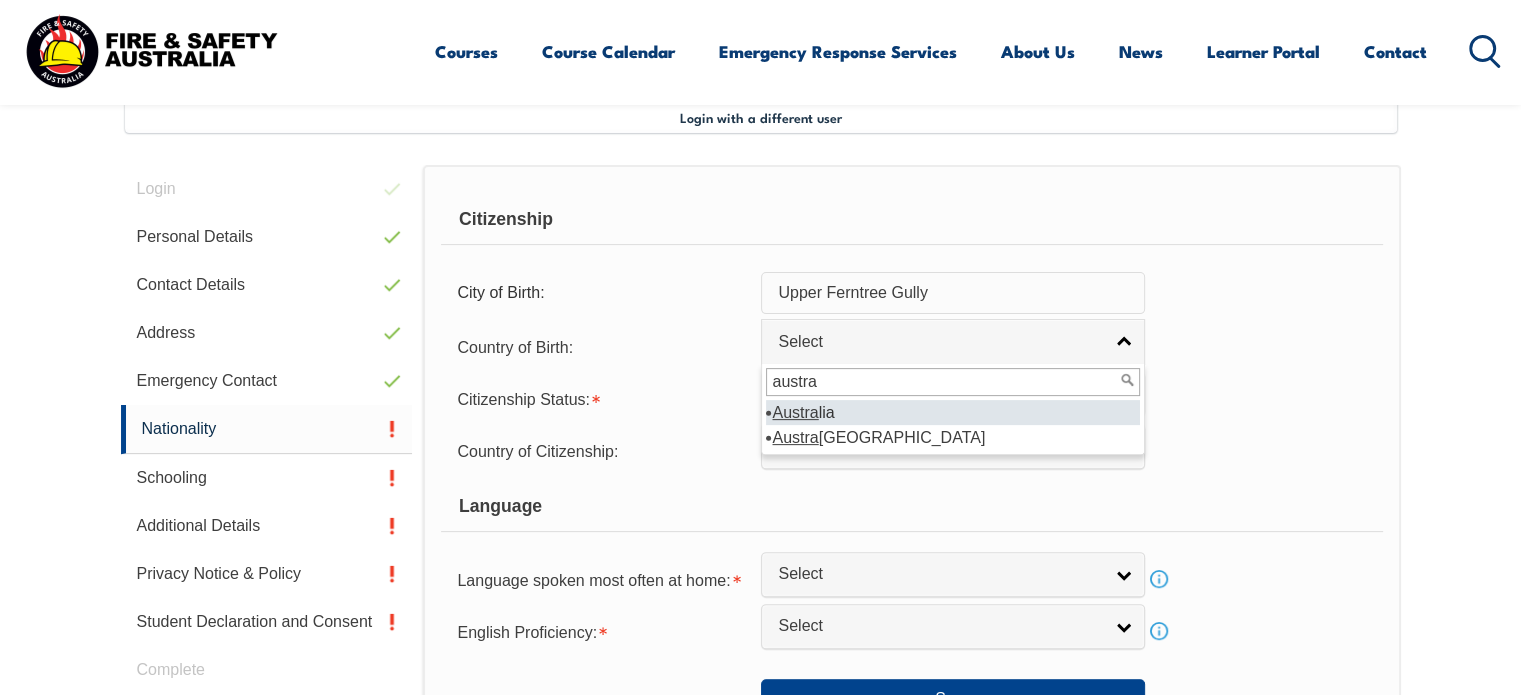type on "austra" 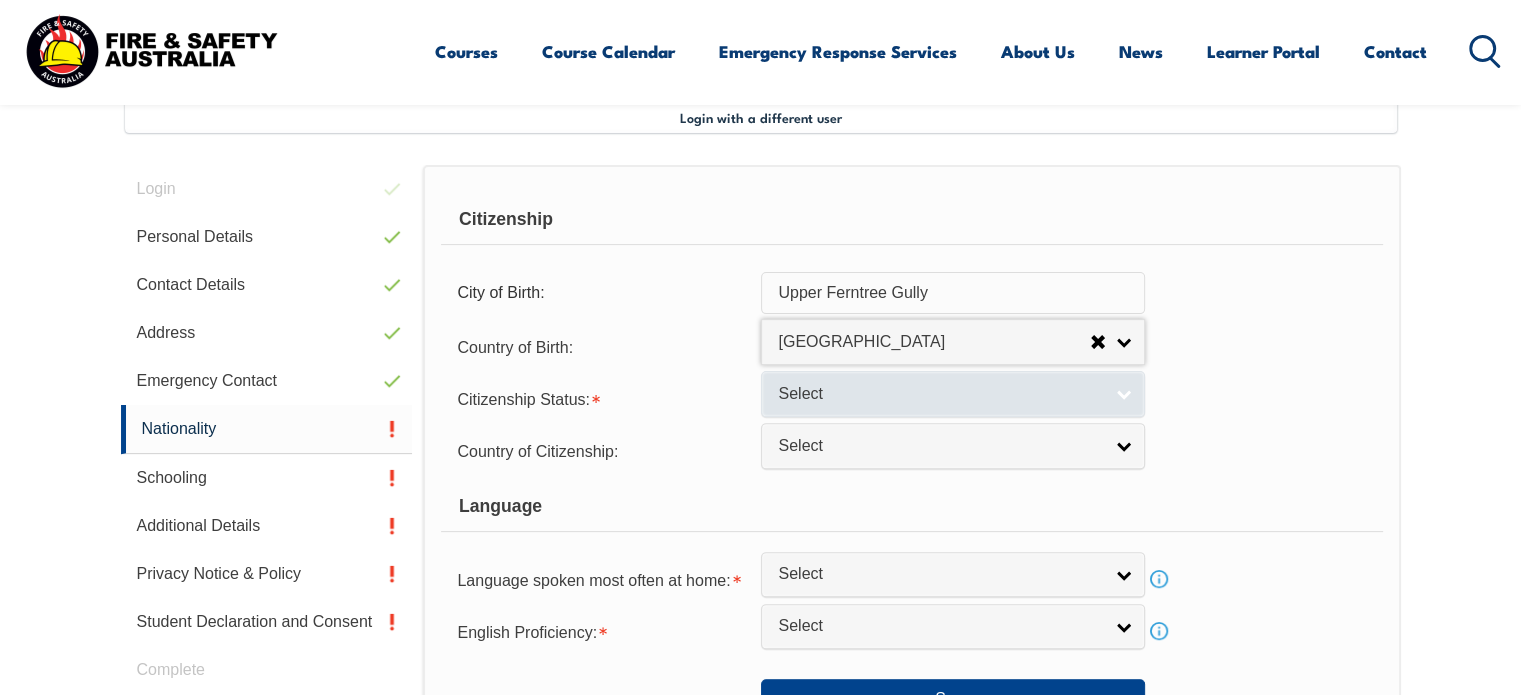 click on "Select" at bounding box center (940, 394) 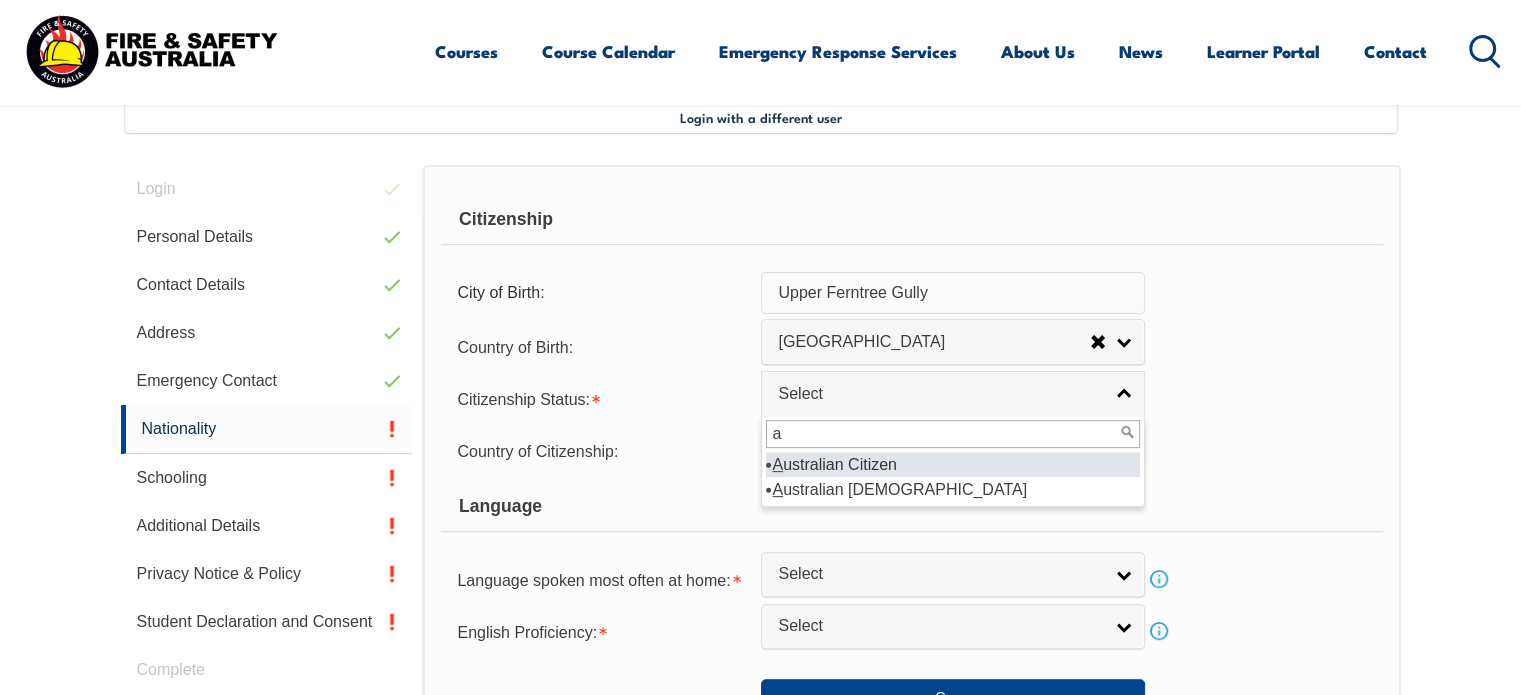 type on "a" 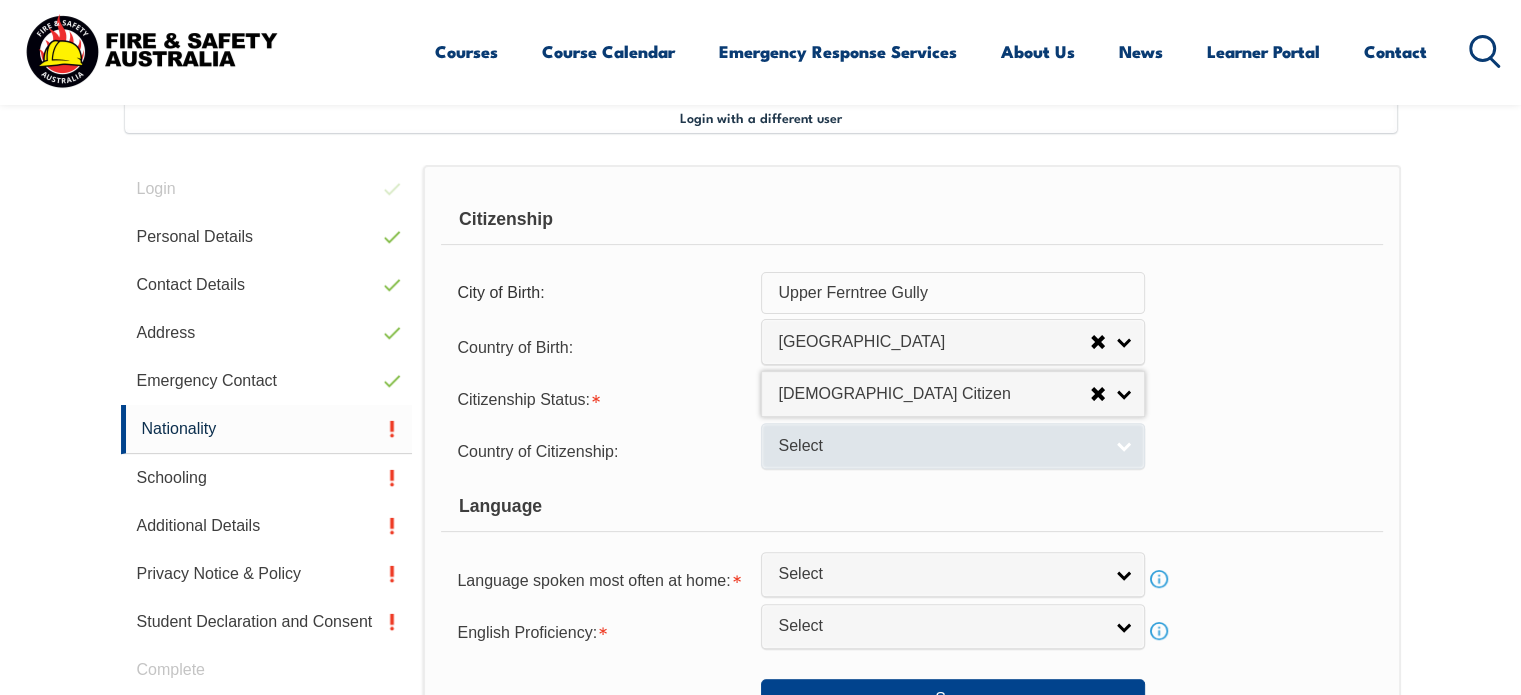 click on "Select" at bounding box center (953, 445) 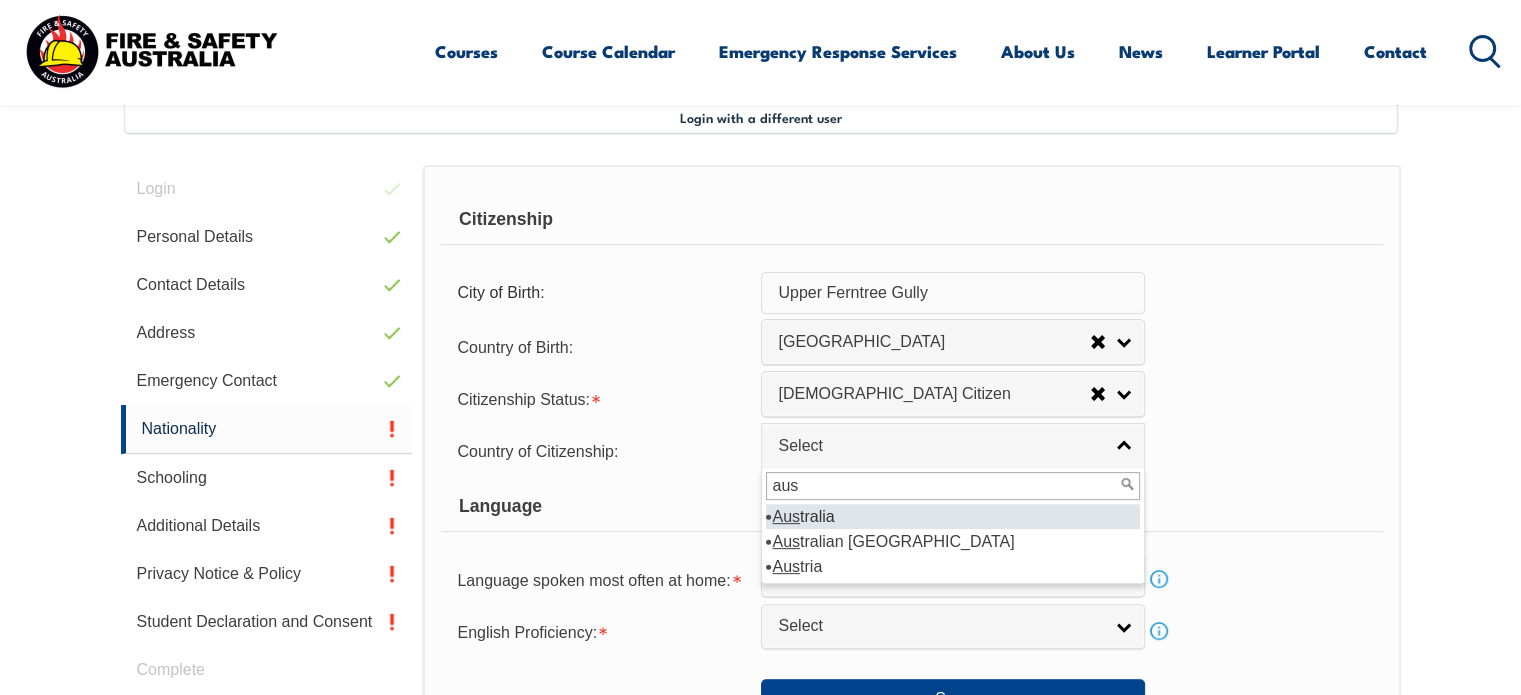 type on "aus" 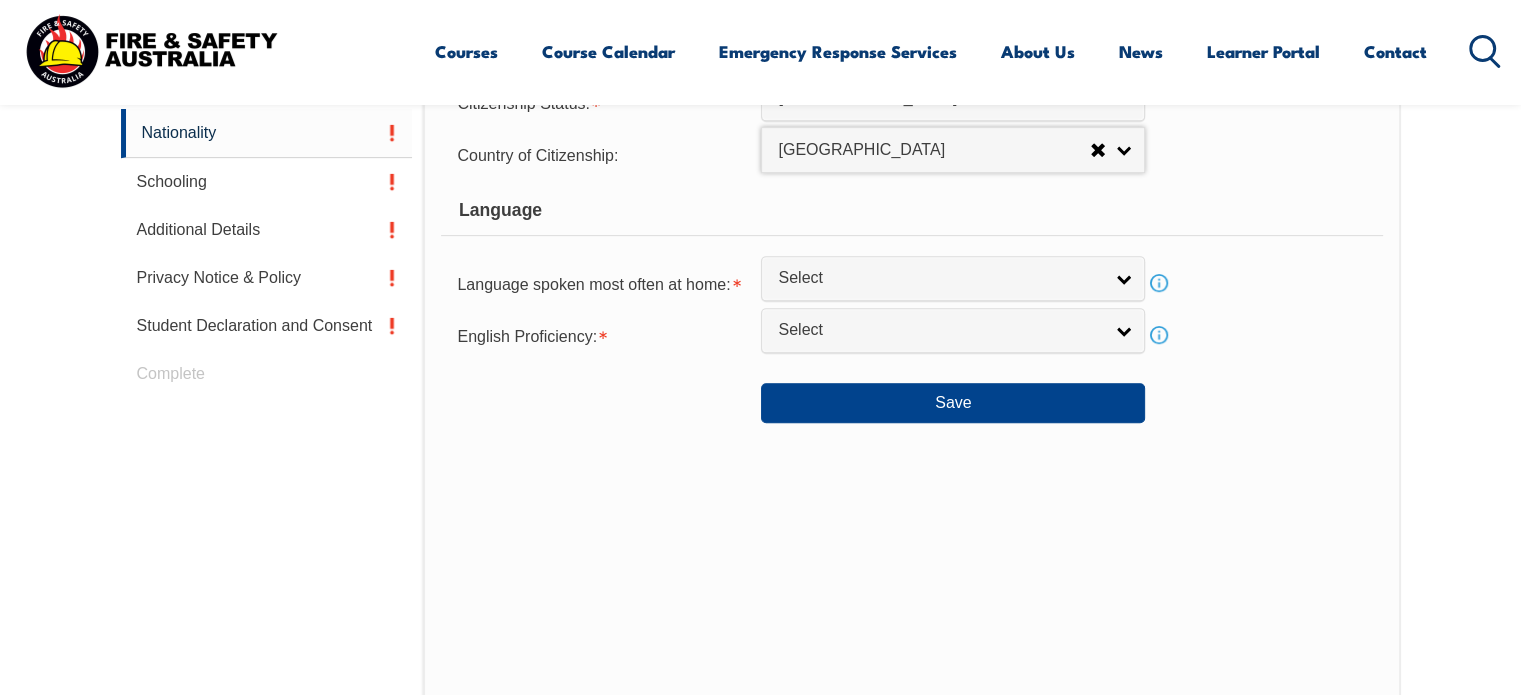 scroll, scrollTop: 844, scrollLeft: 0, axis: vertical 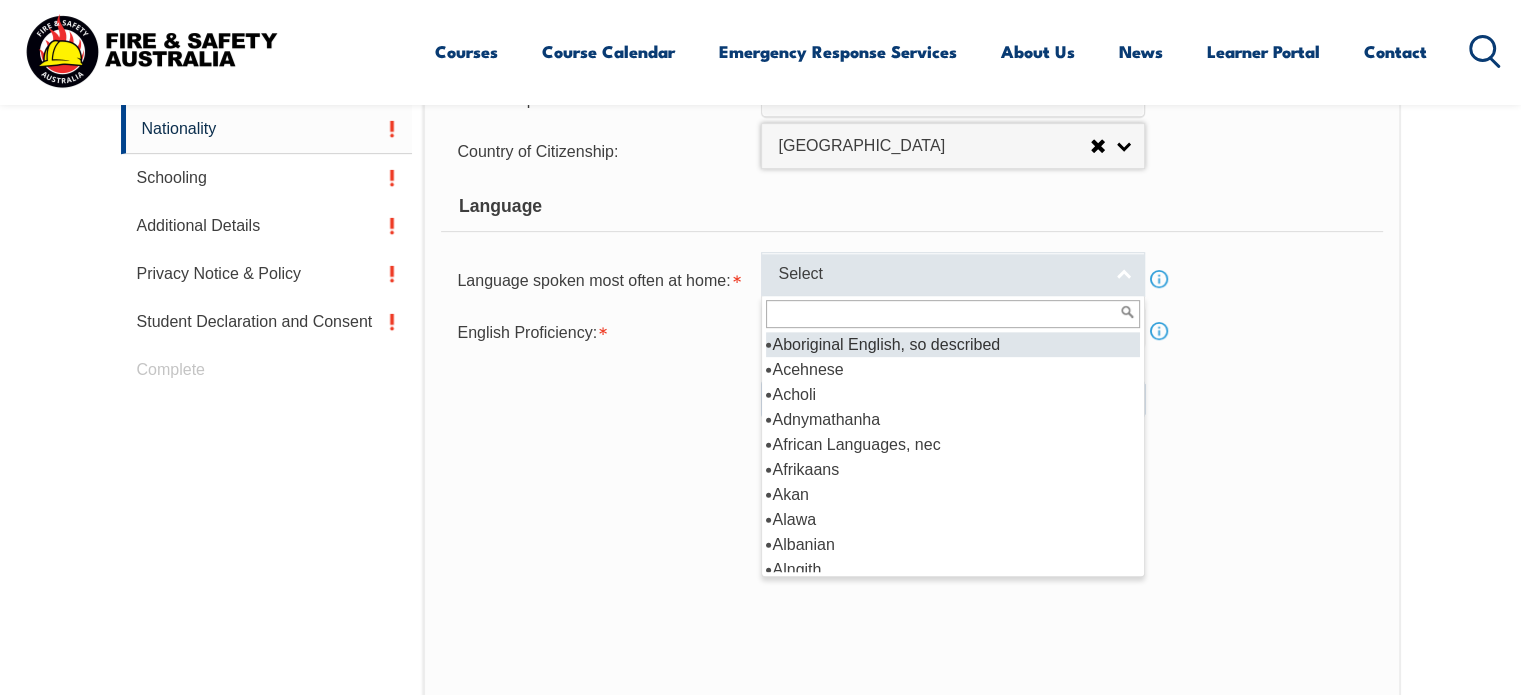 click on "Select" at bounding box center [940, 274] 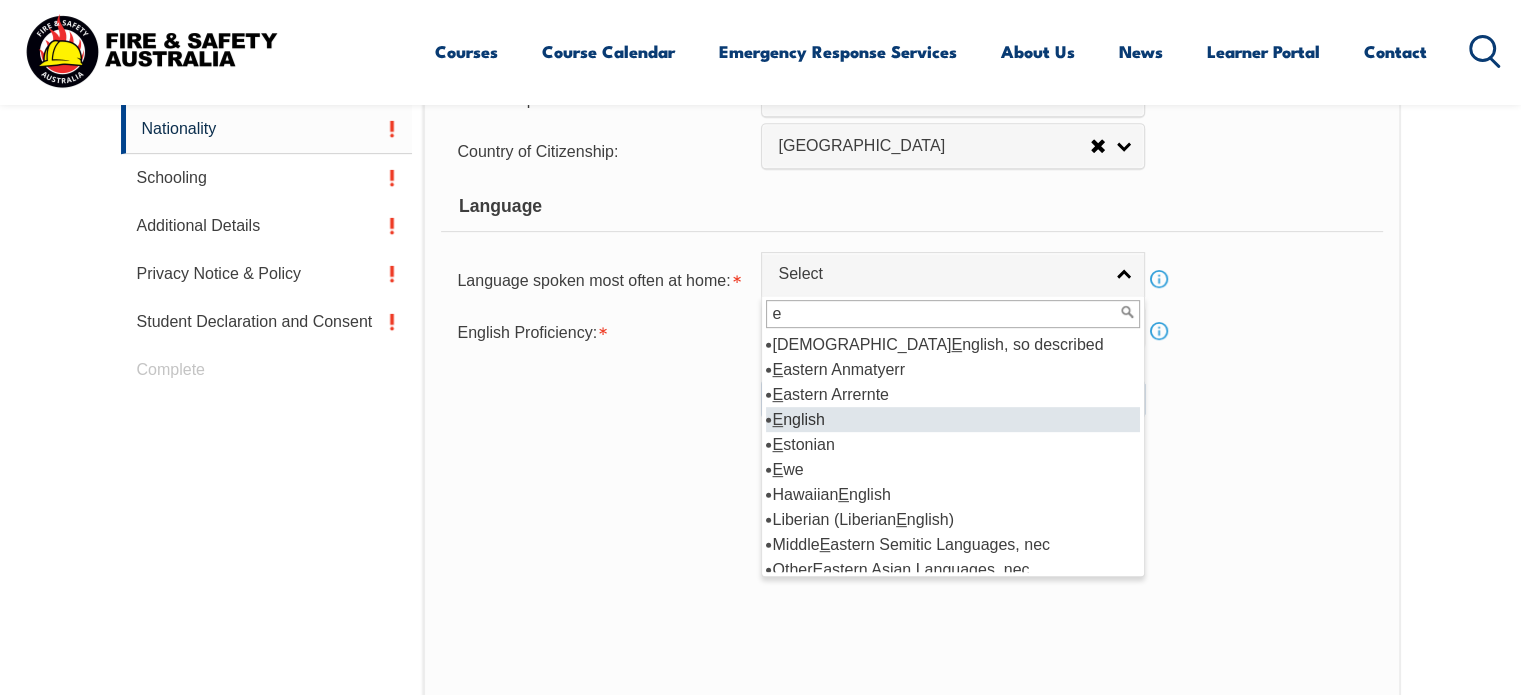 type on "e" 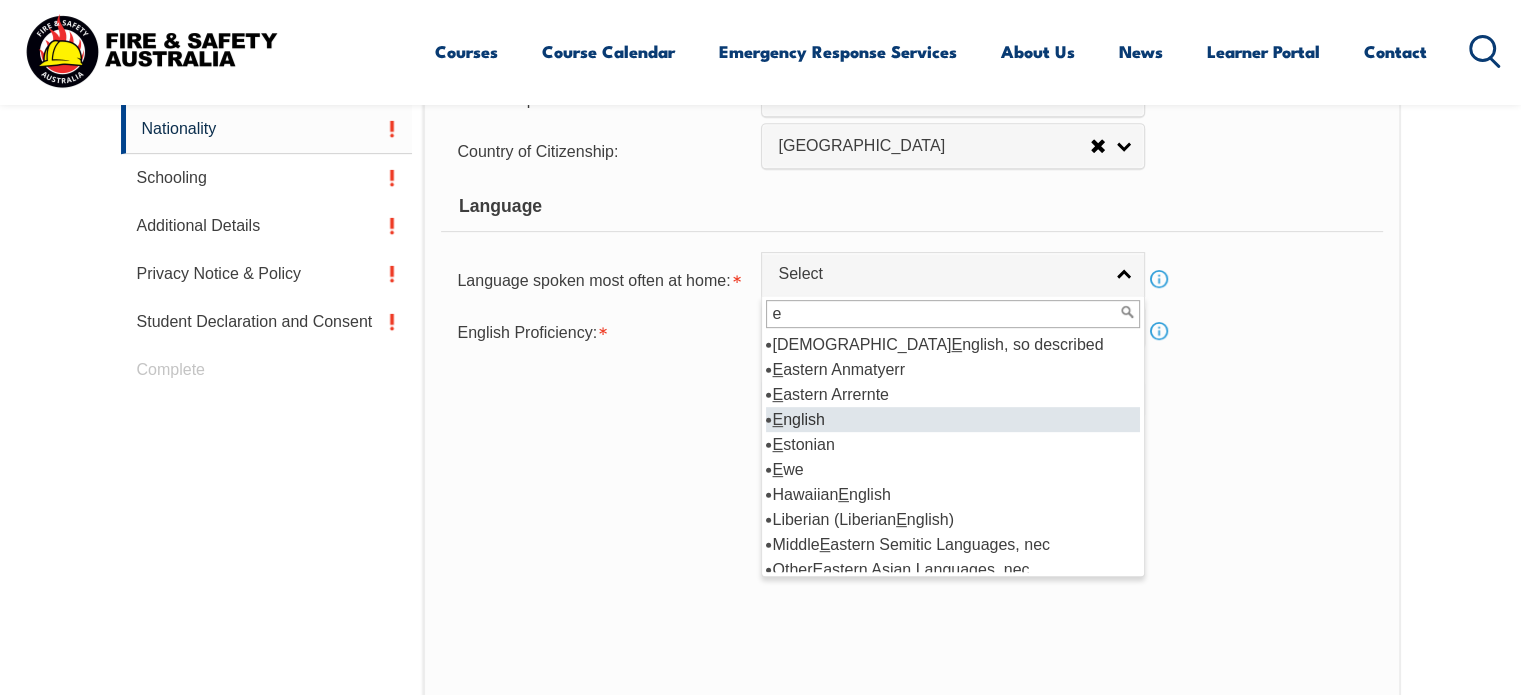 select on "1201" 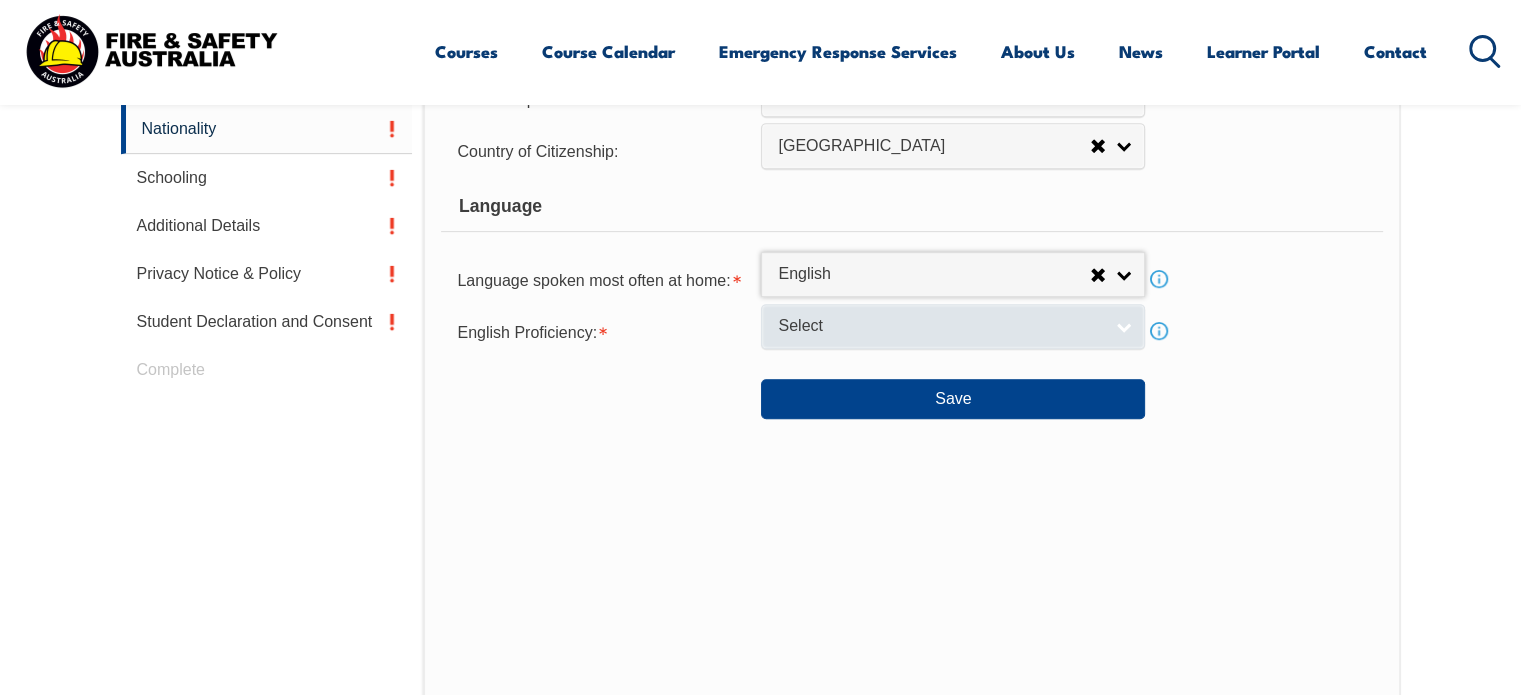 click on "Select" at bounding box center (940, 326) 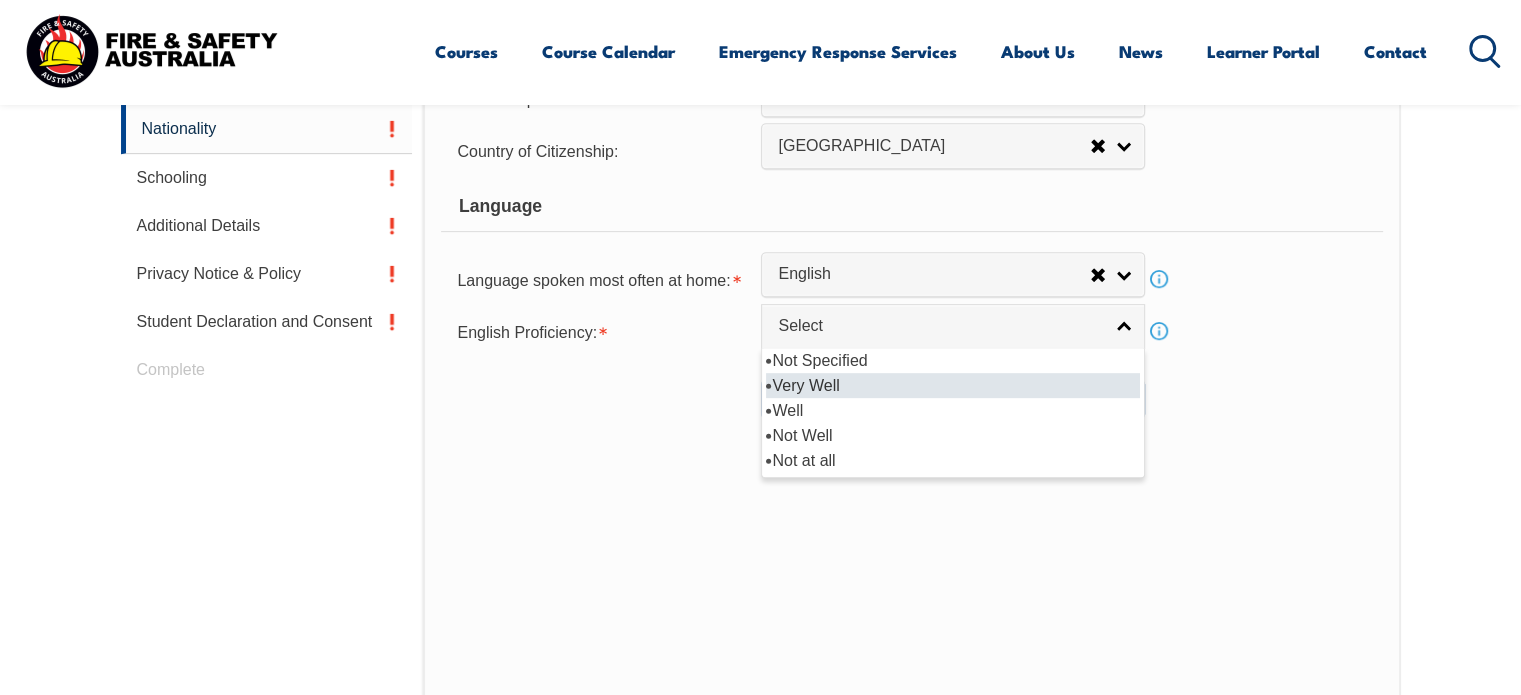 click on "Very Well" at bounding box center (953, 385) 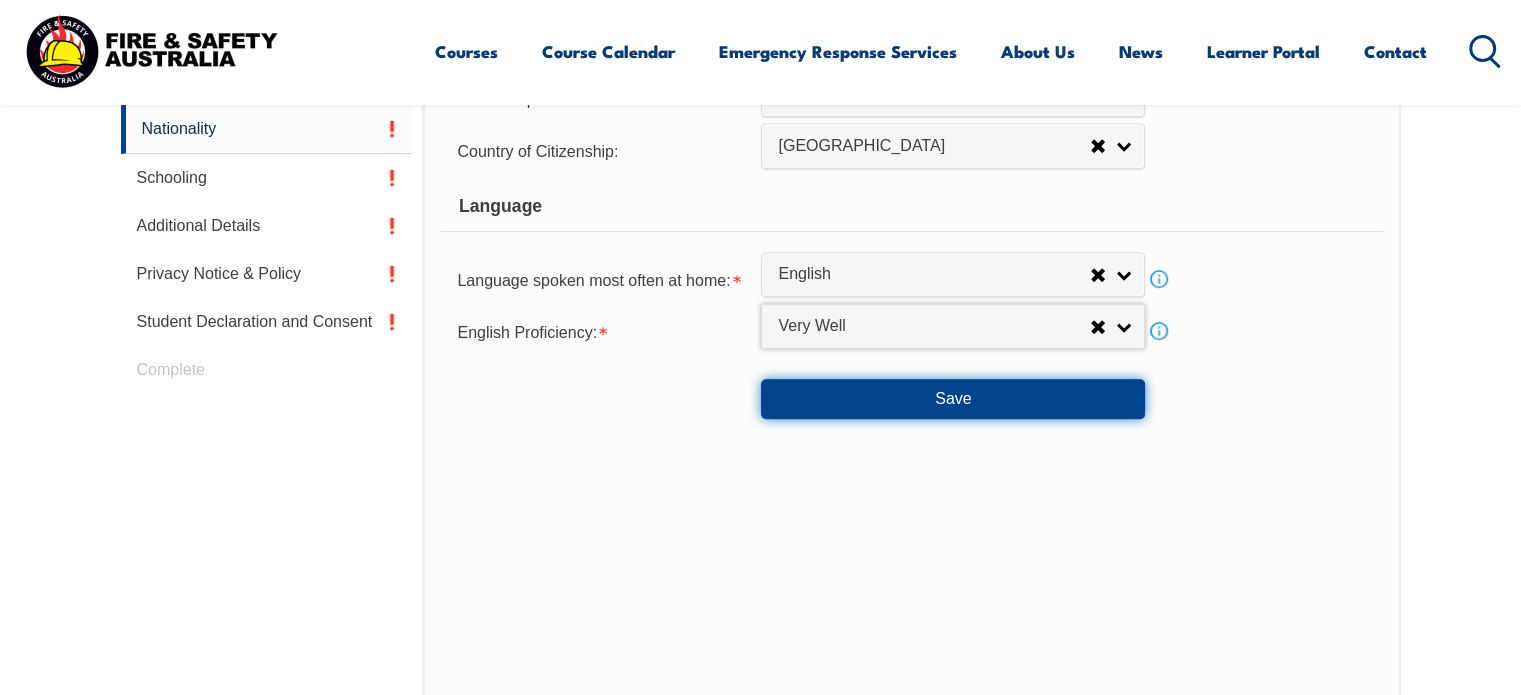 click on "Save" at bounding box center (953, 399) 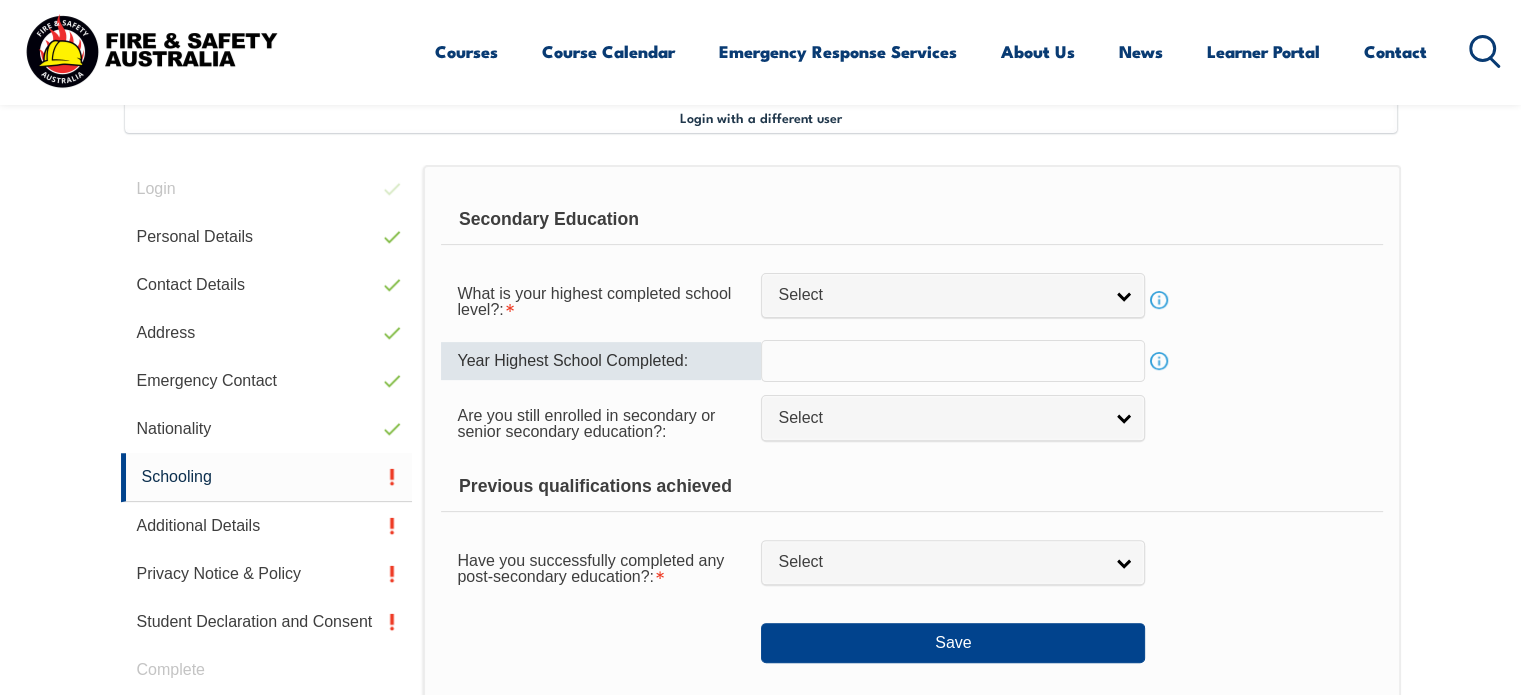 scroll, scrollTop: 538, scrollLeft: 0, axis: vertical 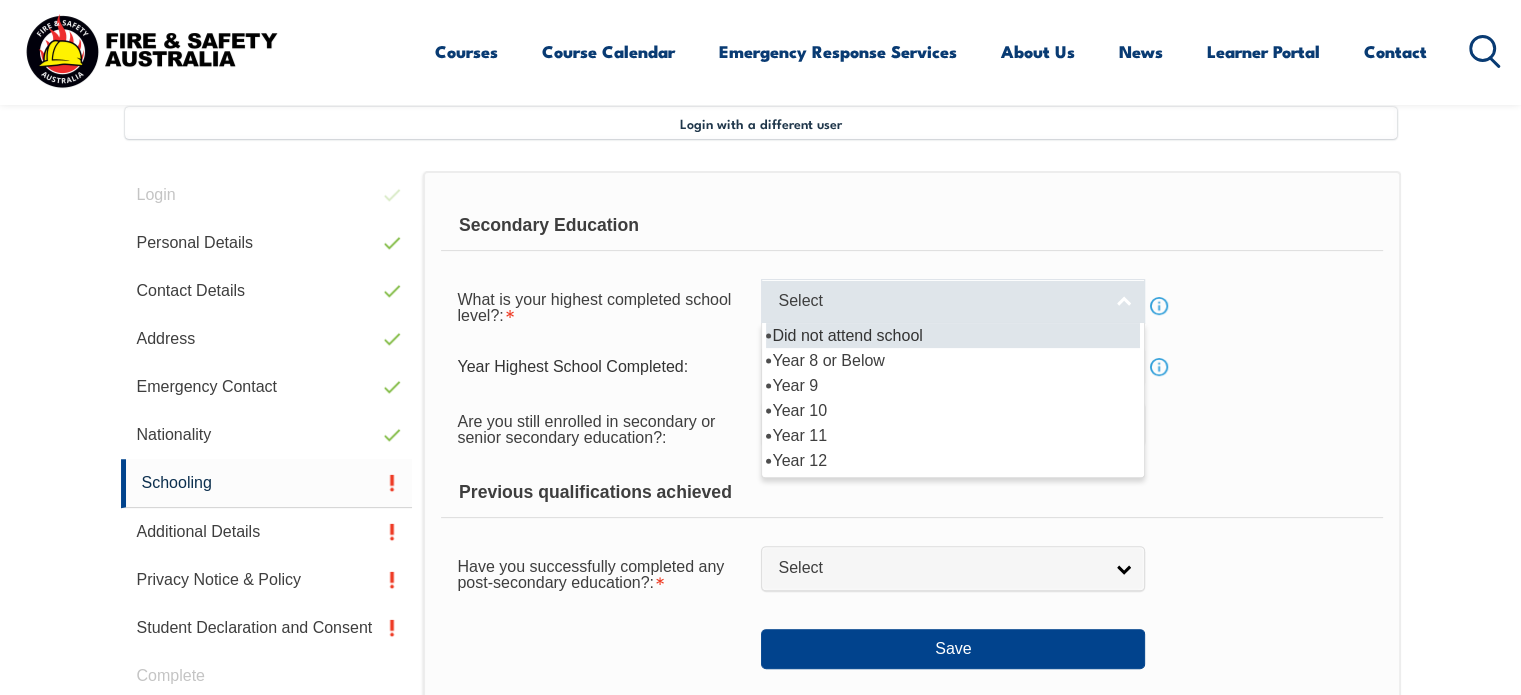 click on "Select" at bounding box center (940, 301) 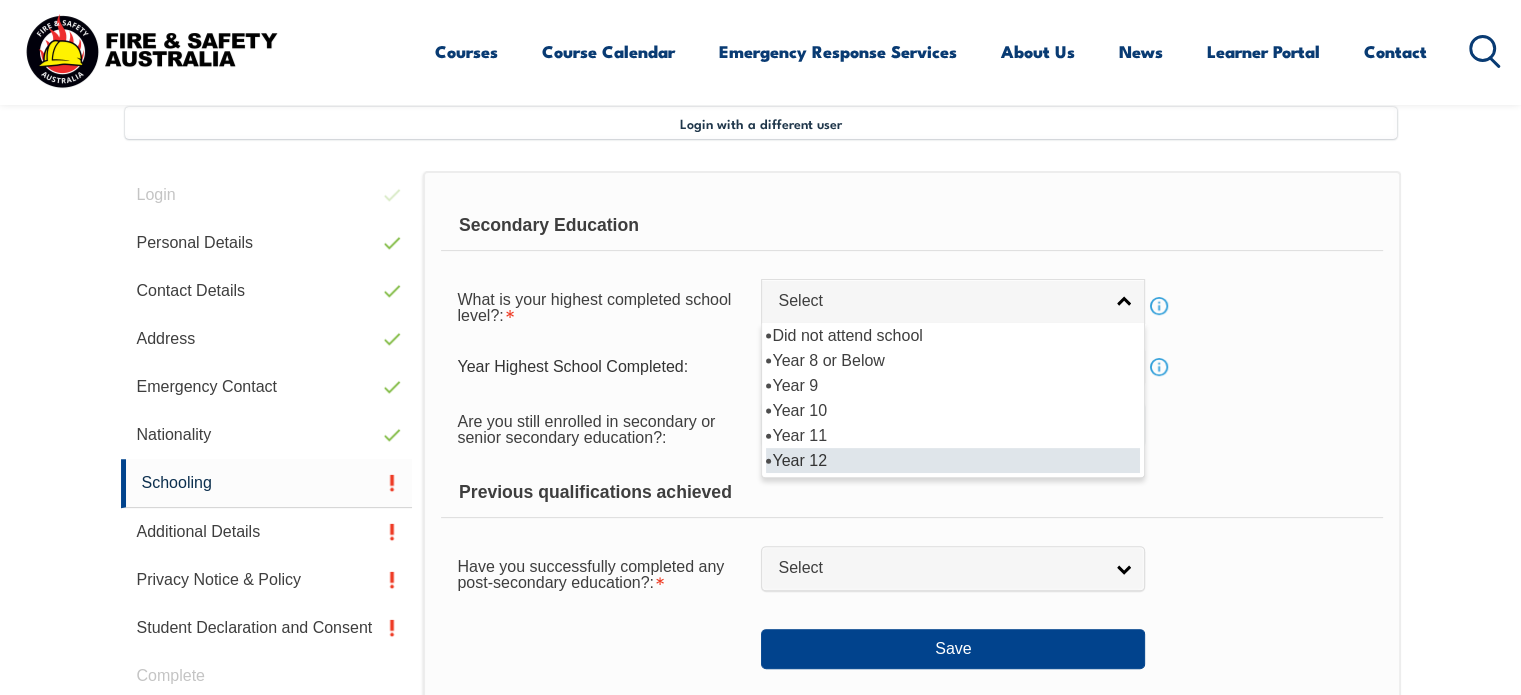 drag, startPoint x: 812, startPoint y: 460, endPoint x: 824, endPoint y: 400, distance: 61.188232 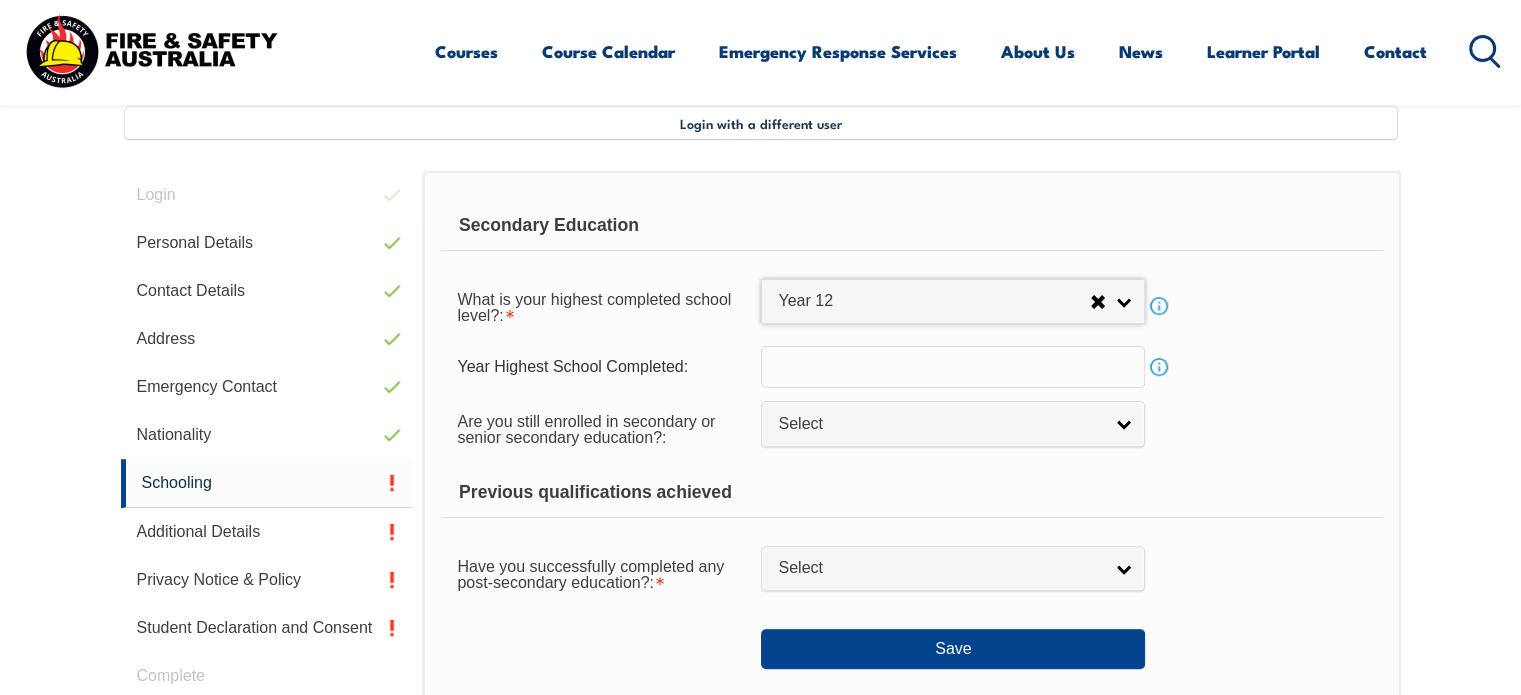 click at bounding box center [953, 367] 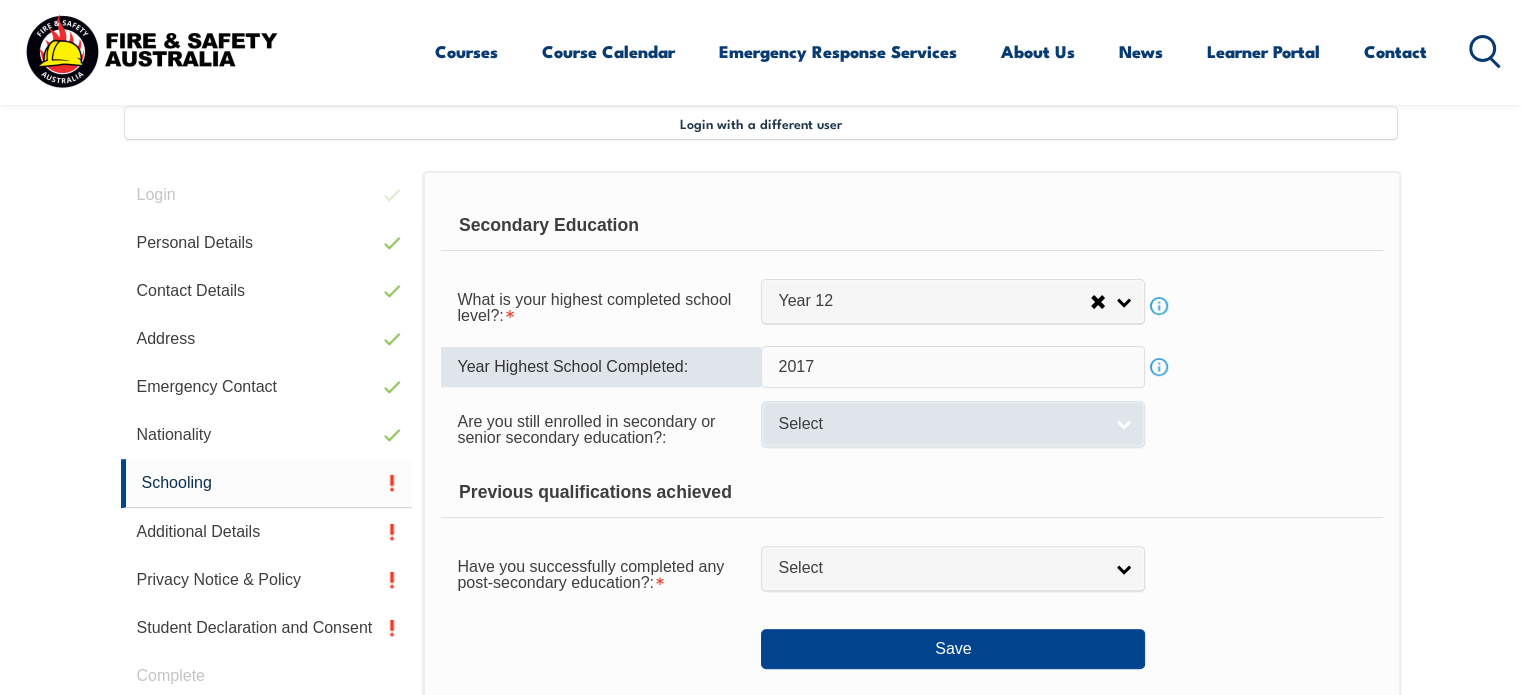 type on "2017" 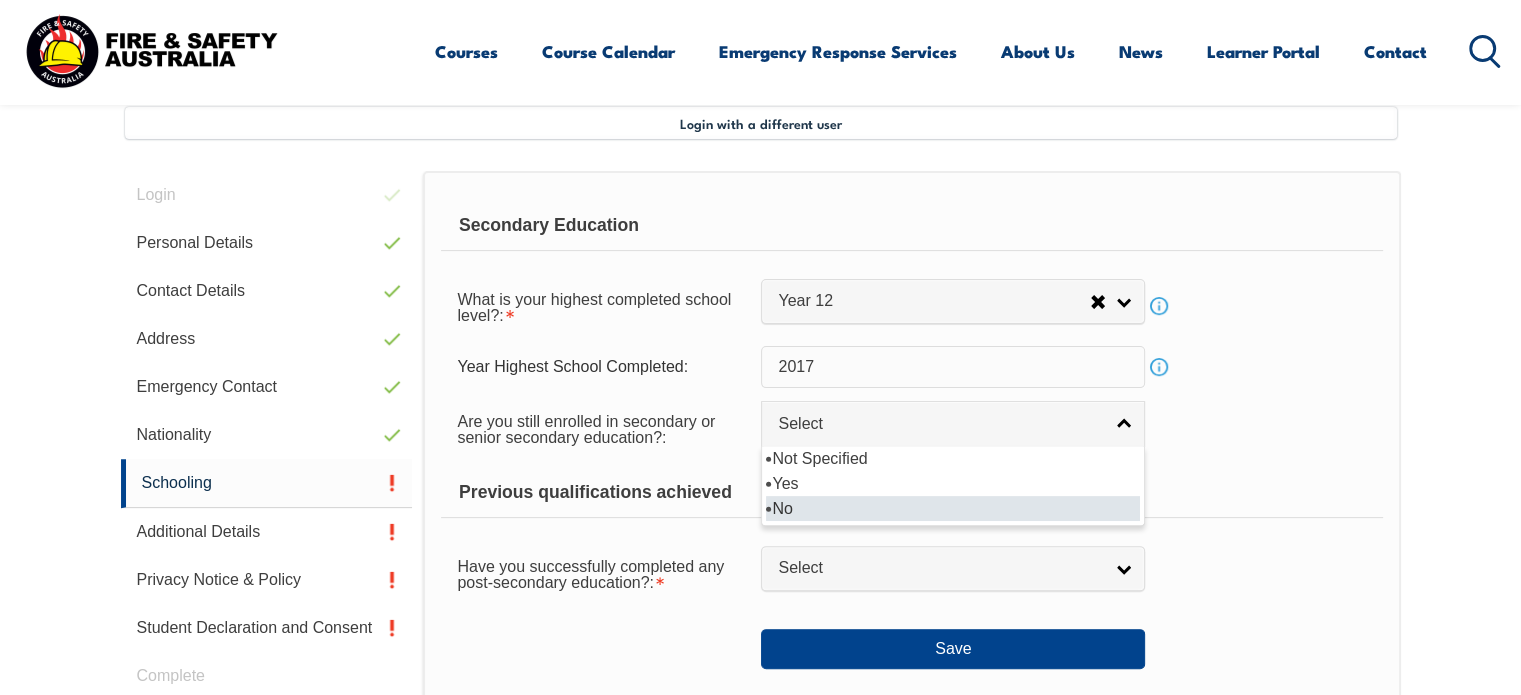 click on "No" at bounding box center (953, 508) 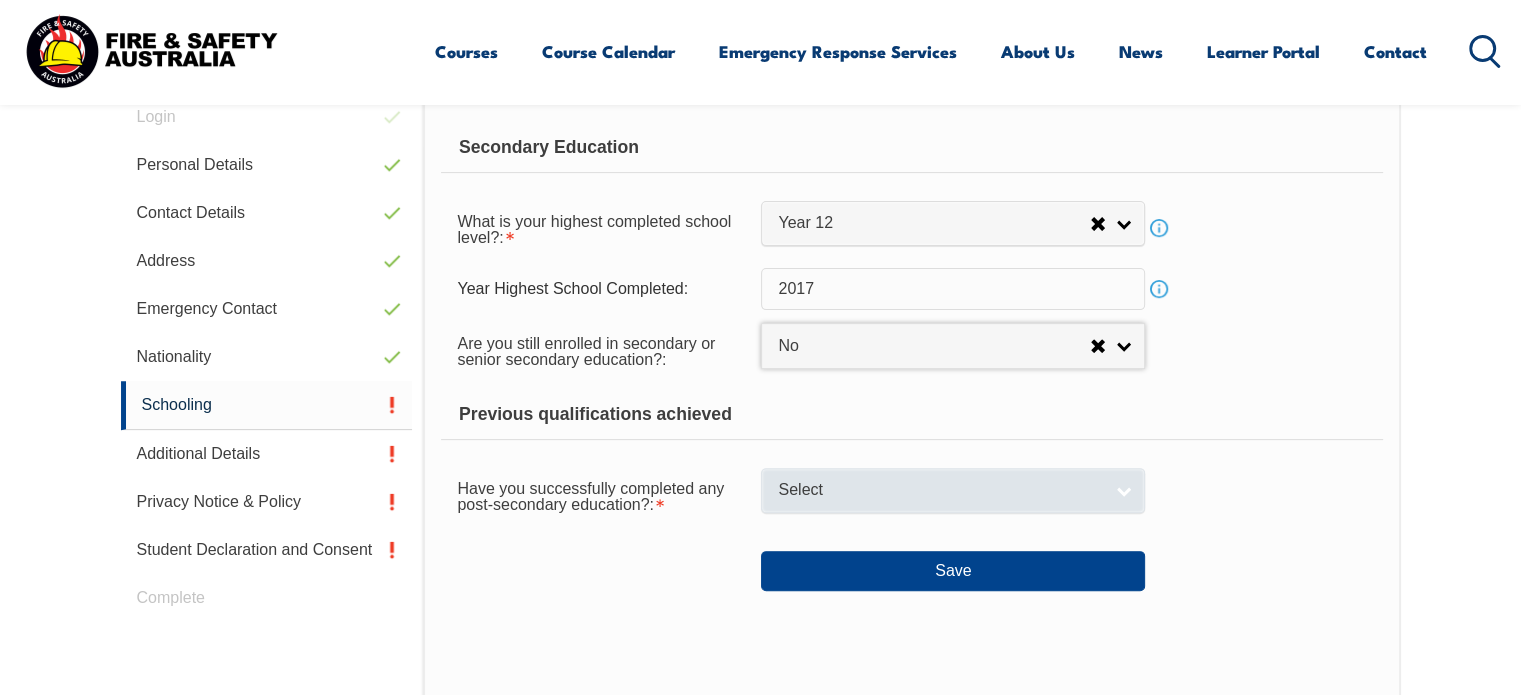 scroll, scrollTop: 638, scrollLeft: 0, axis: vertical 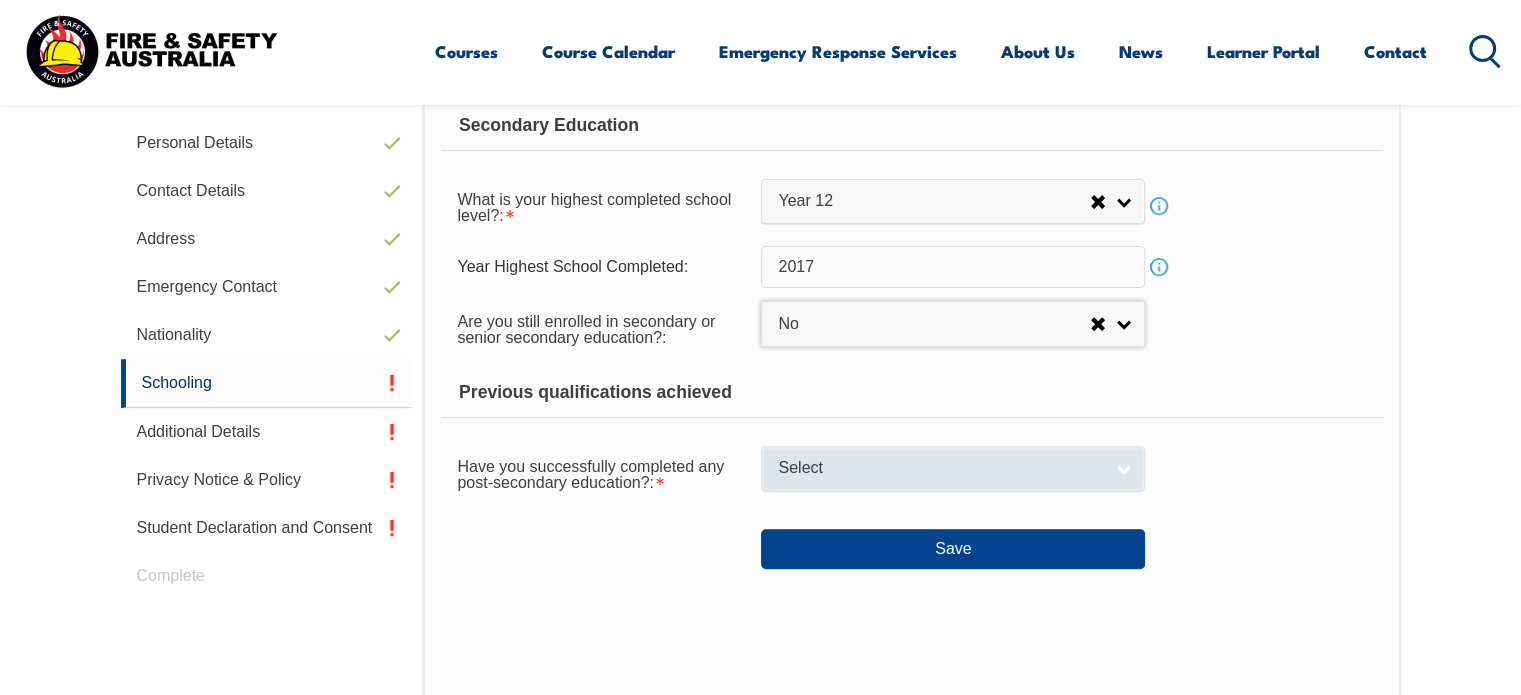 click on "Select" at bounding box center [940, 468] 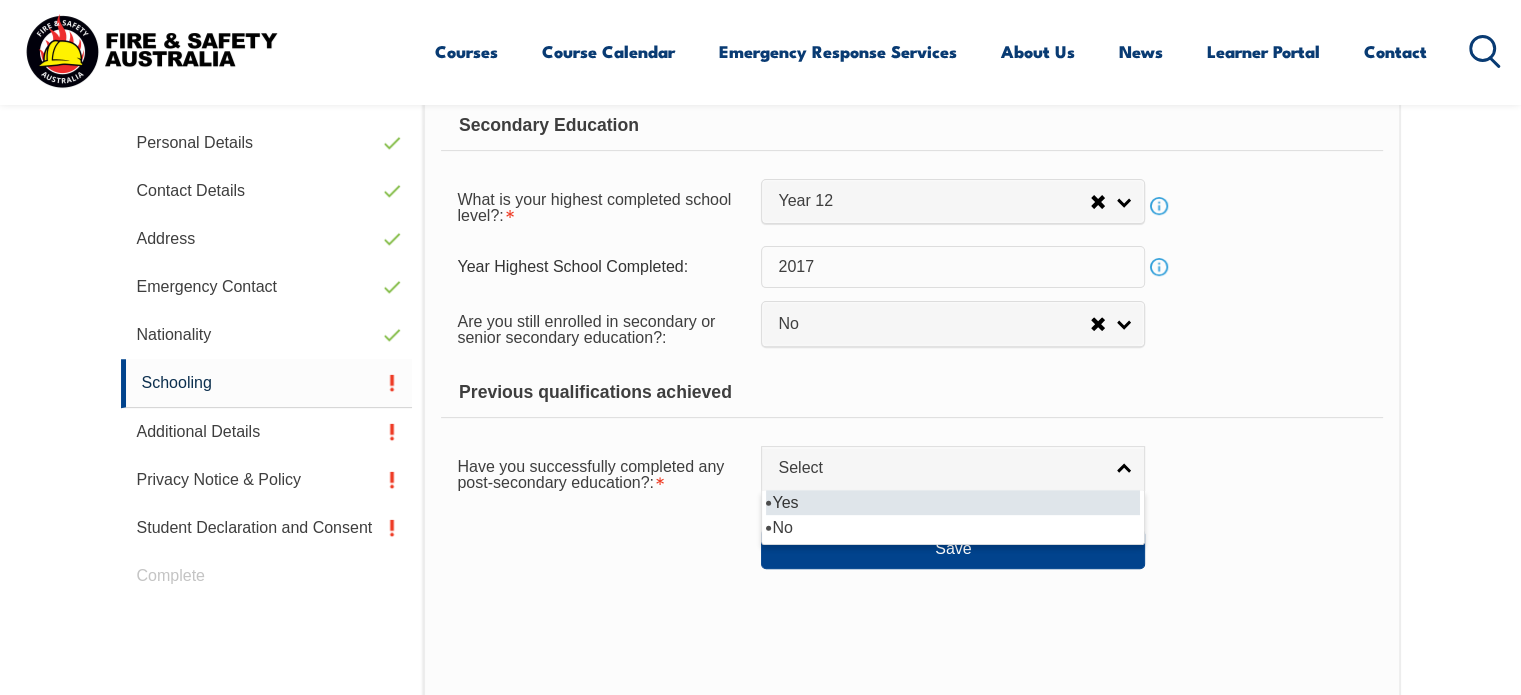 click on "Yes" at bounding box center [953, 502] 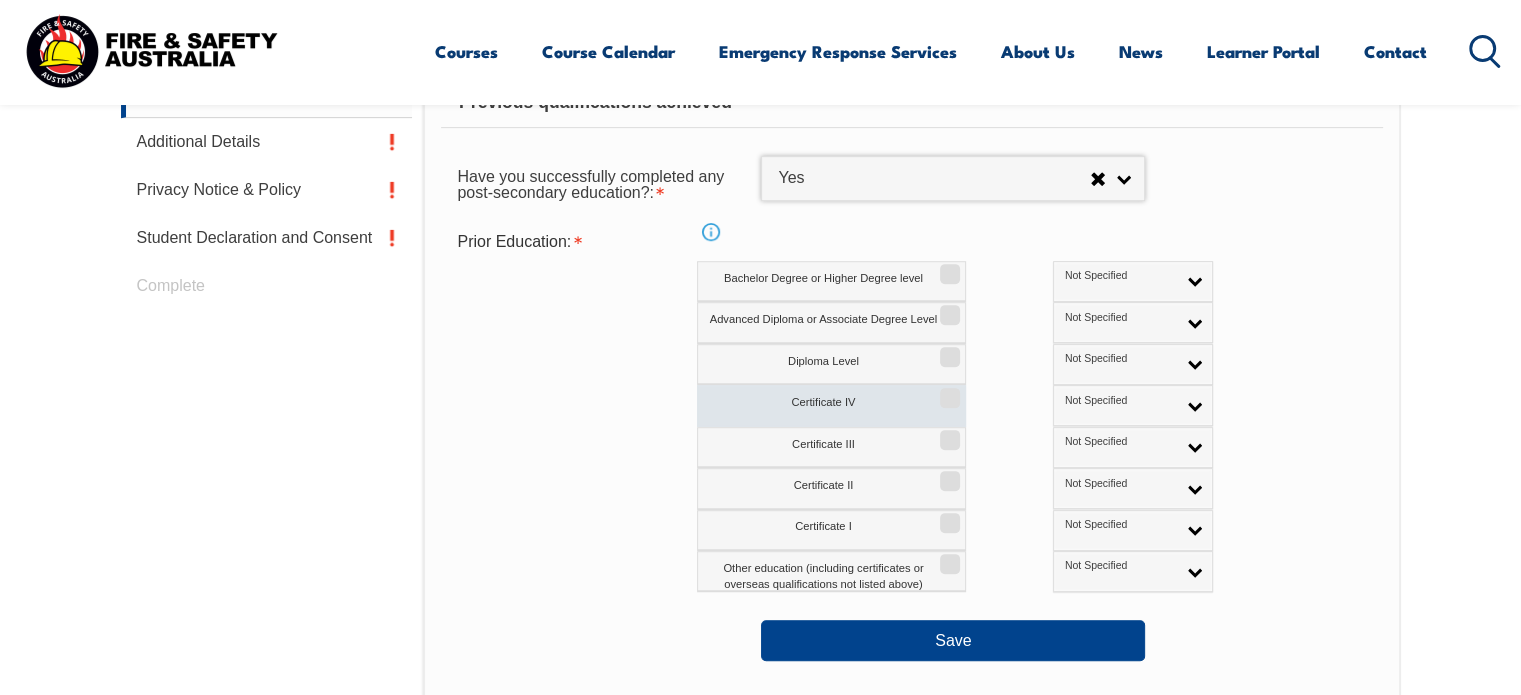 scroll, scrollTop: 938, scrollLeft: 0, axis: vertical 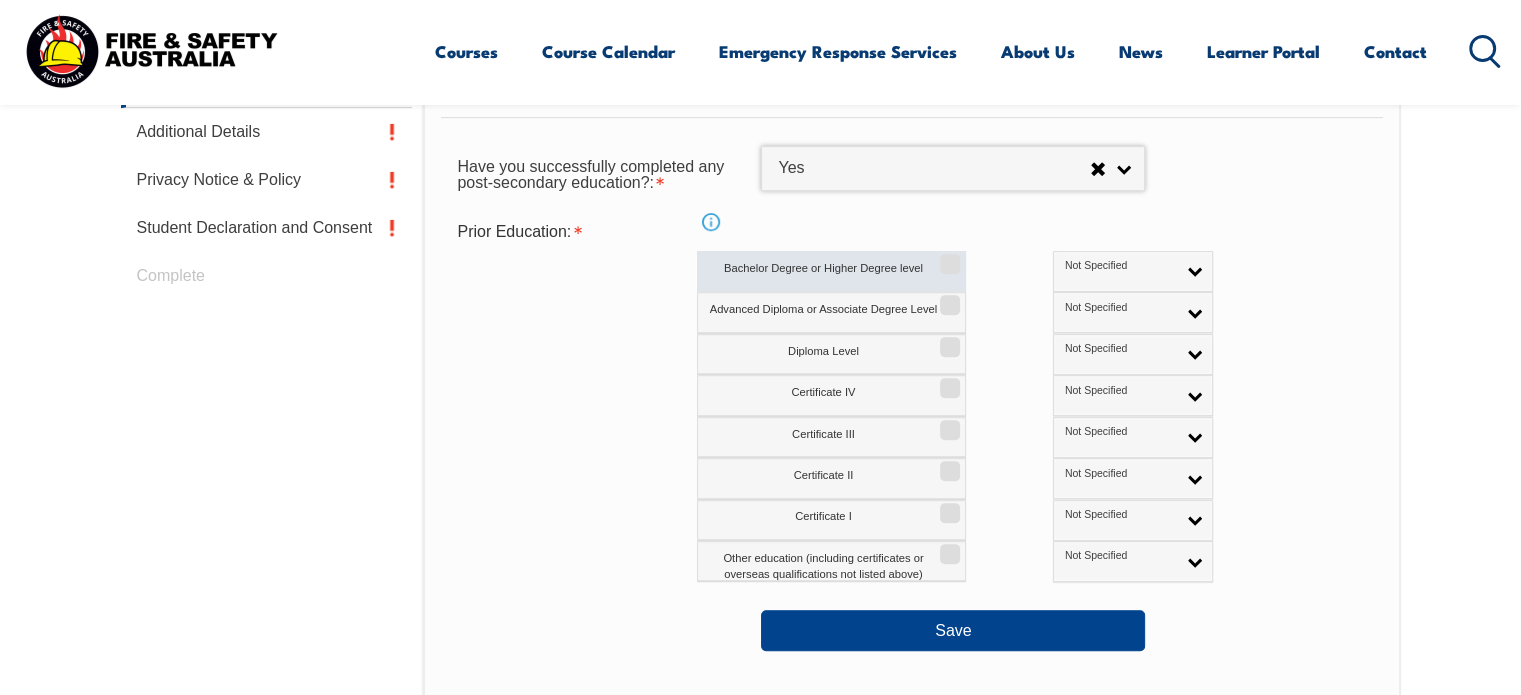 click on "Bachelor Degree or Higher Degree level" at bounding box center [947, 257] 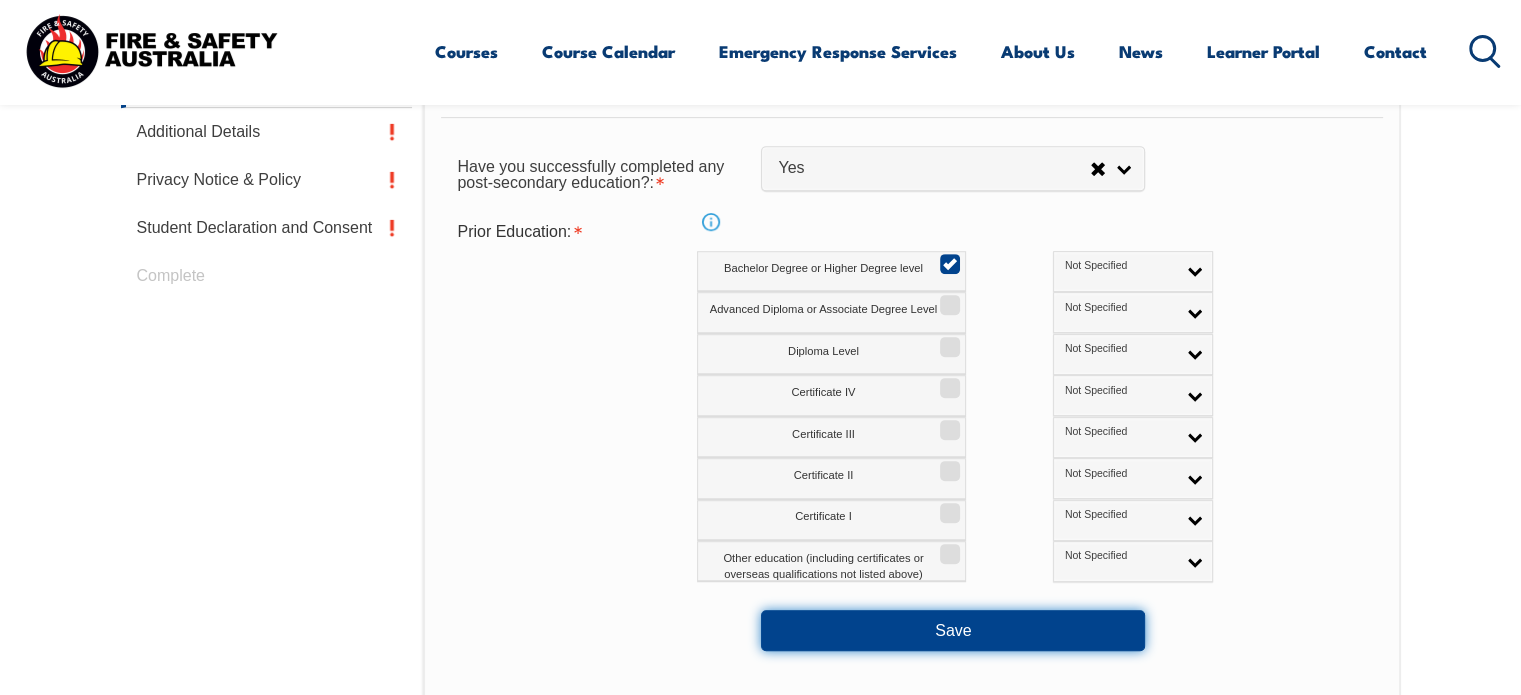 click on "Save" at bounding box center [953, 630] 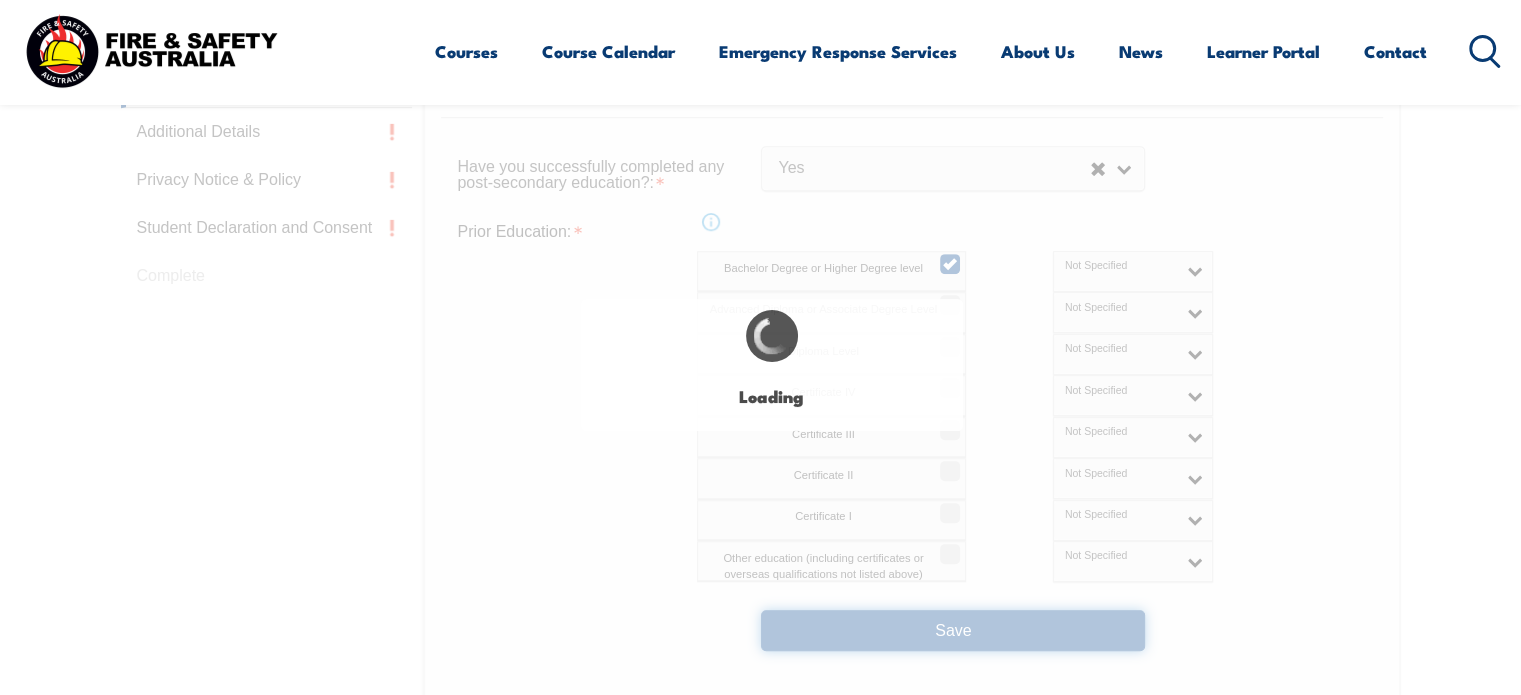 select 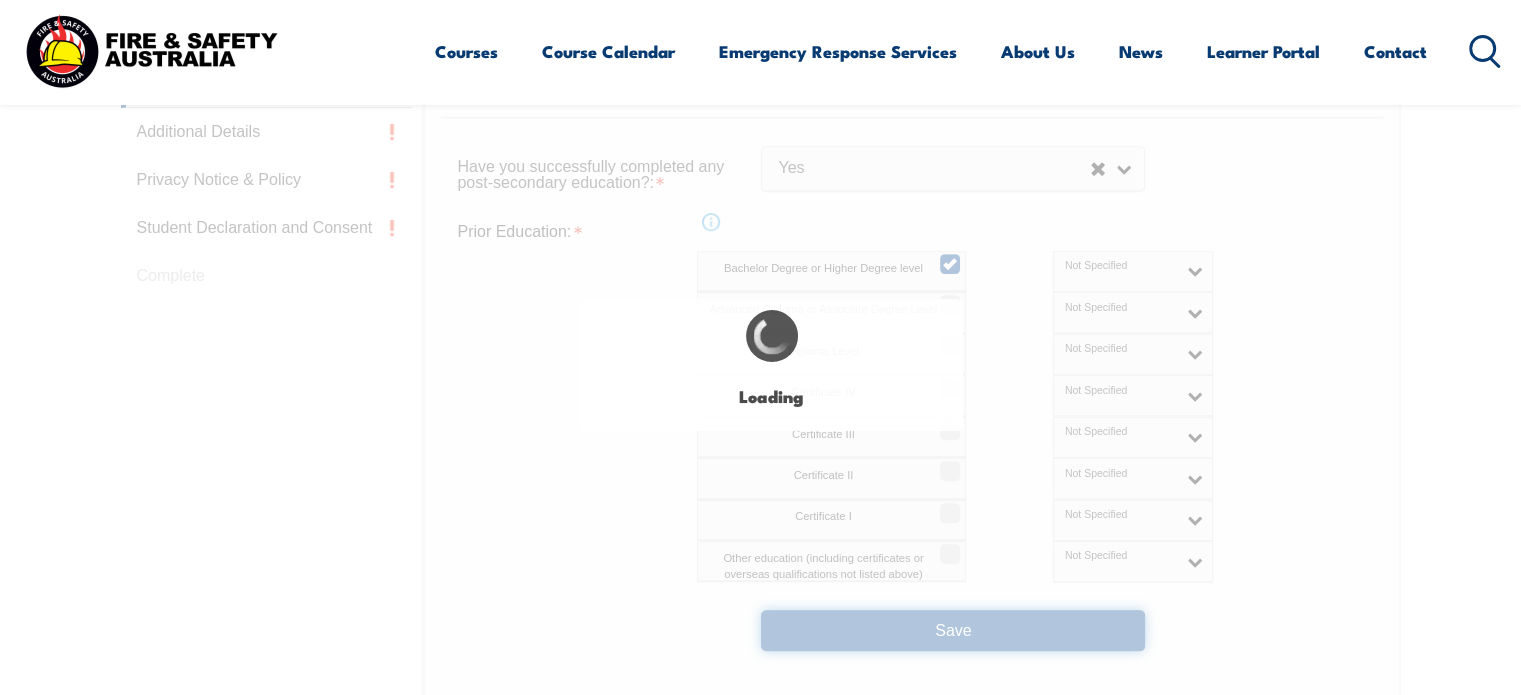 select on "false" 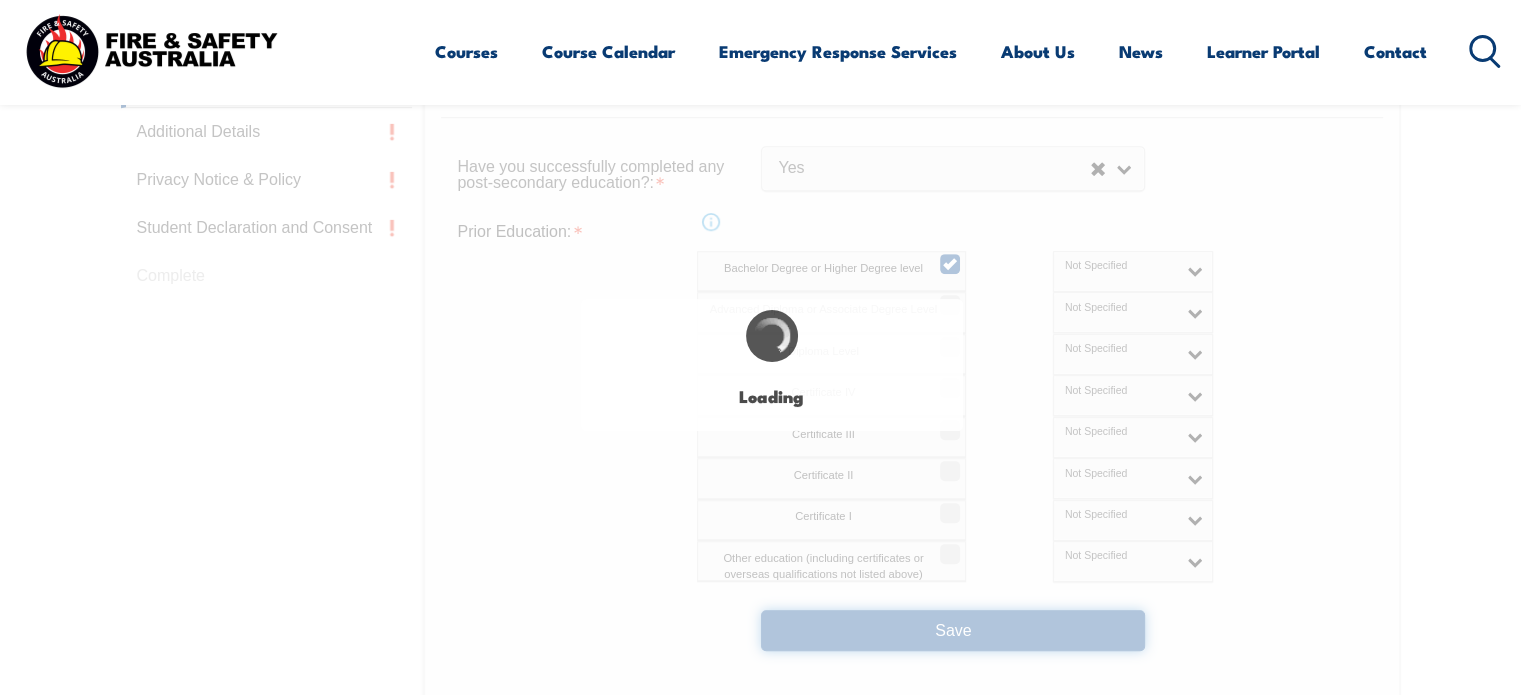 select on "true" 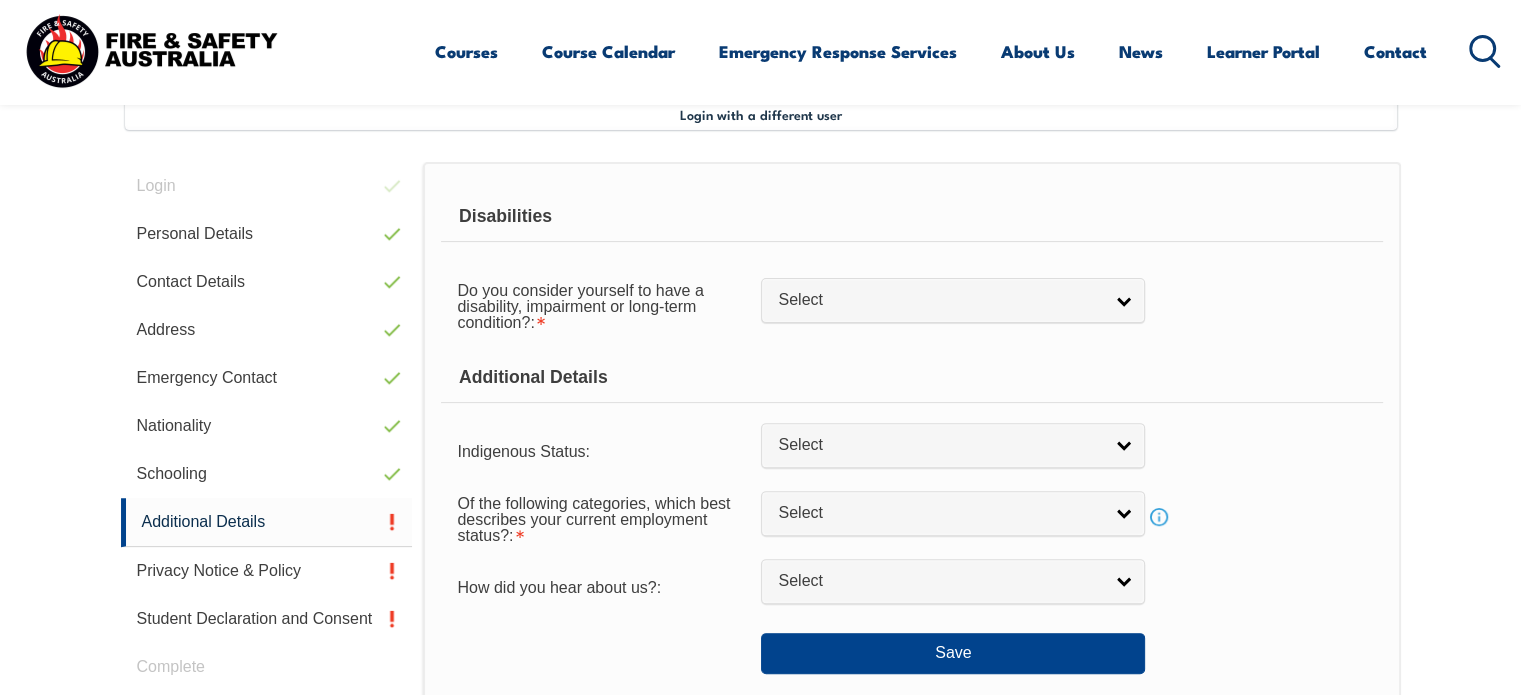 scroll, scrollTop: 544, scrollLeft: 0, axis: vertical 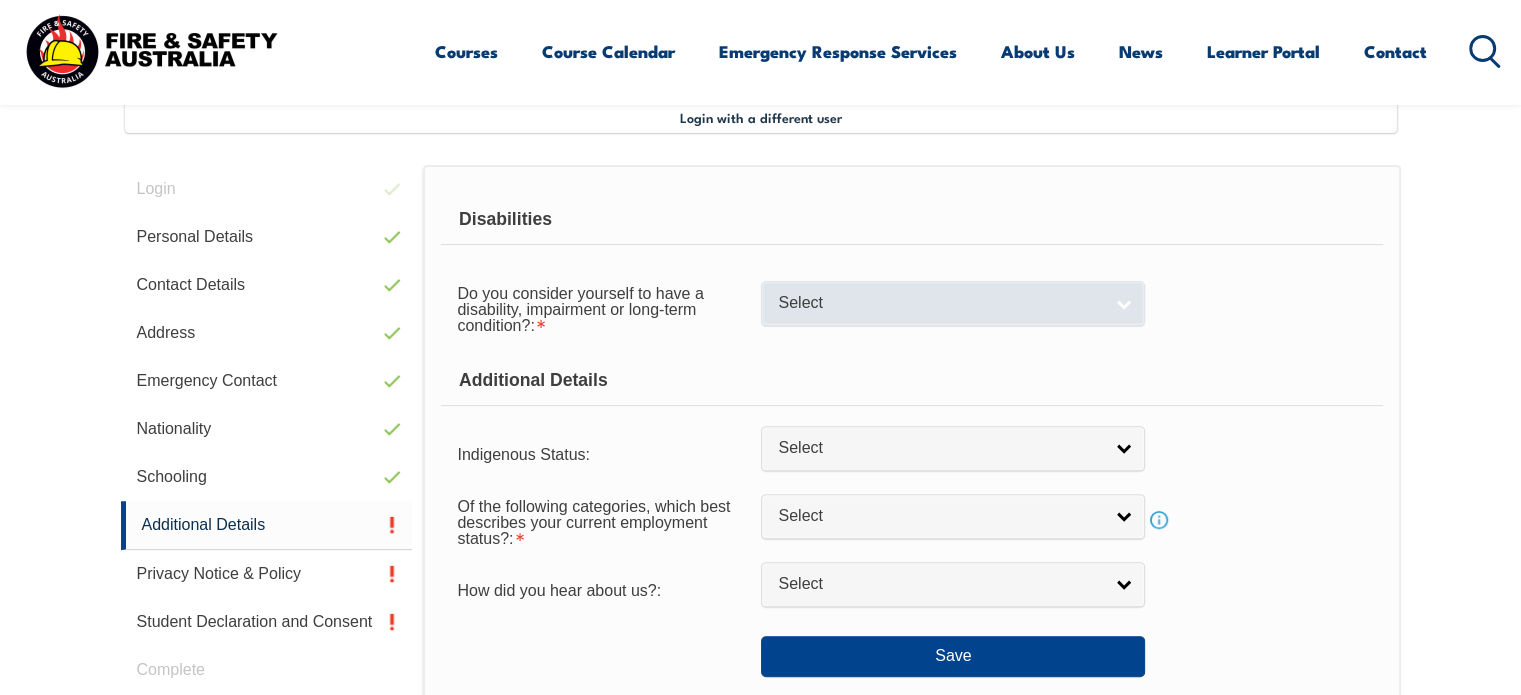 click on "Select" at bounding box center [940, 303] 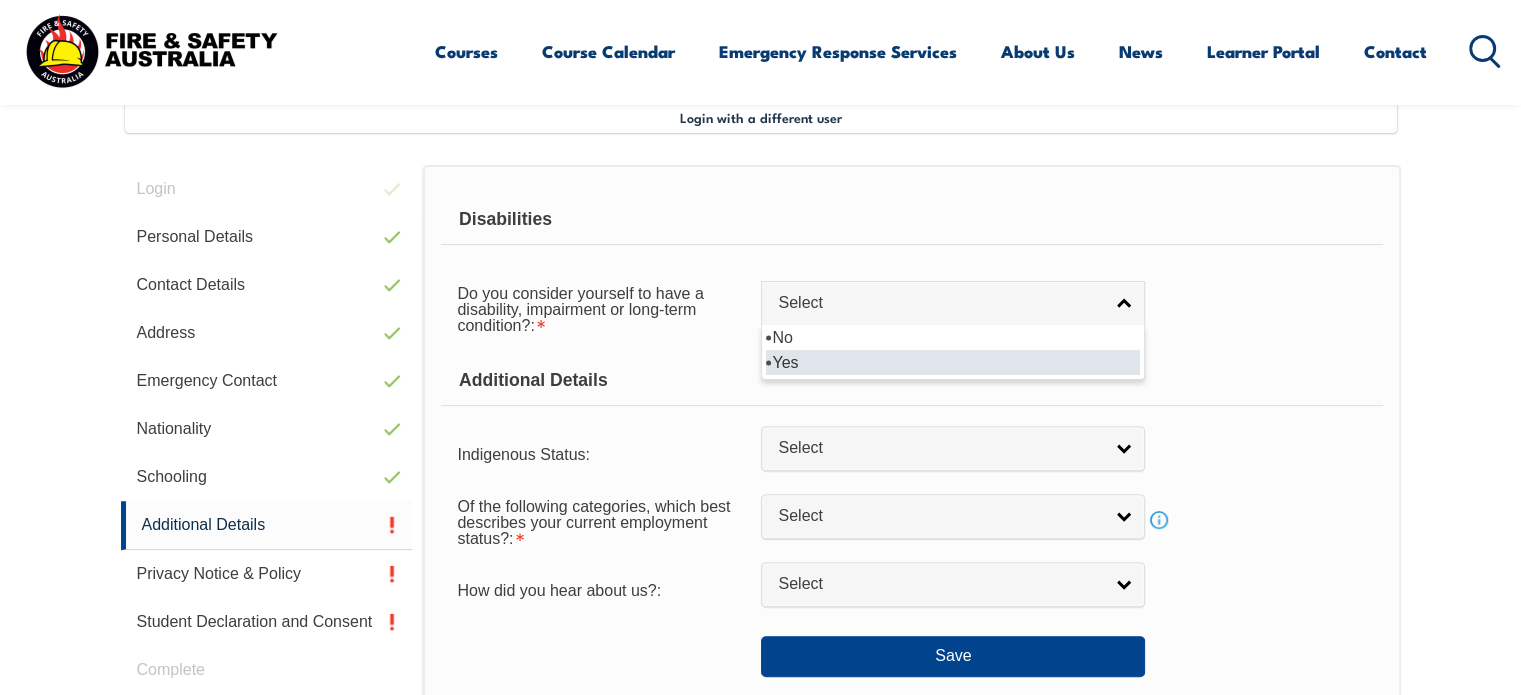click on "Yes" at bounding box center (953, 362) 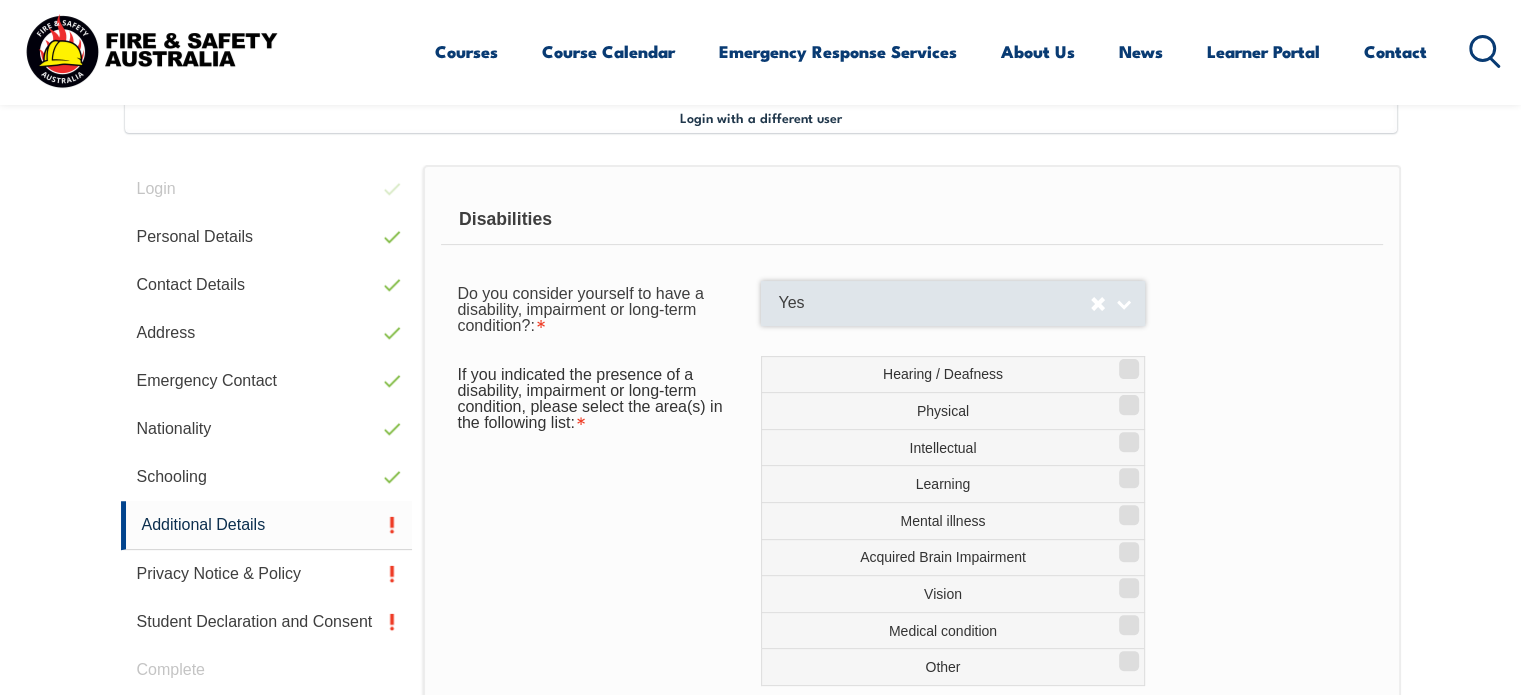 click on "Yes" at bounding box center (934, 303) 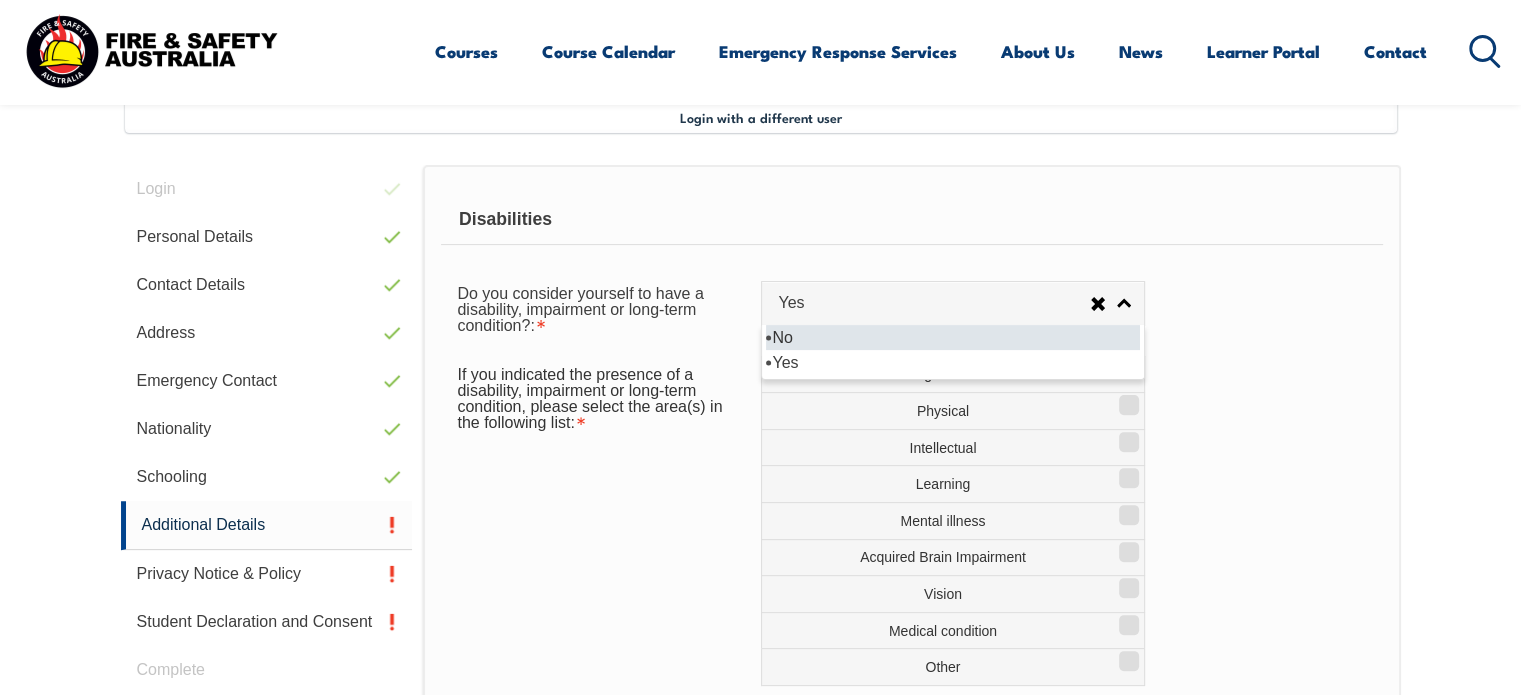 click on "No" at bounding box center [953, 337] 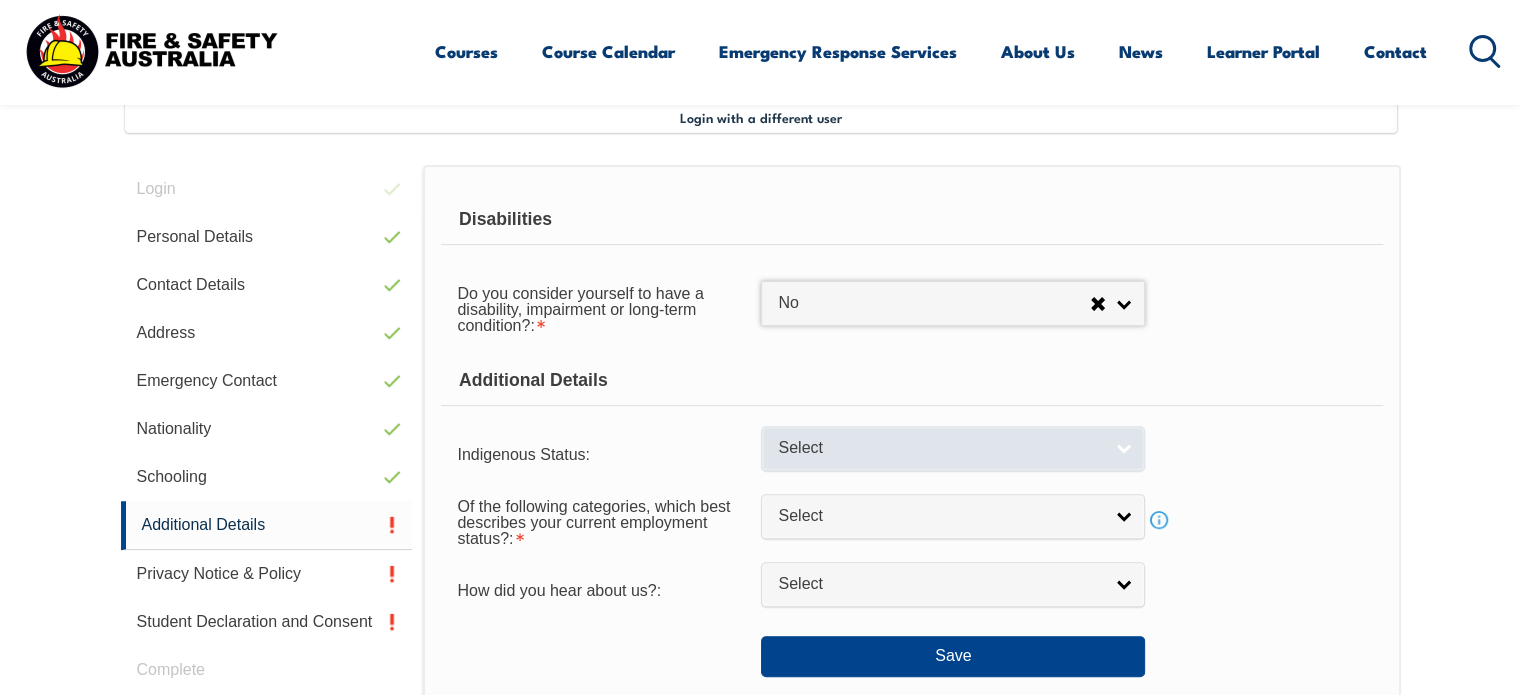 click on "Select" at bounding box center [940, 448] 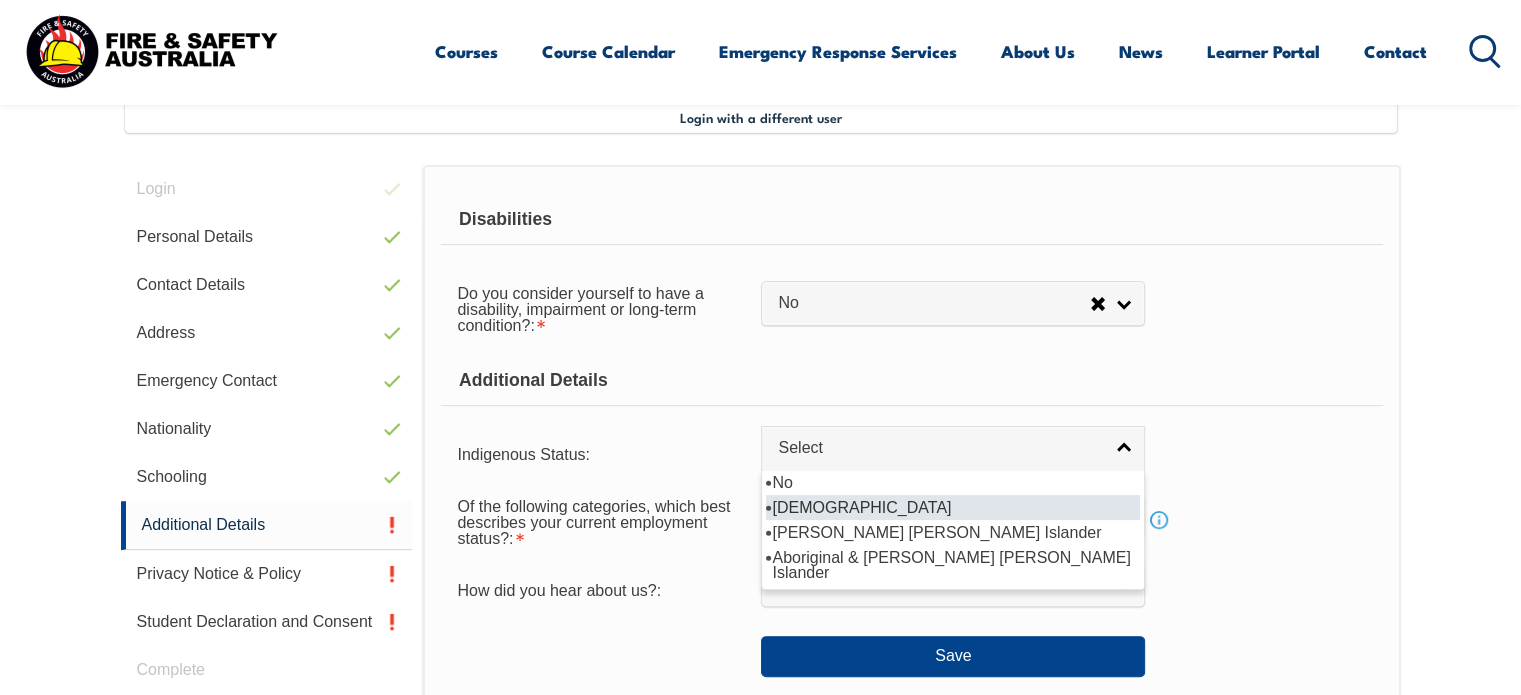 click on "No" at bounding box center [953, 482] 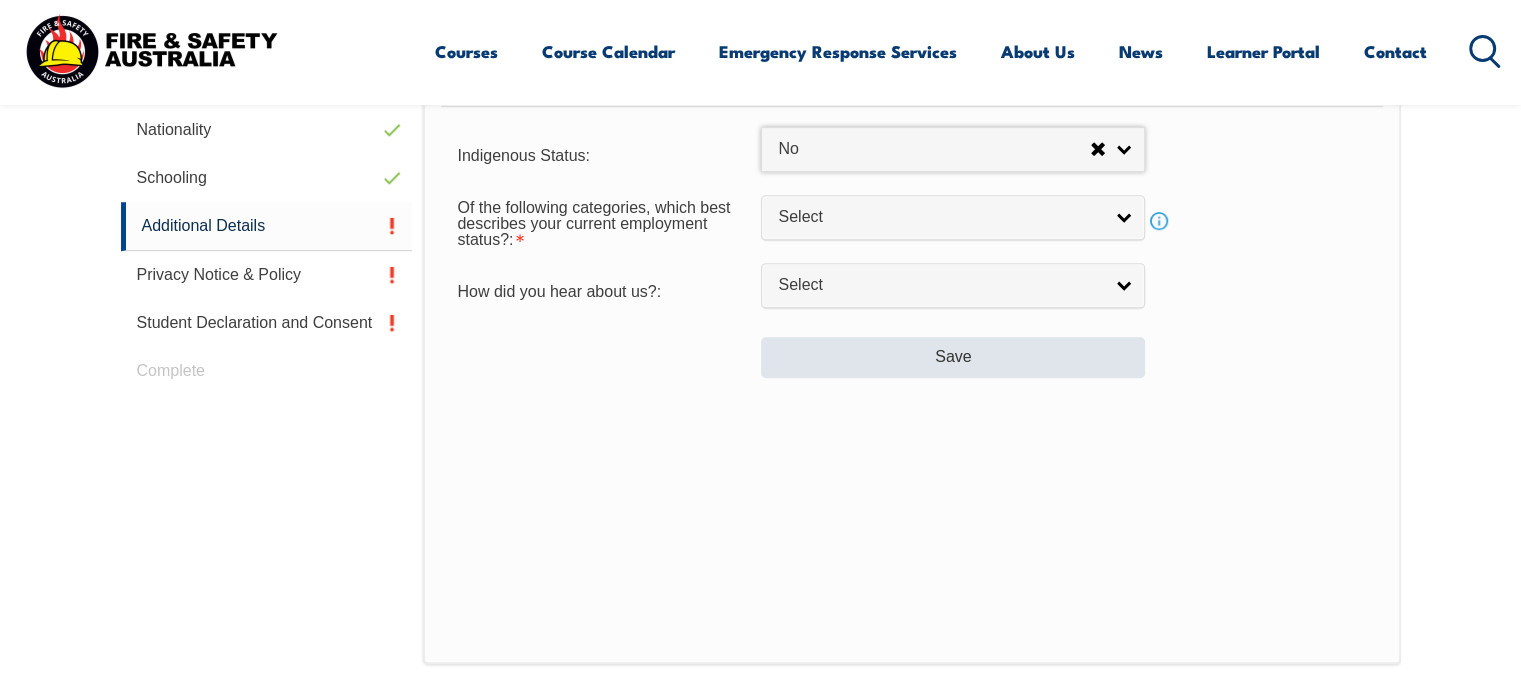 scroll, scrollTop: 844, scrollLeft: 0, axis: vertical 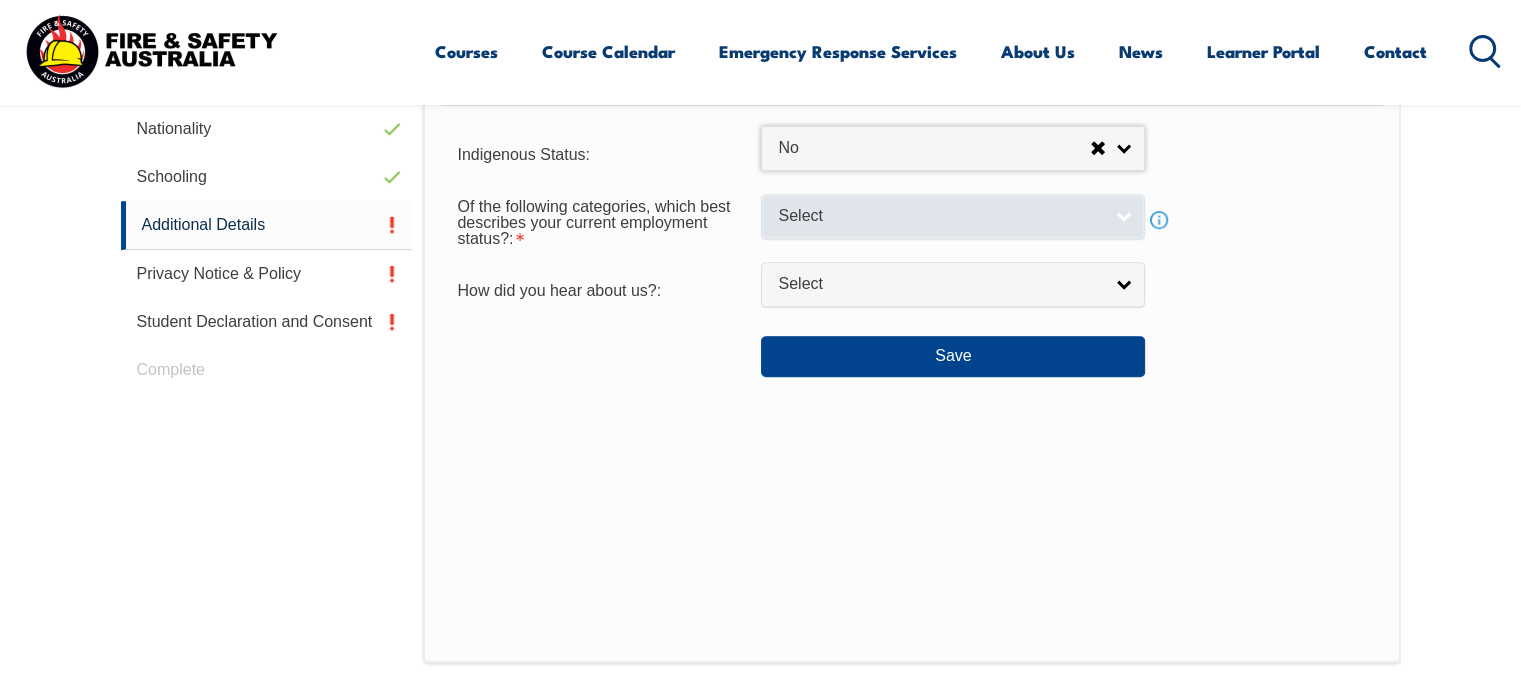 click on "Select" at bounding box center [940, 216] 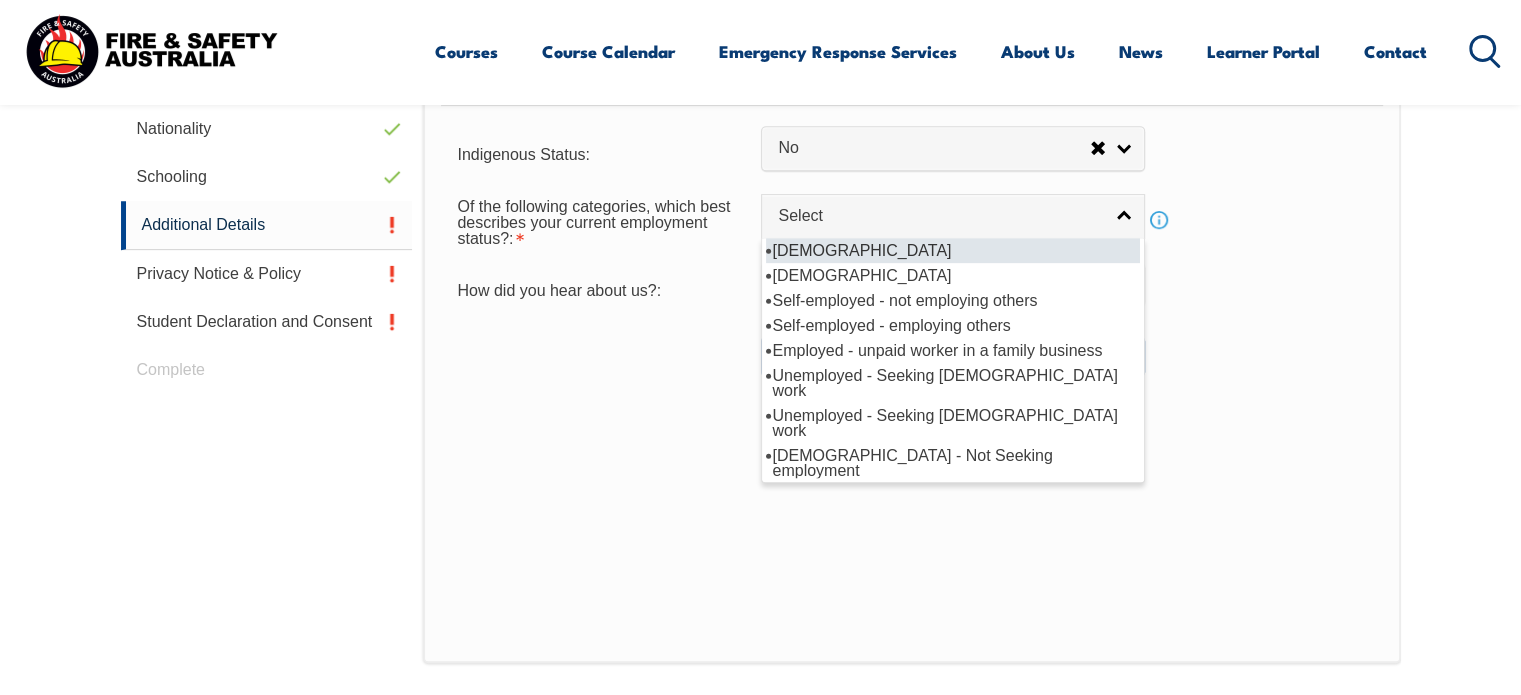 click on "[DEMOGRAPHIC_DATA]" at bounding box center [953, 250] 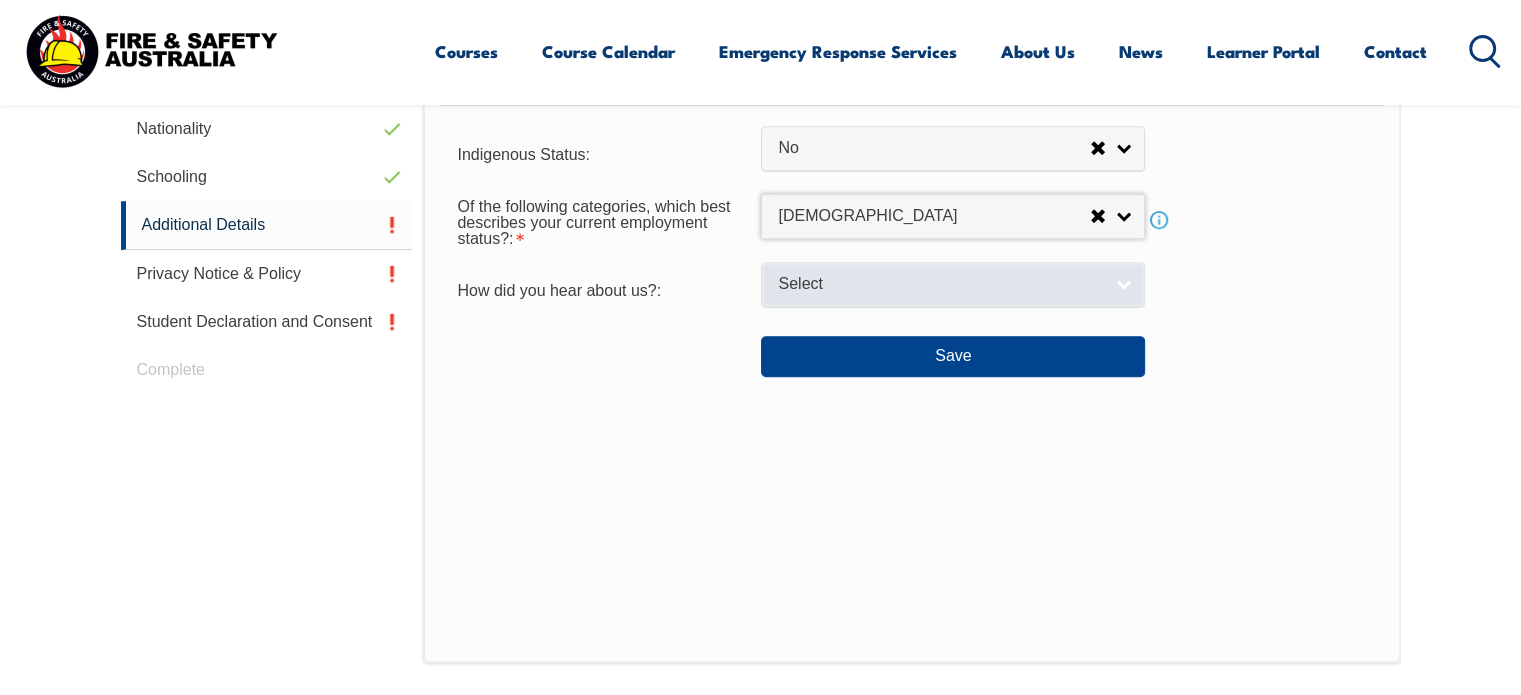 click on "Select" at bounding box center (940, 284) 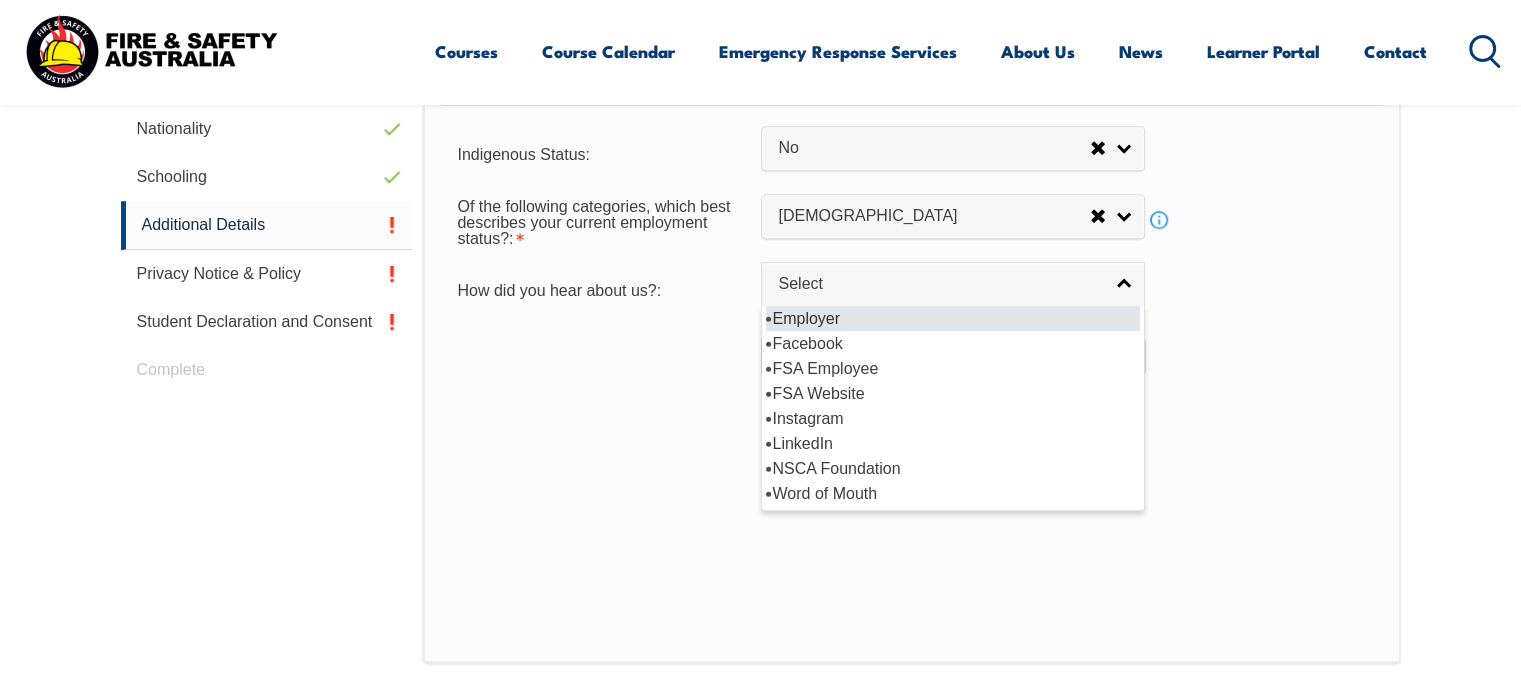 click on "Employer" at bounding box center (953, 318) 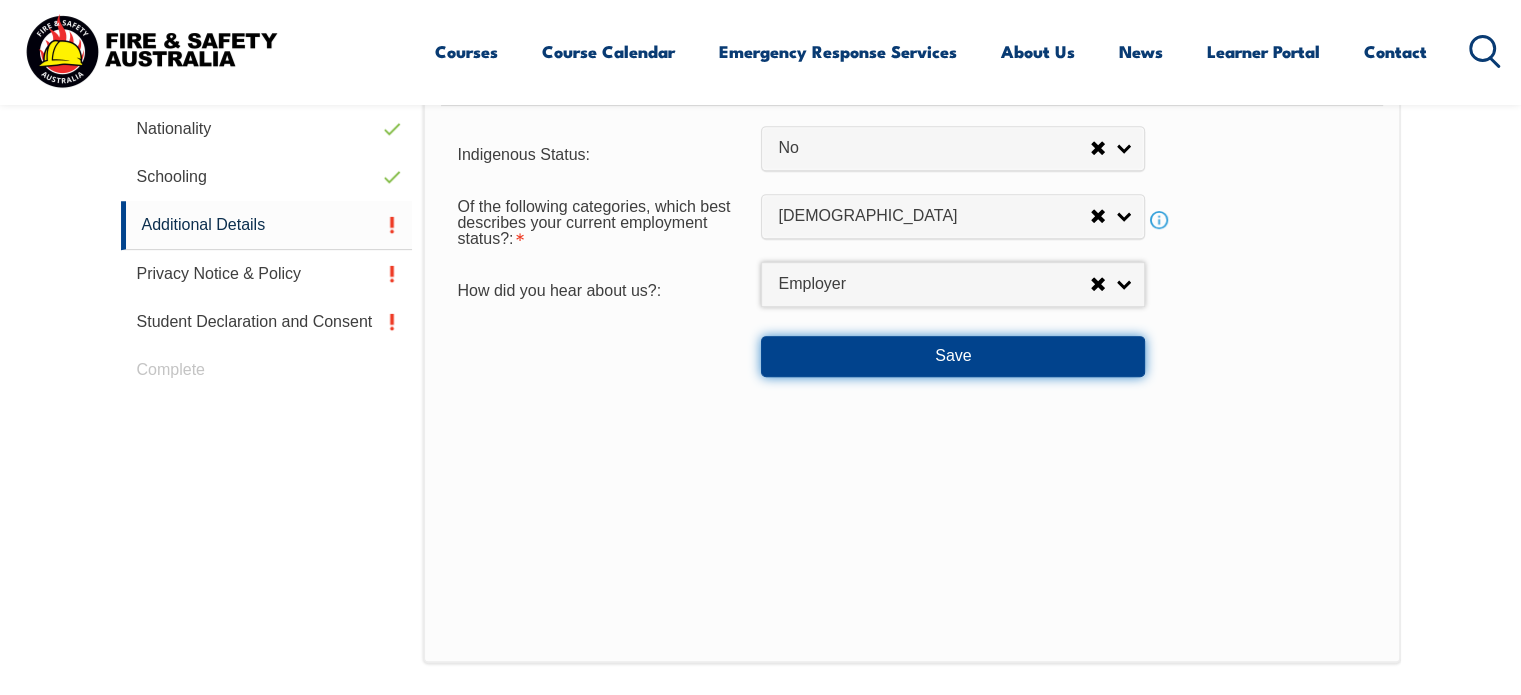 click on "Save" at bounding box center (953, 356) 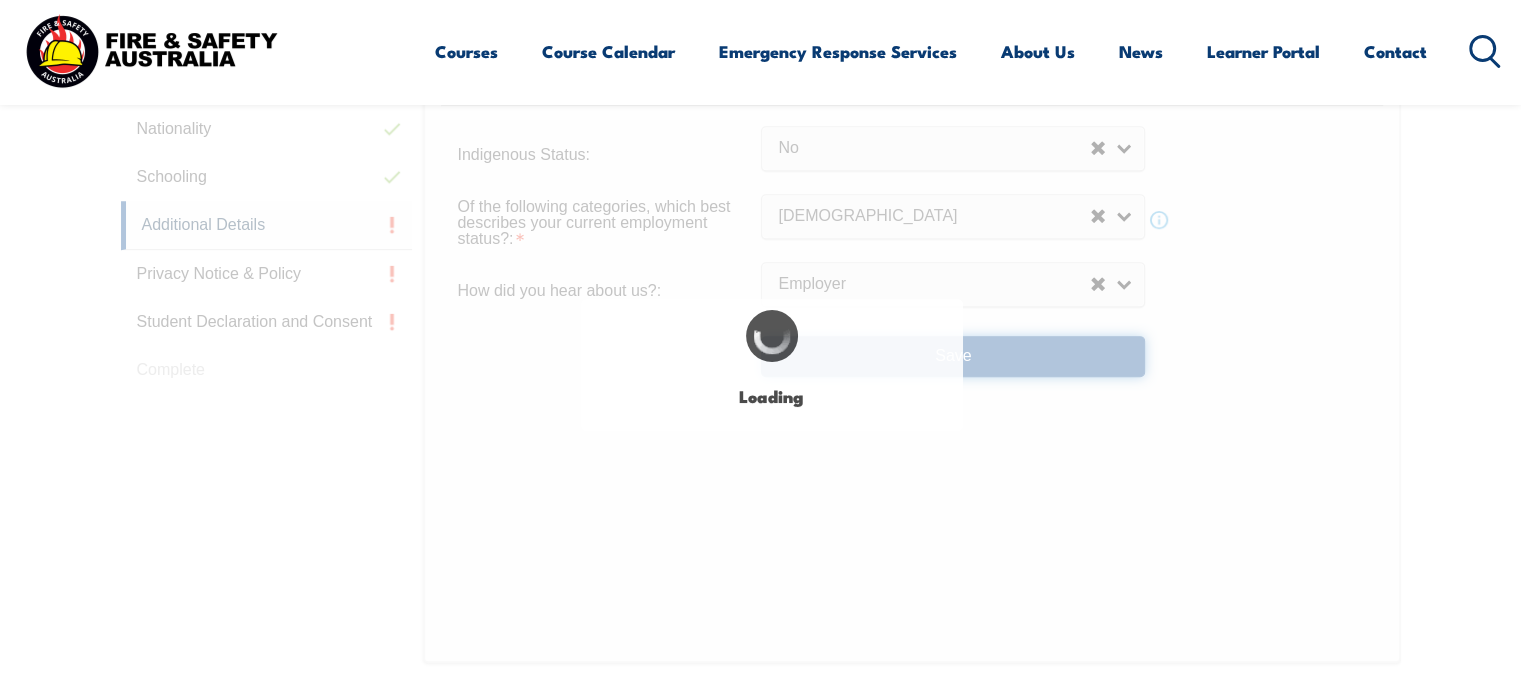 select on "false" 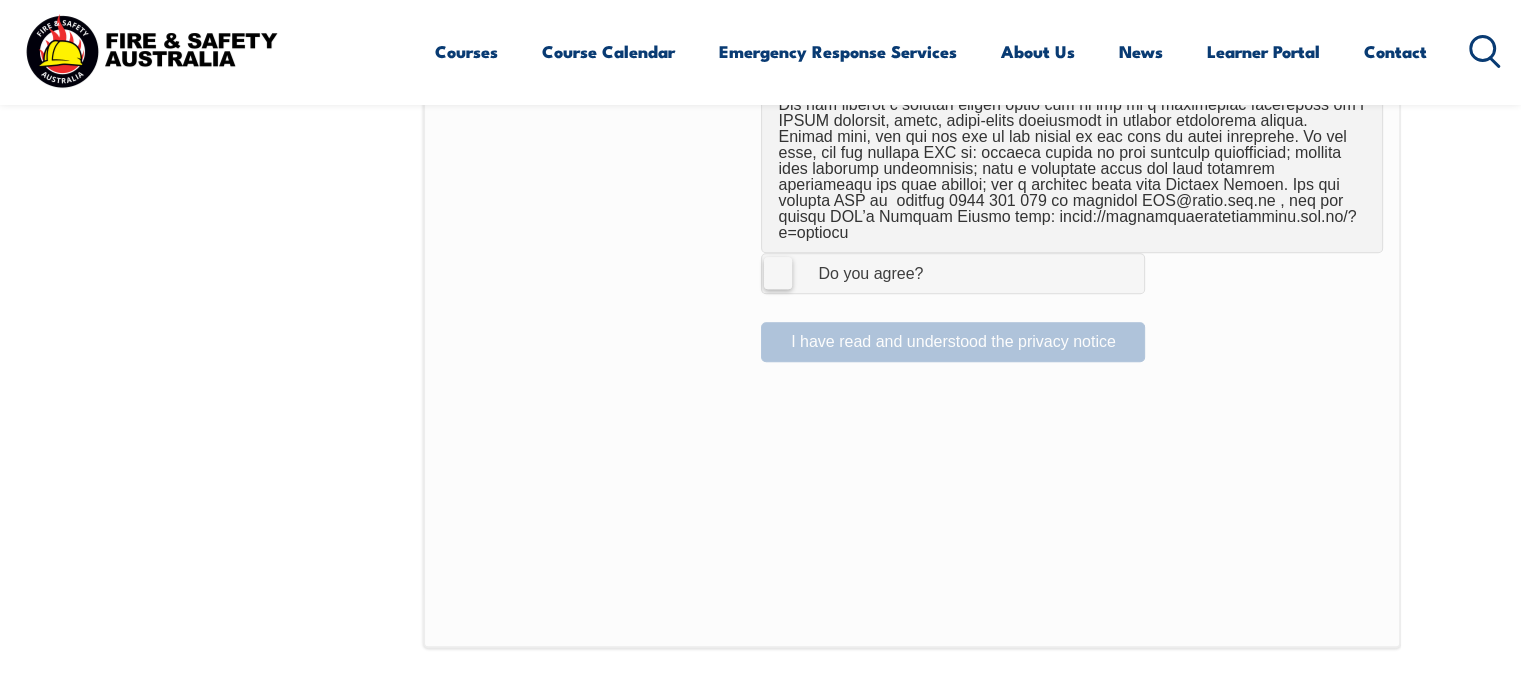 scroll, scrollTop: 1484, scrollLeft: 0, axis: vertical 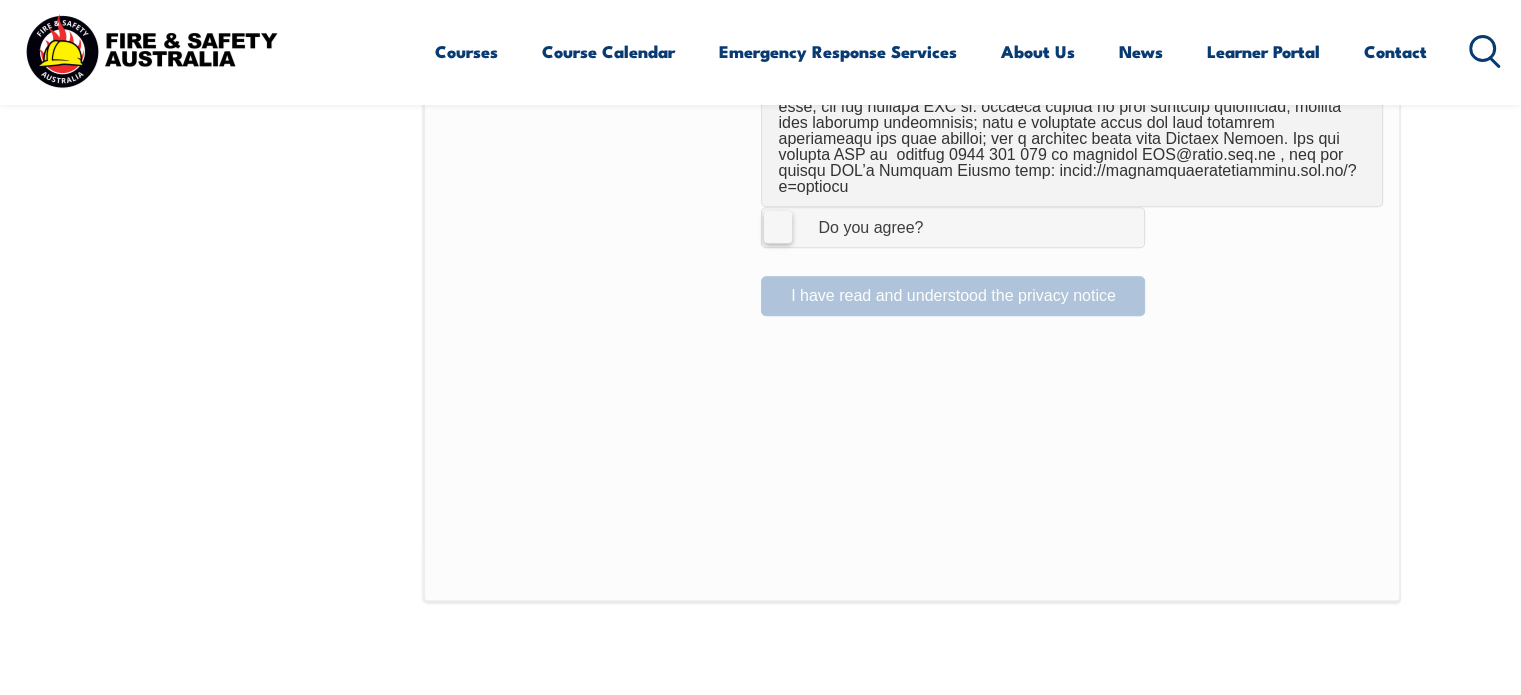 click on "I Agree Do you agree?" at bounding box center [850, 227] 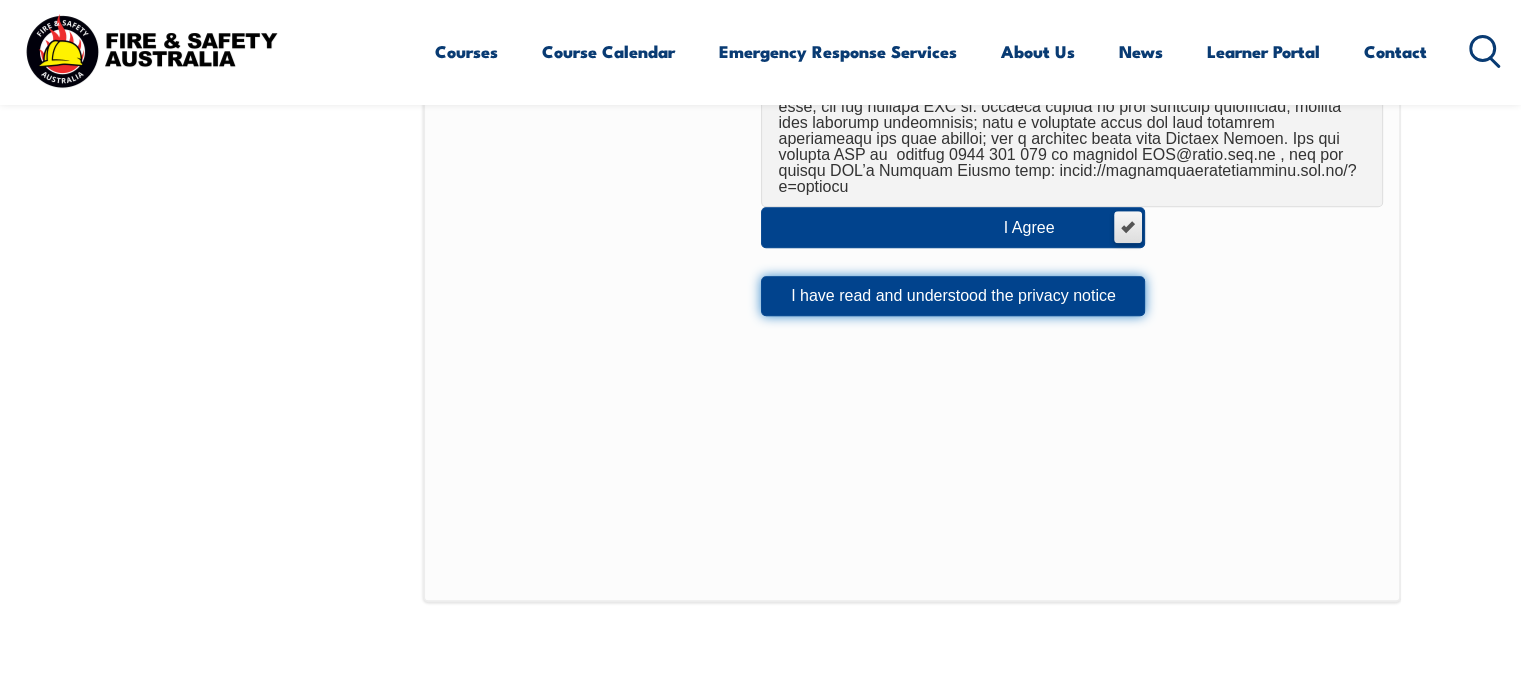 click on "I have read and understood the privacy notice" at bounding box center (953, 296) 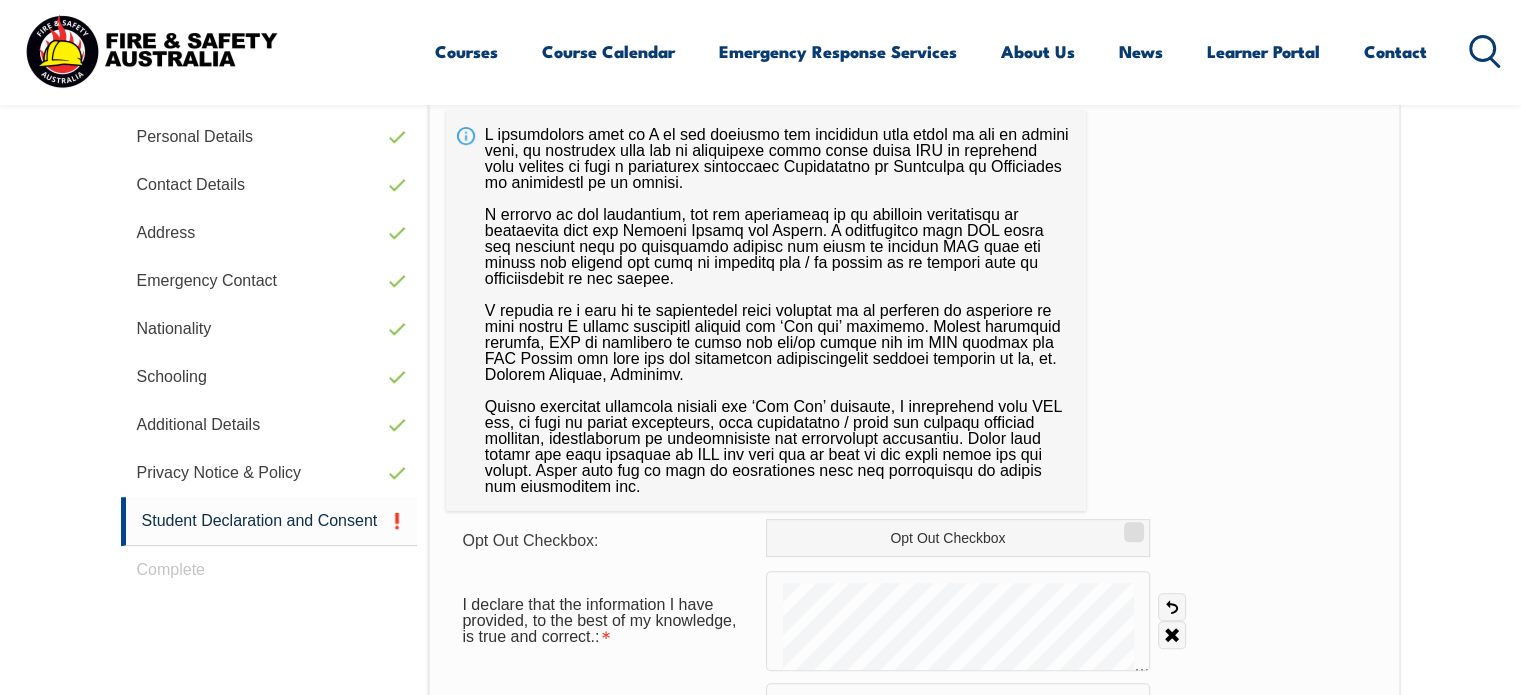scroll, scrollTop: 744, scrollLeft: 0, axis: vertical 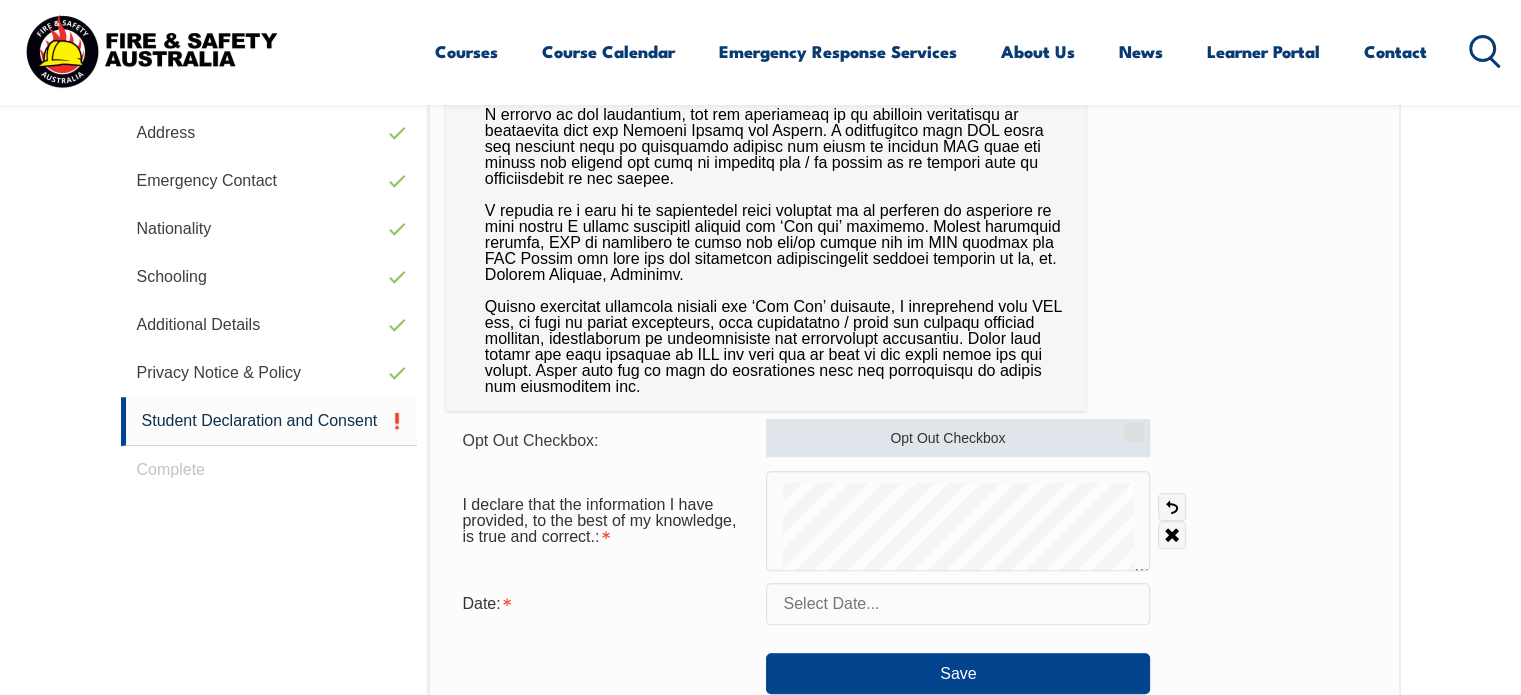 click on "Opt Out Checkbox" at bounding box center [958, 438] 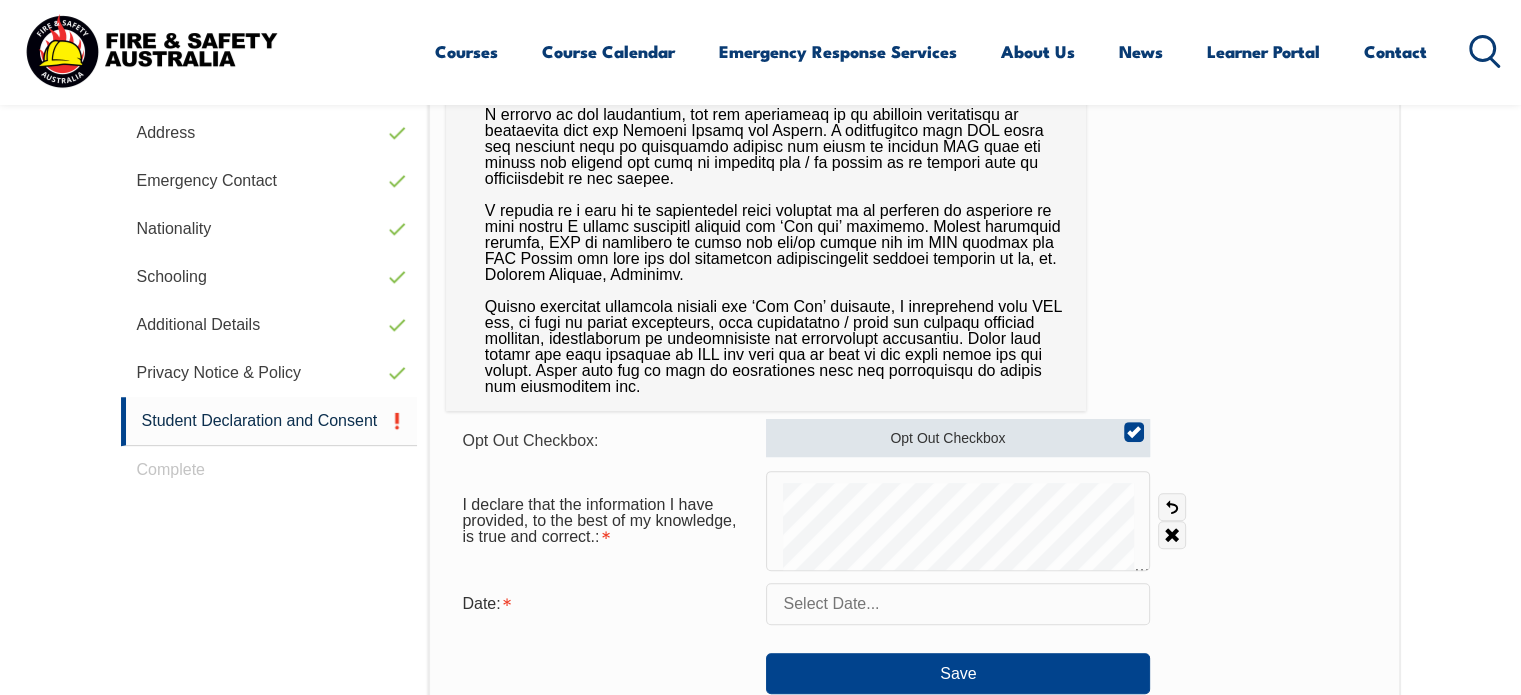 click on "Opt Out Checkbox" at bounding box center [958, 438] 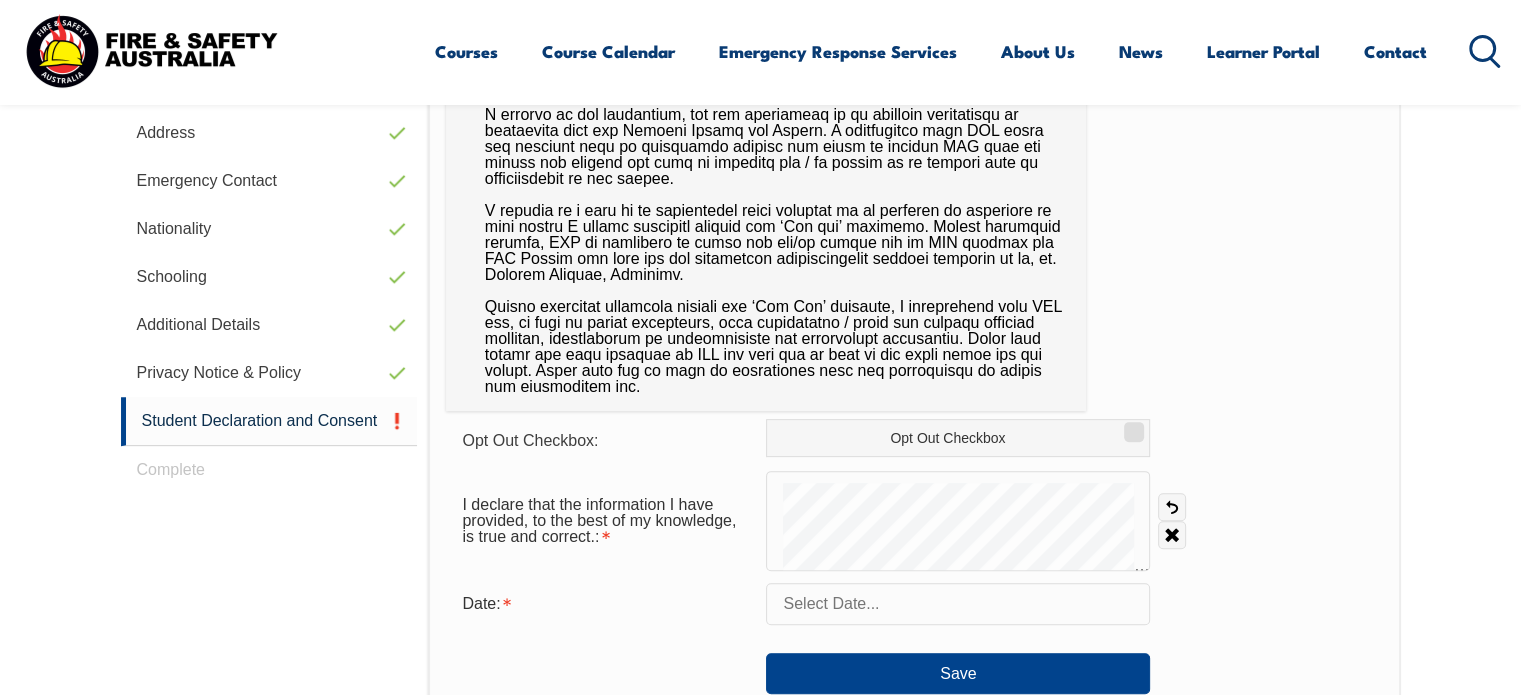 scroll, scrollTop: 844, scrollLeft: 0, axis: vertical 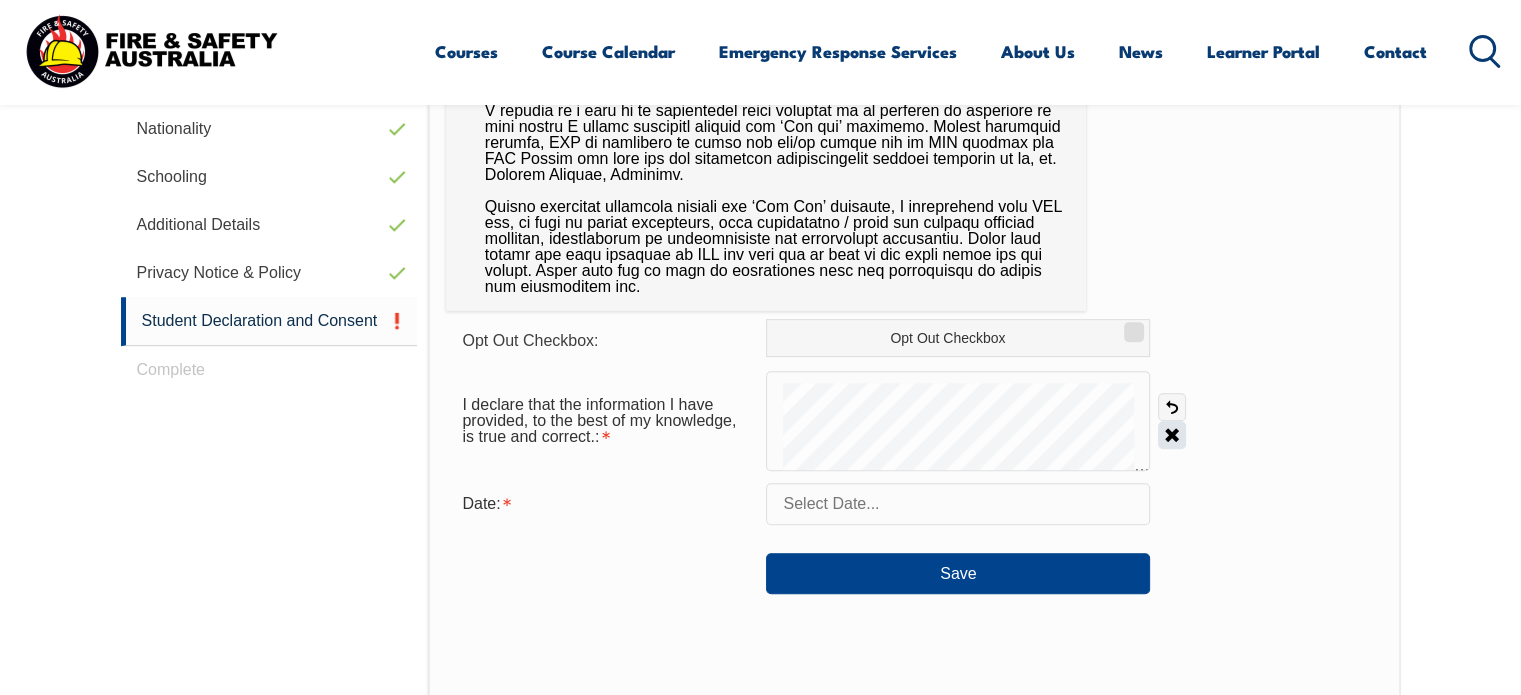 click on "Clear" at bounding box center (1172, 435) 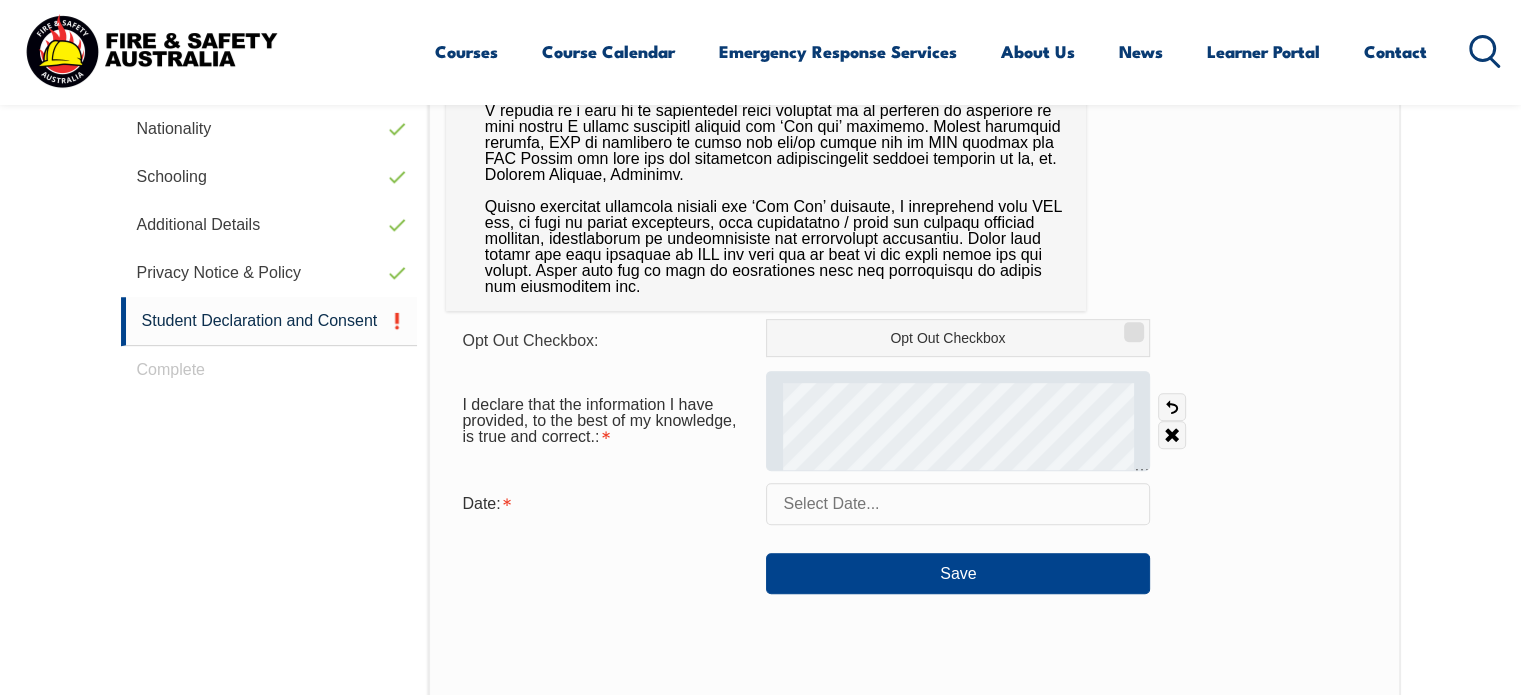 click at bounding box center (958, 421) 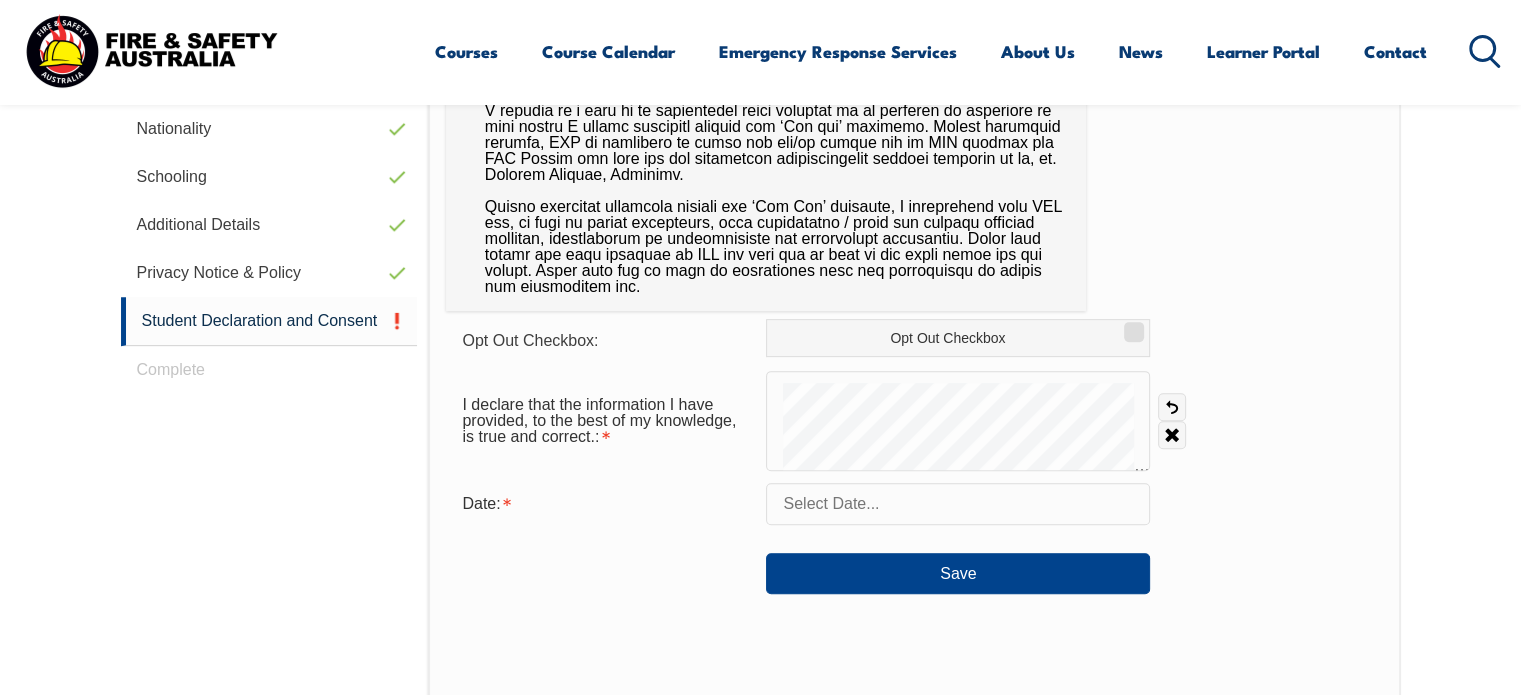 click on "I declare that the information I have provided, to the best of my knowledge, is true and correct.: Undo Clear" at bounding box center (914, 421) 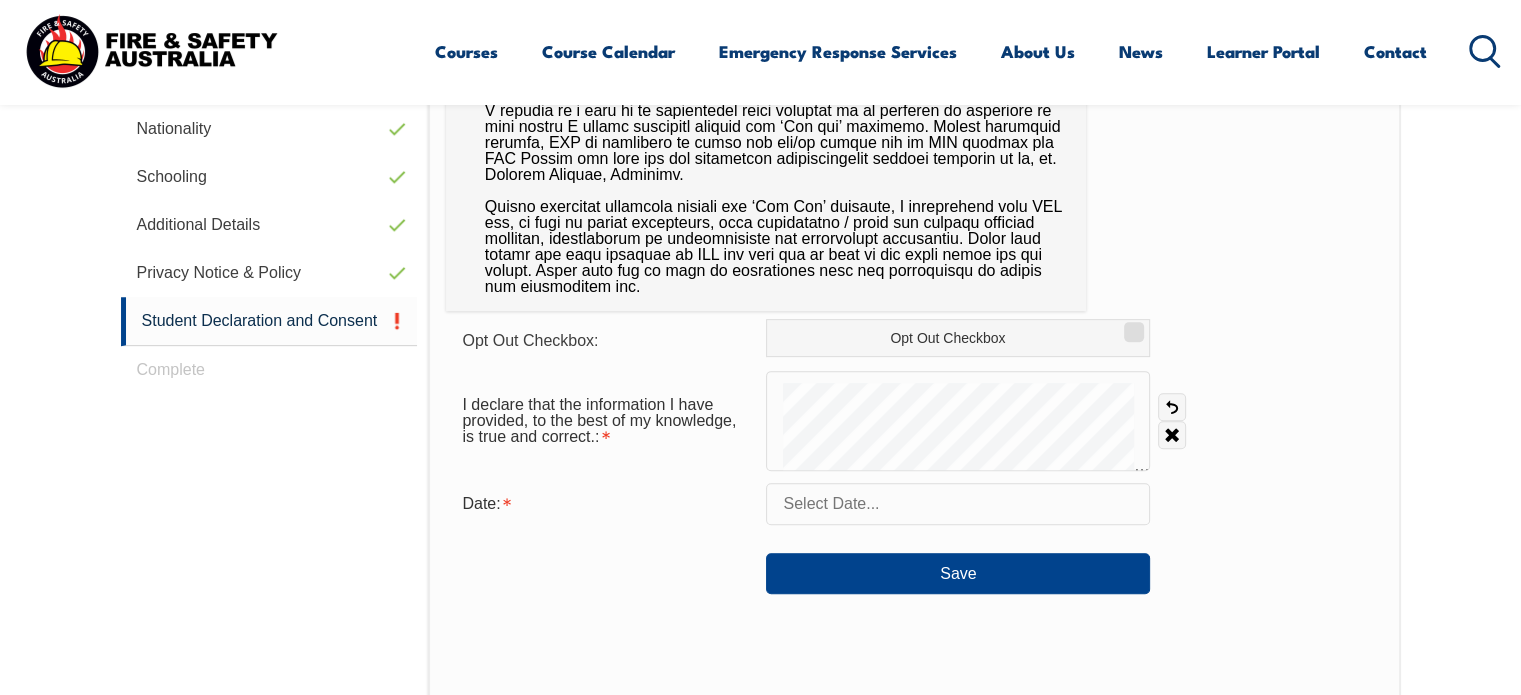 click at bounding box center (958, 504) 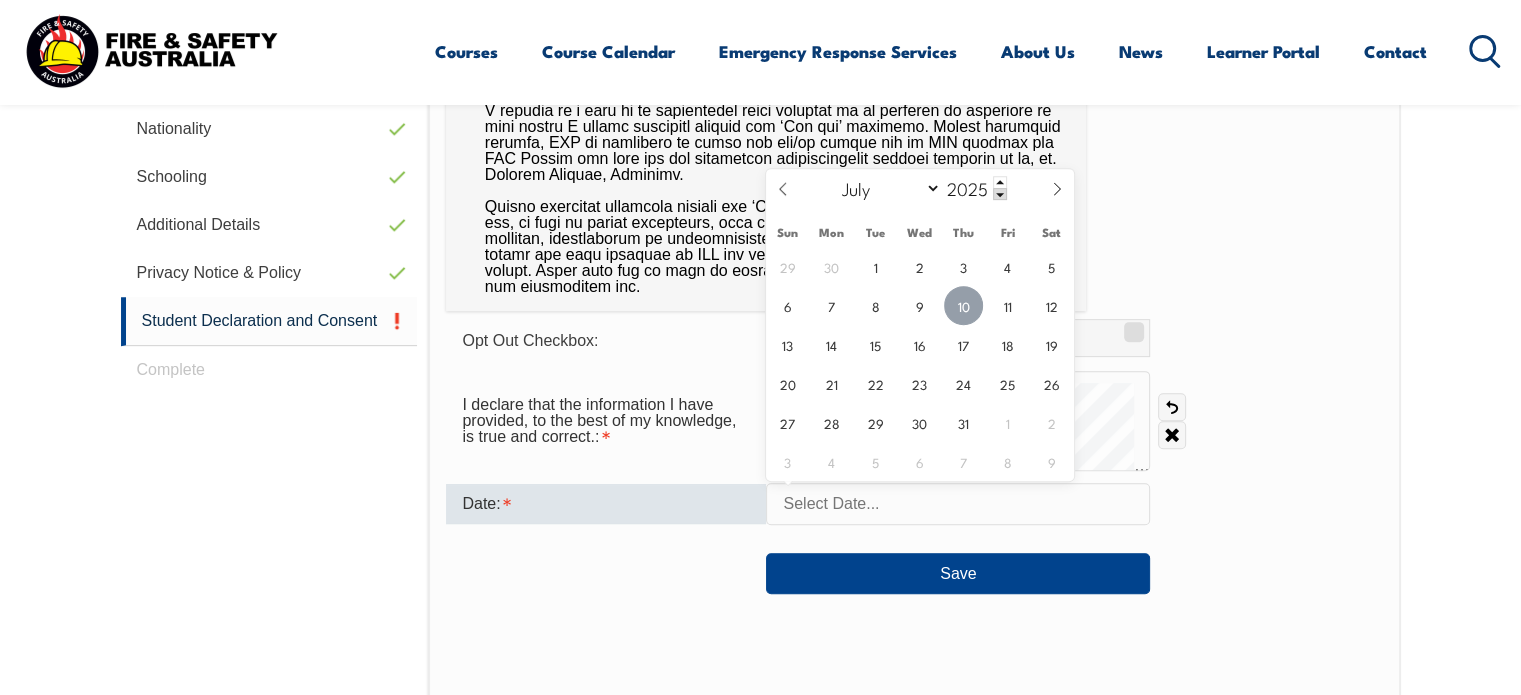 click on "10" at bounding box center (963, 305) 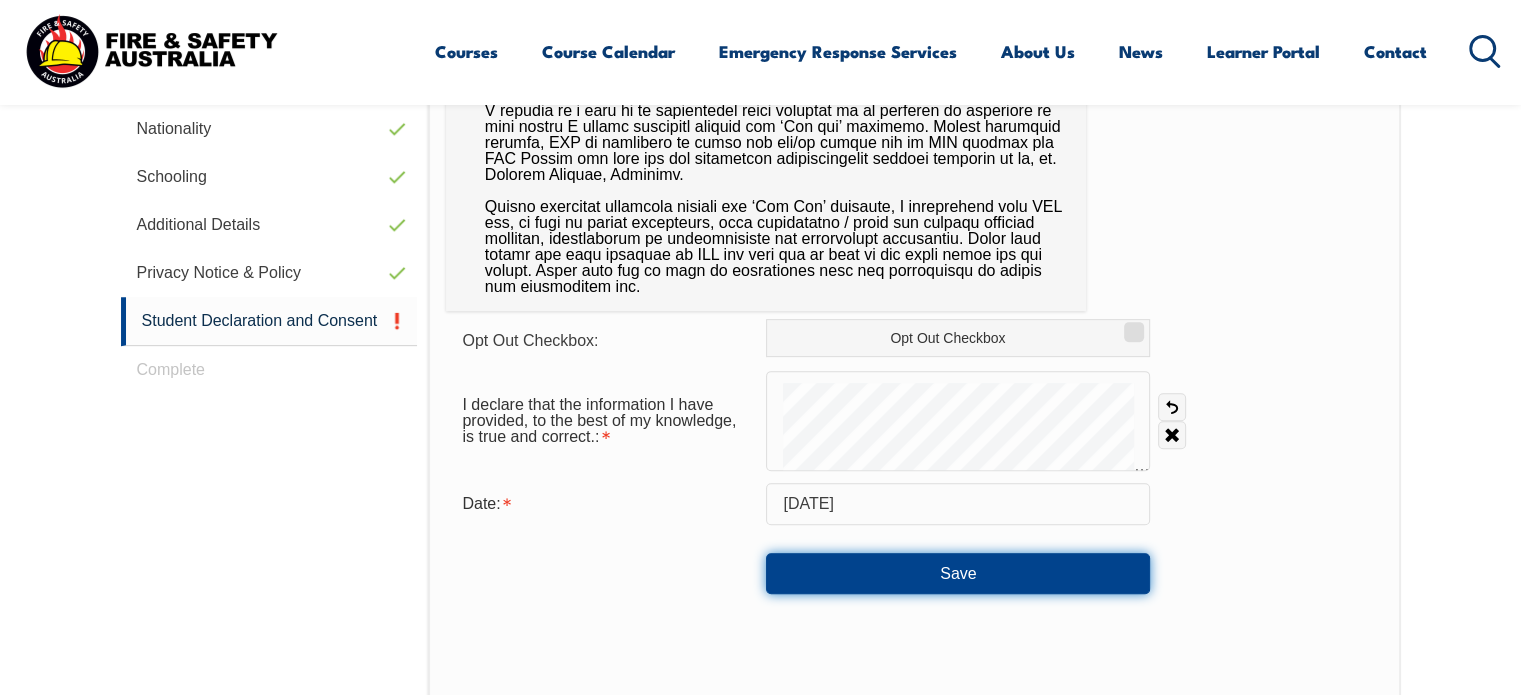 click on "Save" at bounding box center (958, 573) 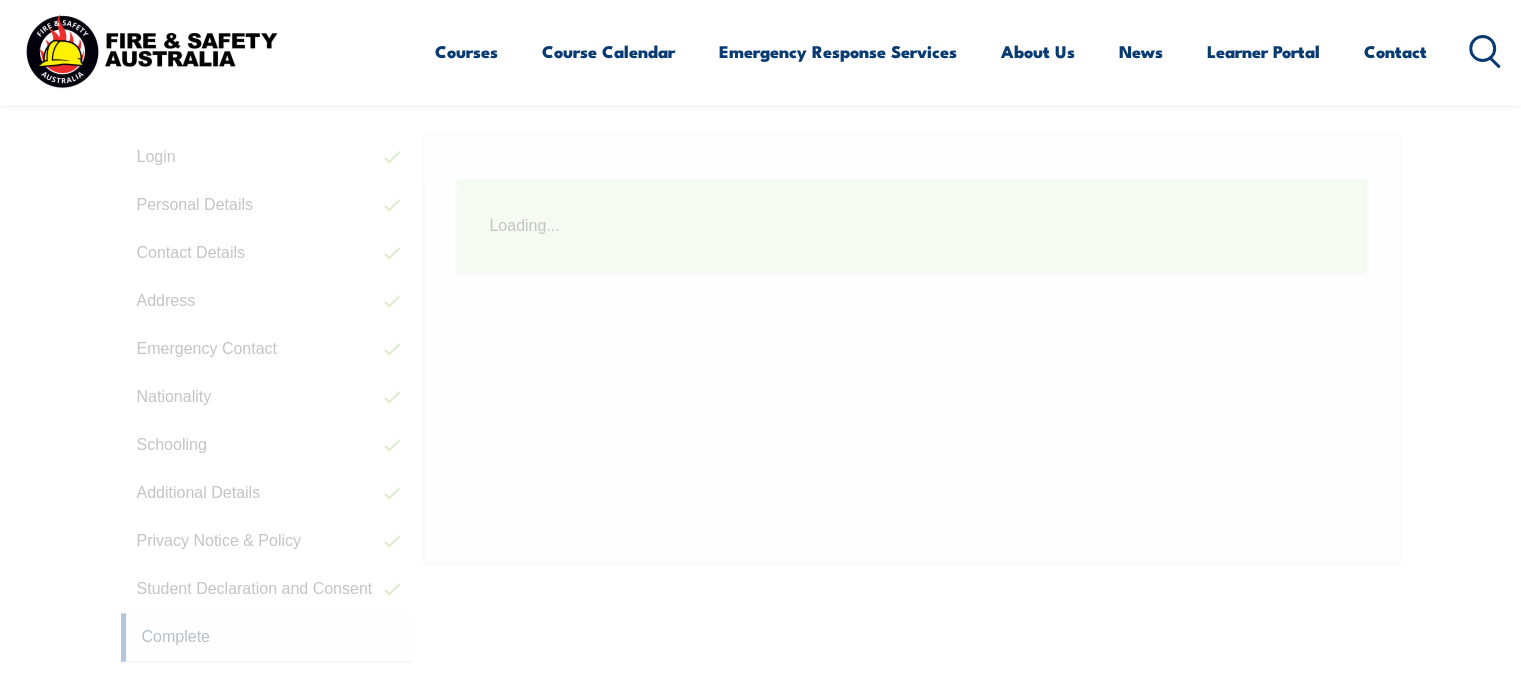 scroll, scrollTop: 544, scrollLeft: 0, axis: vertical 